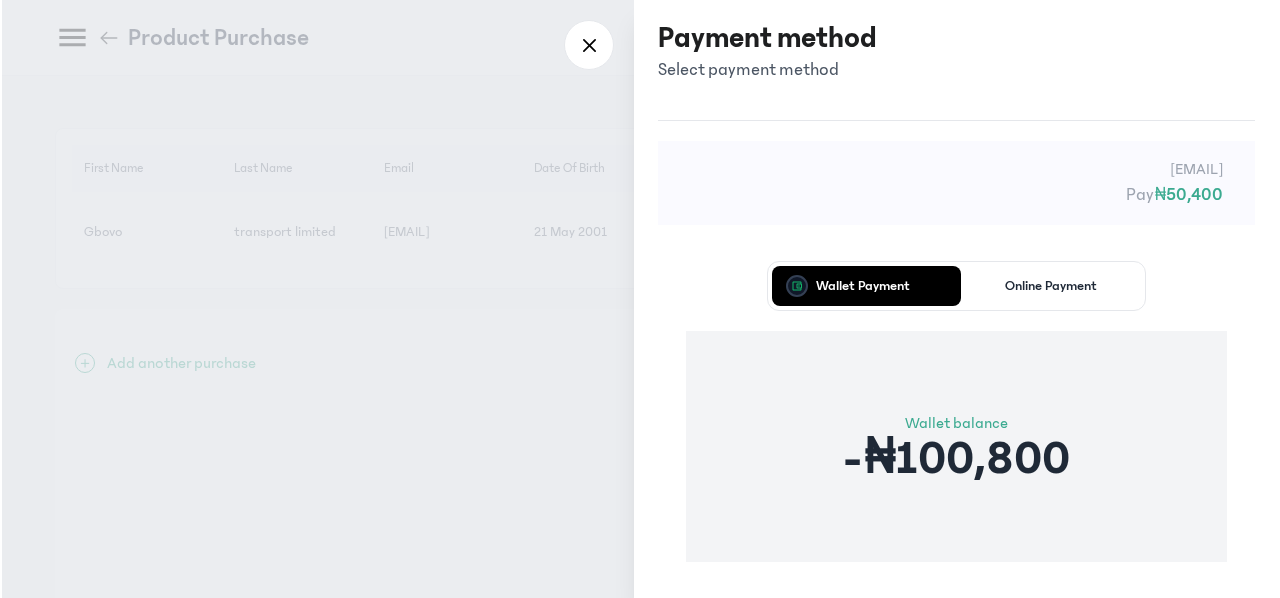 scroll, scrollTop: 21, scrollLeft: 0, axis: vertical 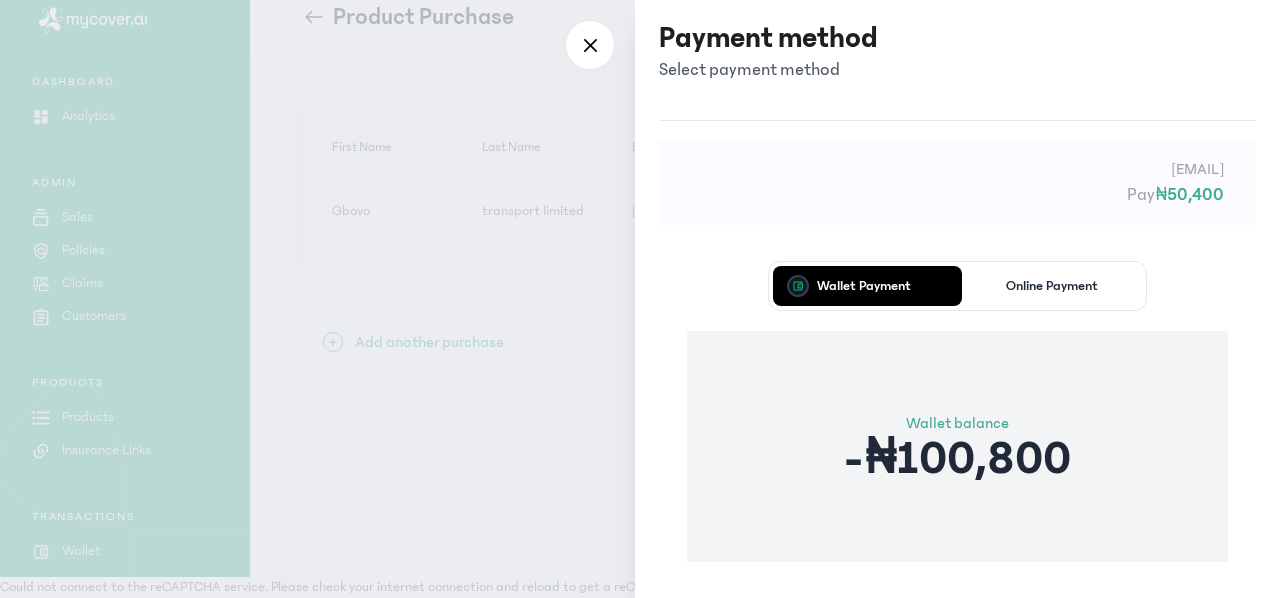 click on "Wallet Payment
Online Payment Wallet balance -₦100,800  Proceed" at bounding box center (957, 464) 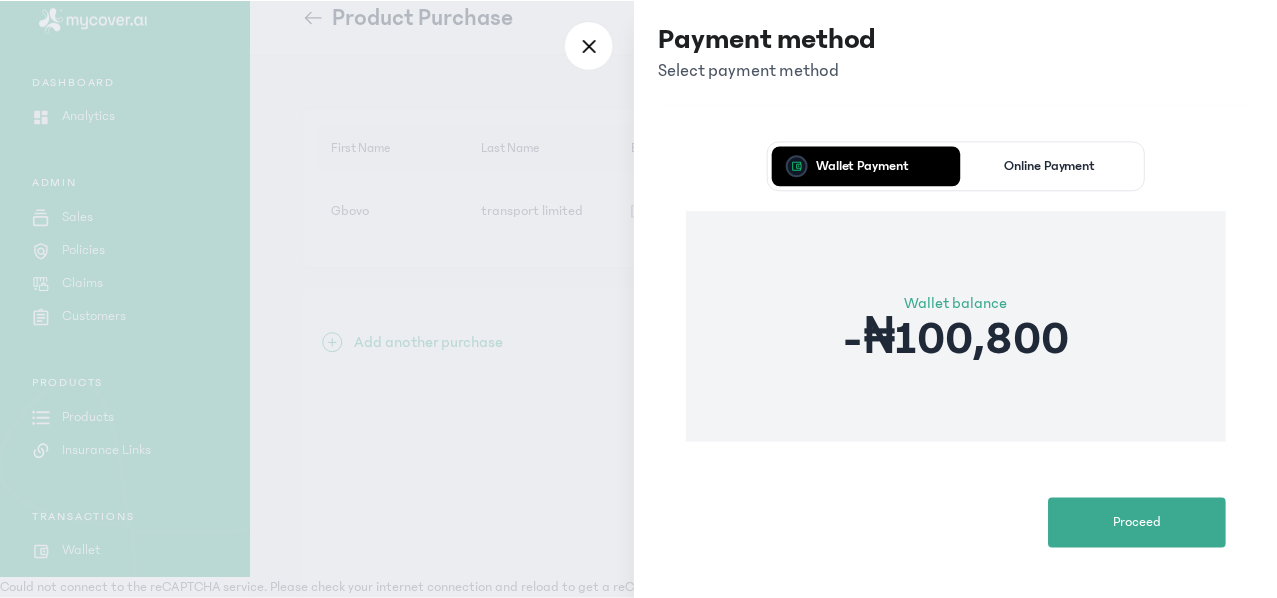 scroll, scrollTop: 121, scrollLeft: 0, axis: vertical 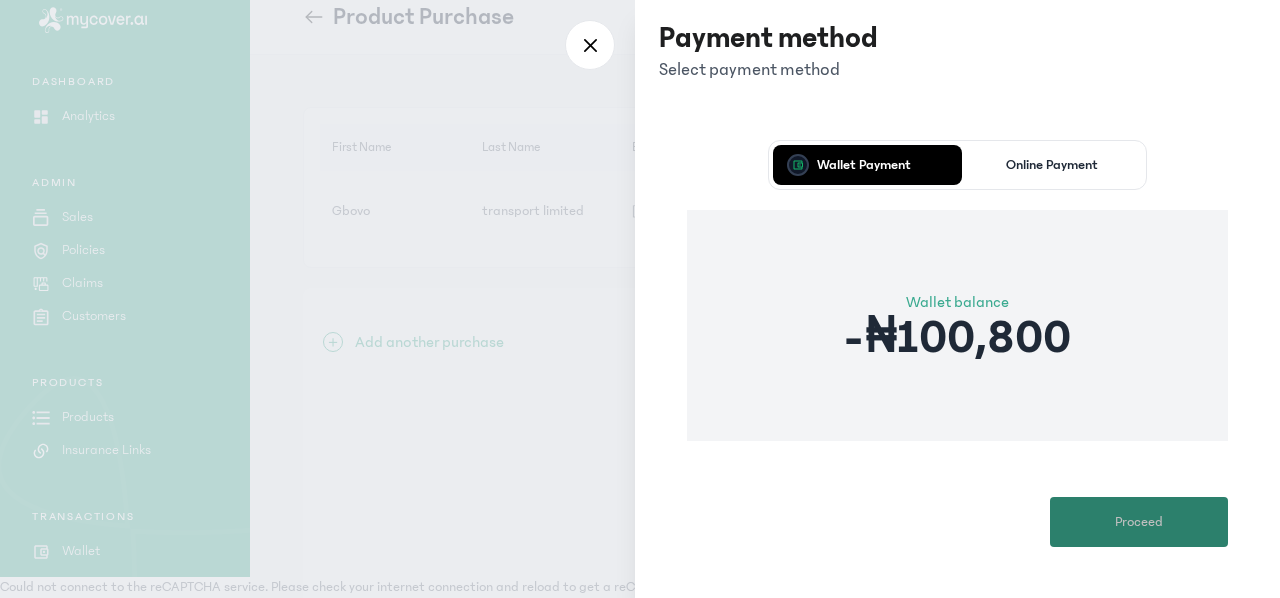 click on "Proceed" at bounding box center [1139, 522] 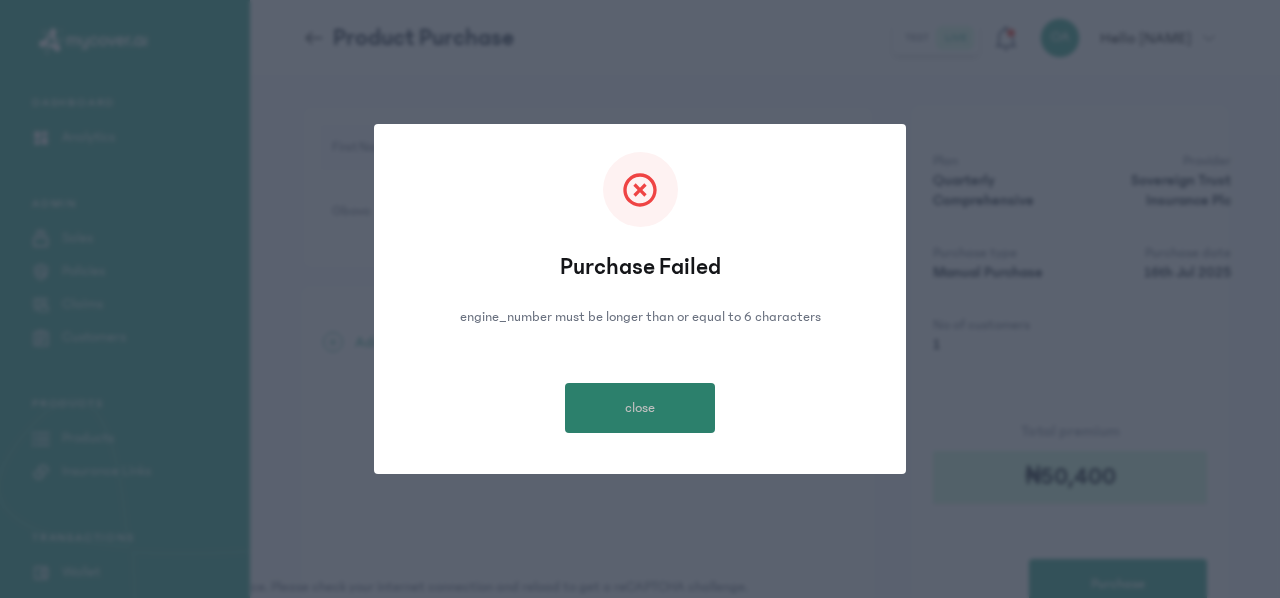 click on "close" at bounding box center [640, 408] 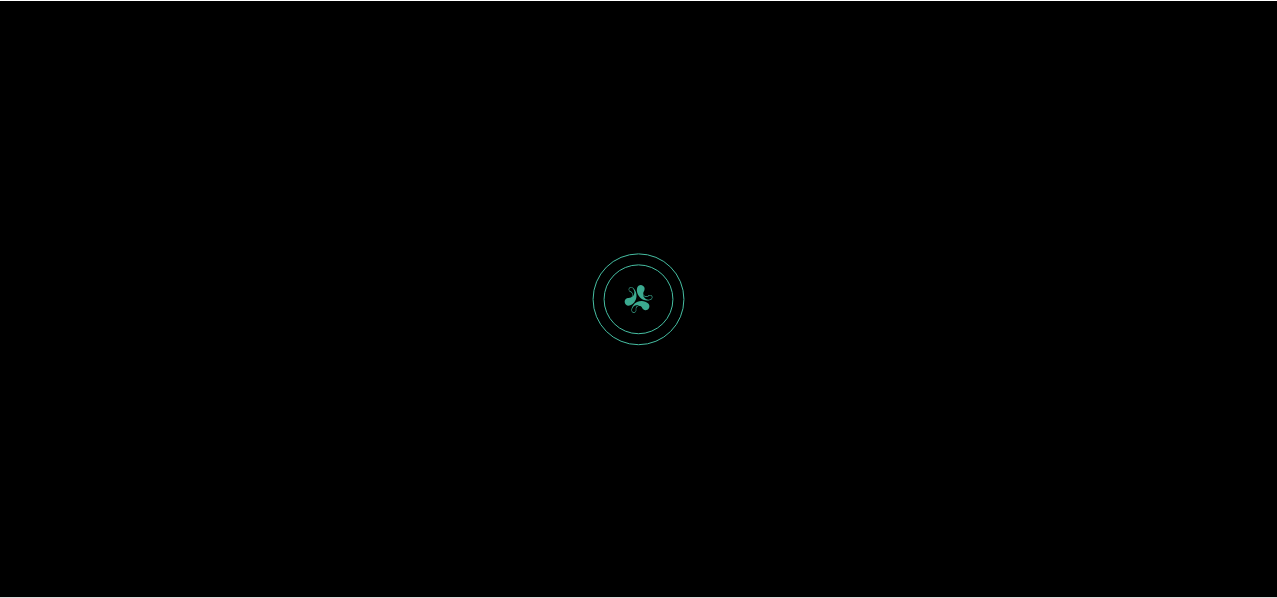 scroll, scrollTop: 0, scrollLeft: 0, axis: both 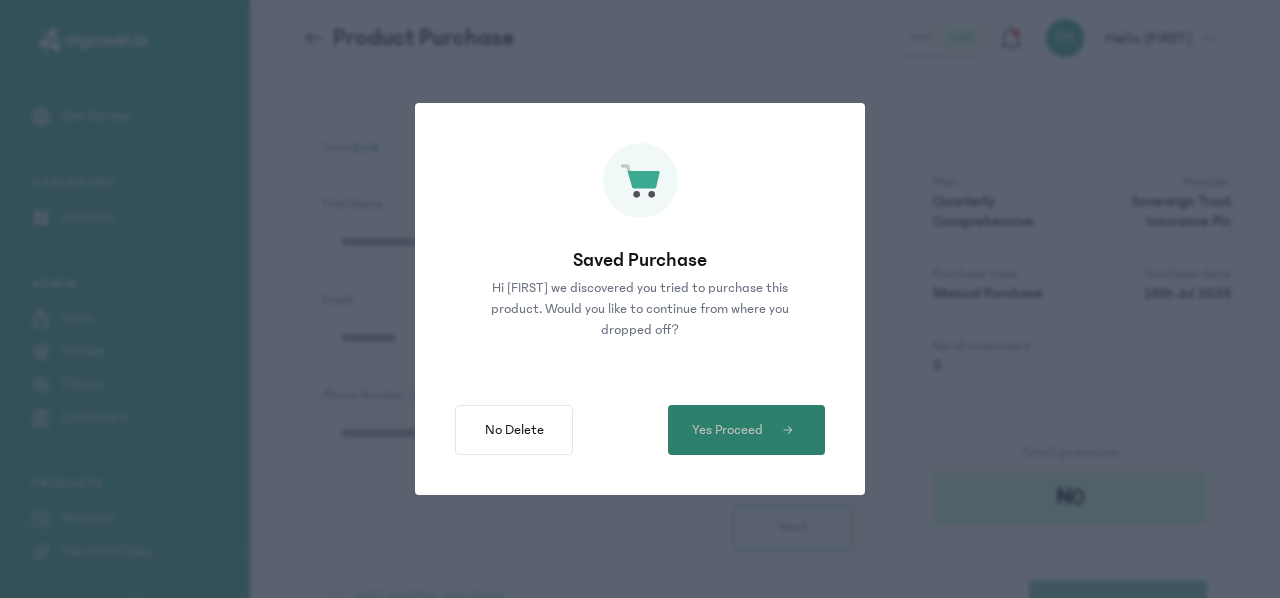 click on "Yes Proceed" at bounding box center [727, 430] 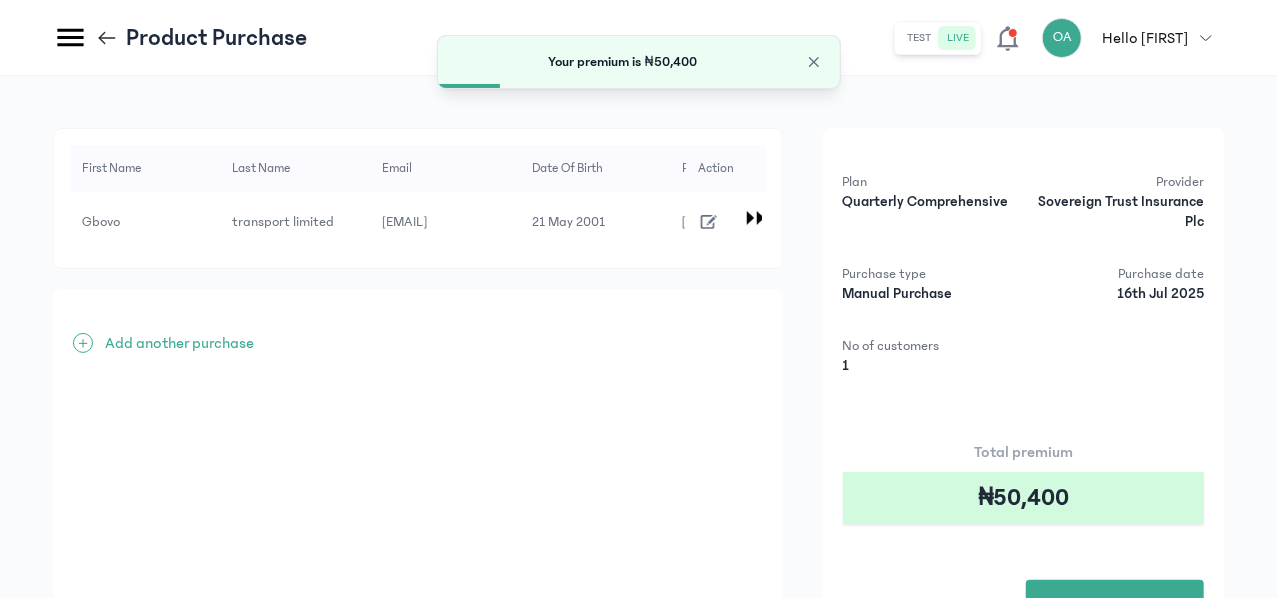 click on "Plan Quarterly Comprehensive Provider Sovereign Trust Insurance Plc Purchase type Manual Purchase Purchase date [DATE] No of customers 1 Total premium ₦50,400  Purchase" 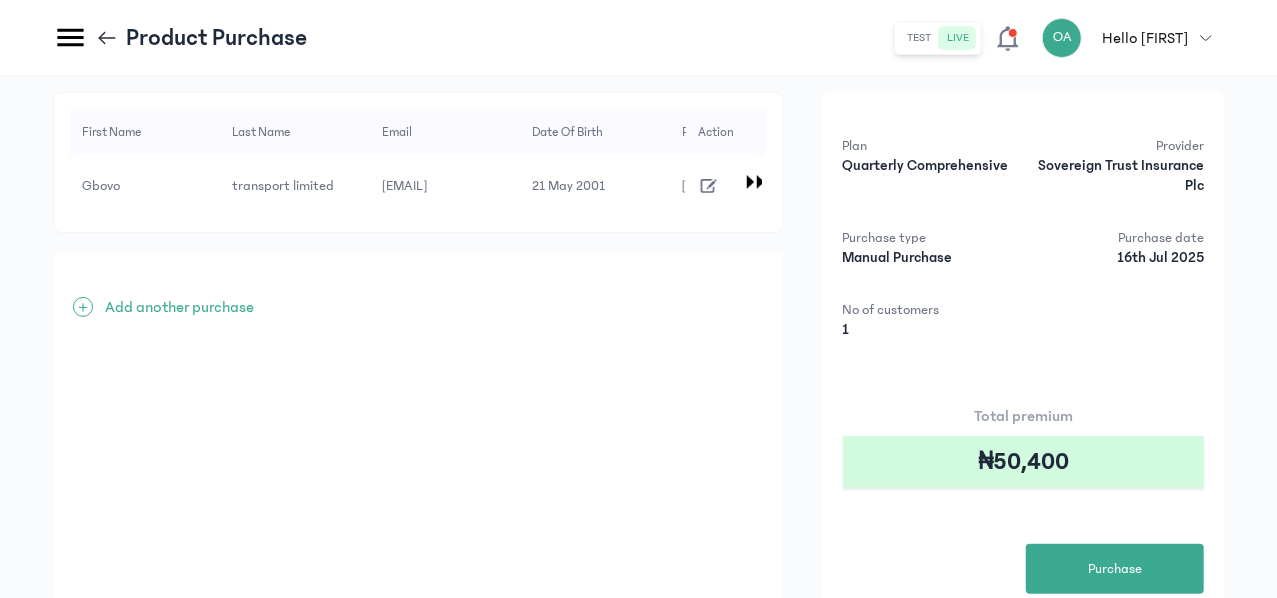 scroll, scrollTop: 40, scrollLeft: 0, axis: vertical 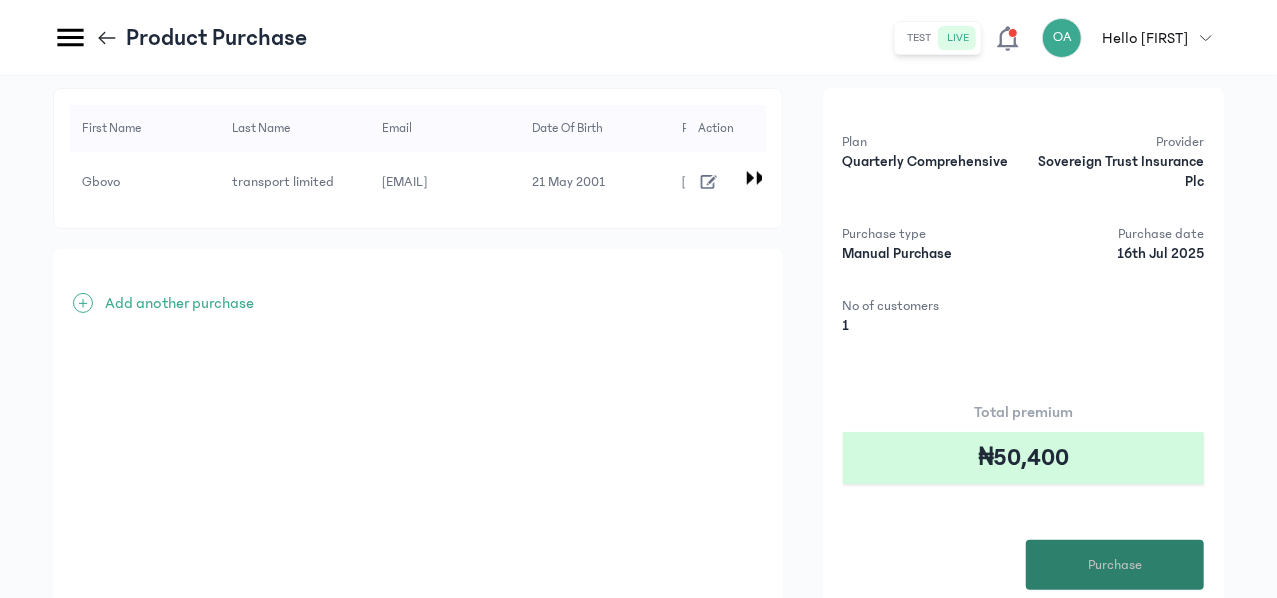 click on "Purchase" at bounding box center (1115, 565) 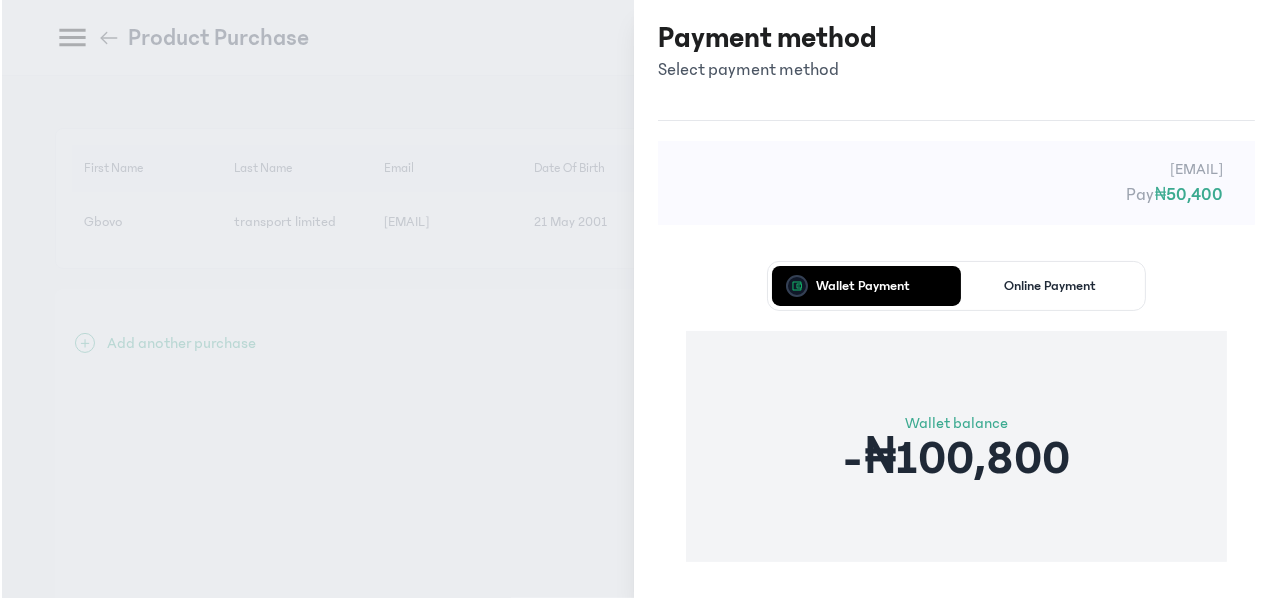scroll, scrollTop: 0, scrollLeft: 0, axis: both 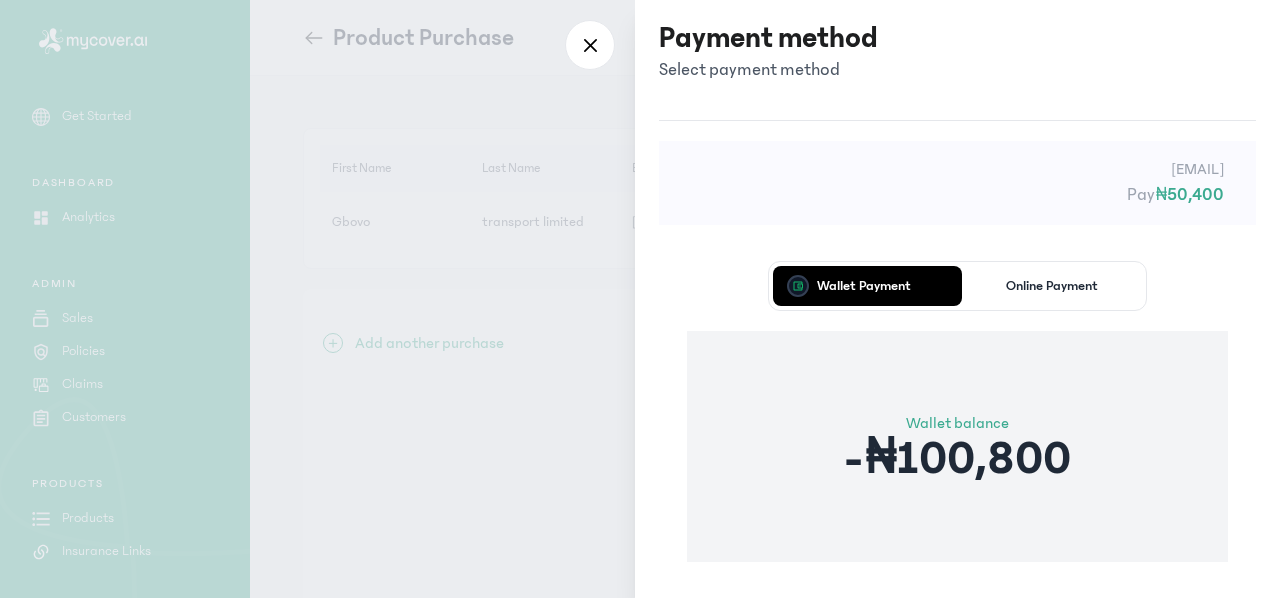 click on "Wallet Payment
Online Payment Wallet balance -₦100,800  Proceed" at bounding box center [957, 464] 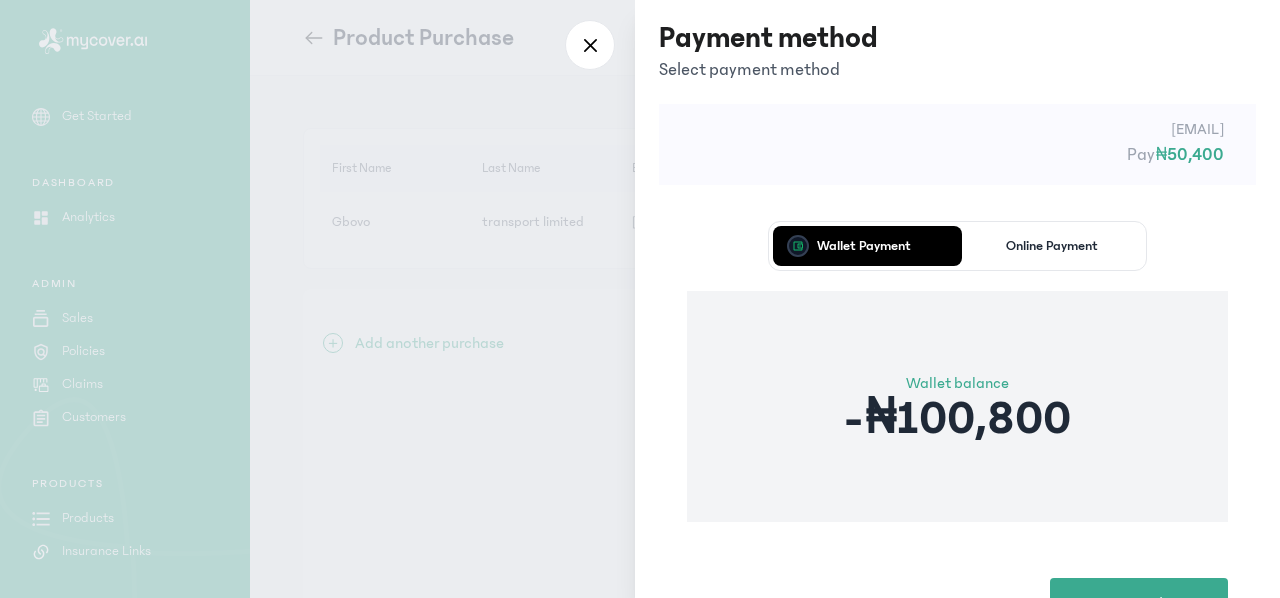 scroll, scrollTop: 121, scrollLeft: 0, axis: vertical 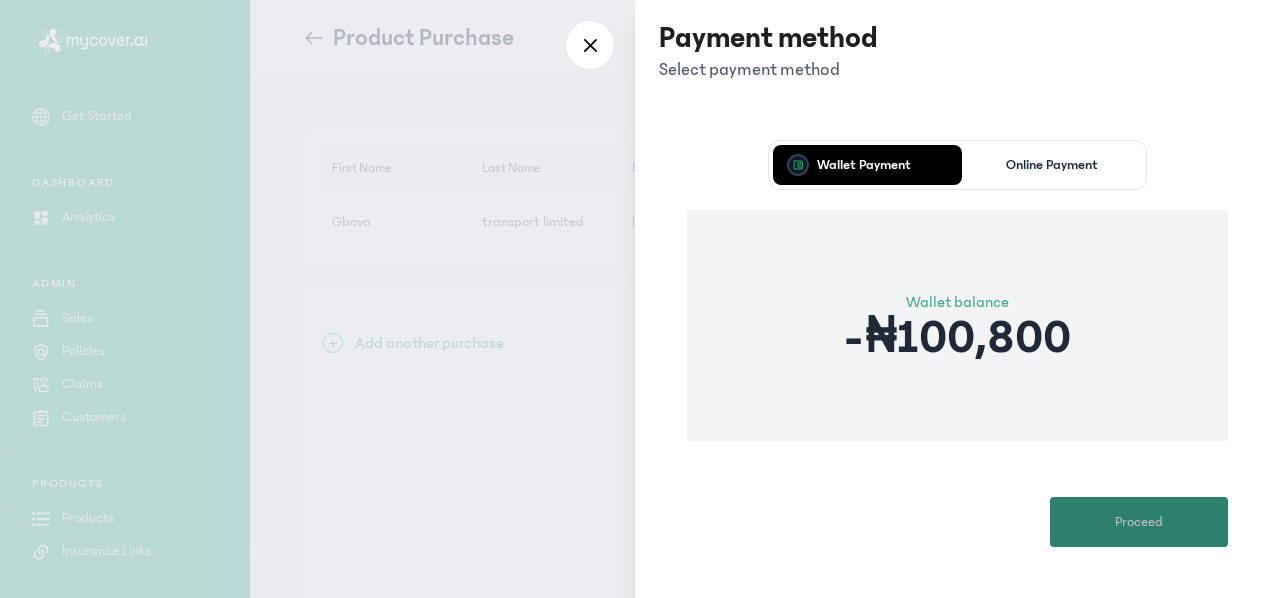 click on "Proceed" at bounding box center [1139, 522] 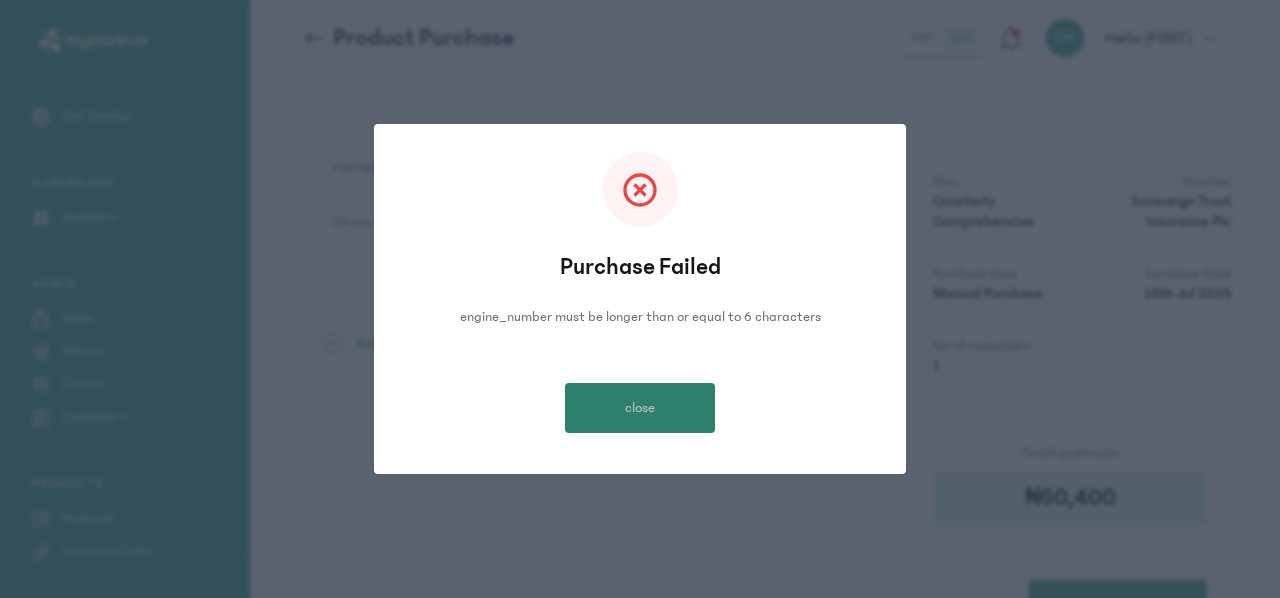 click on "close" at bounding box center [640, 408] 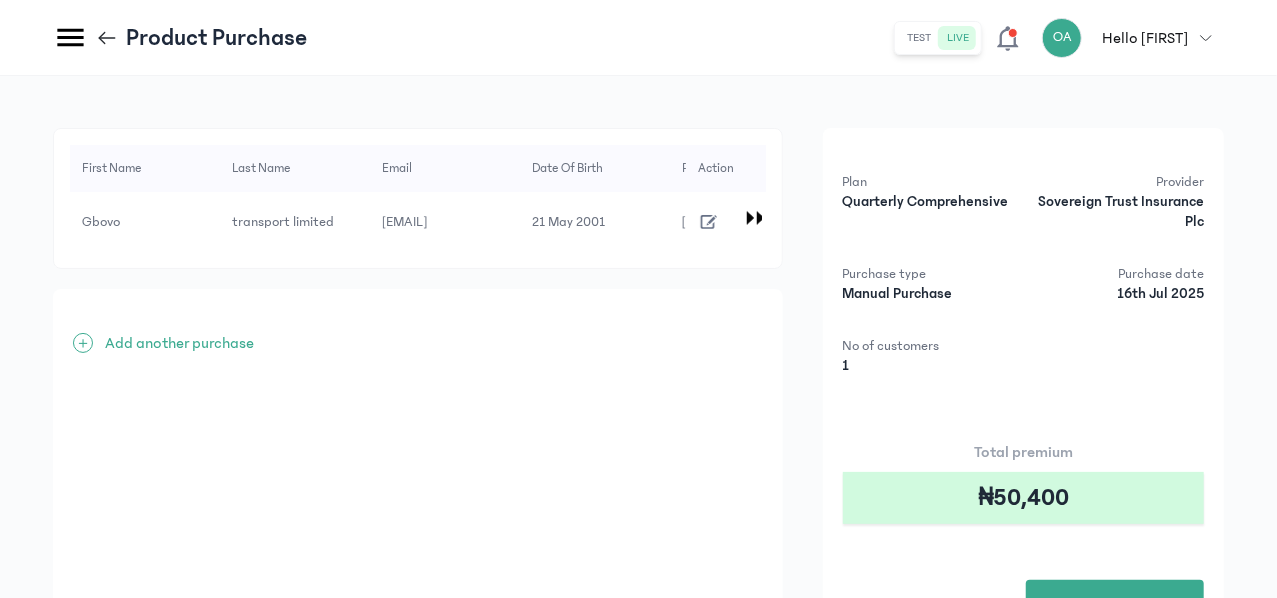 click 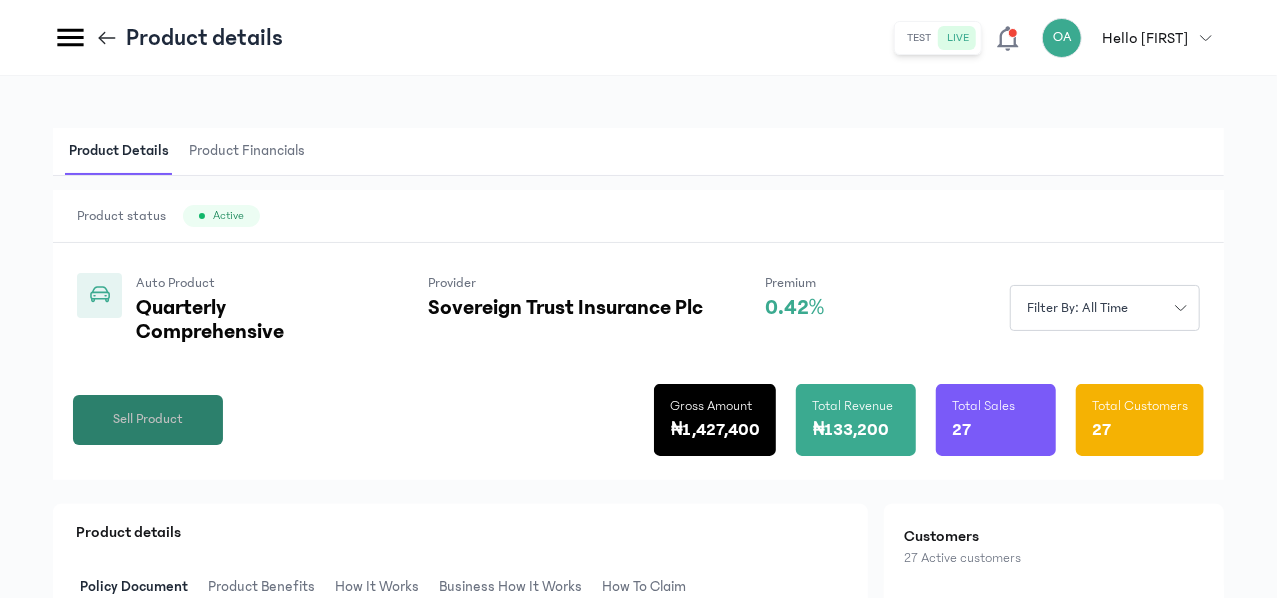 click on "Sell Product" at bounding box center (148, 419) 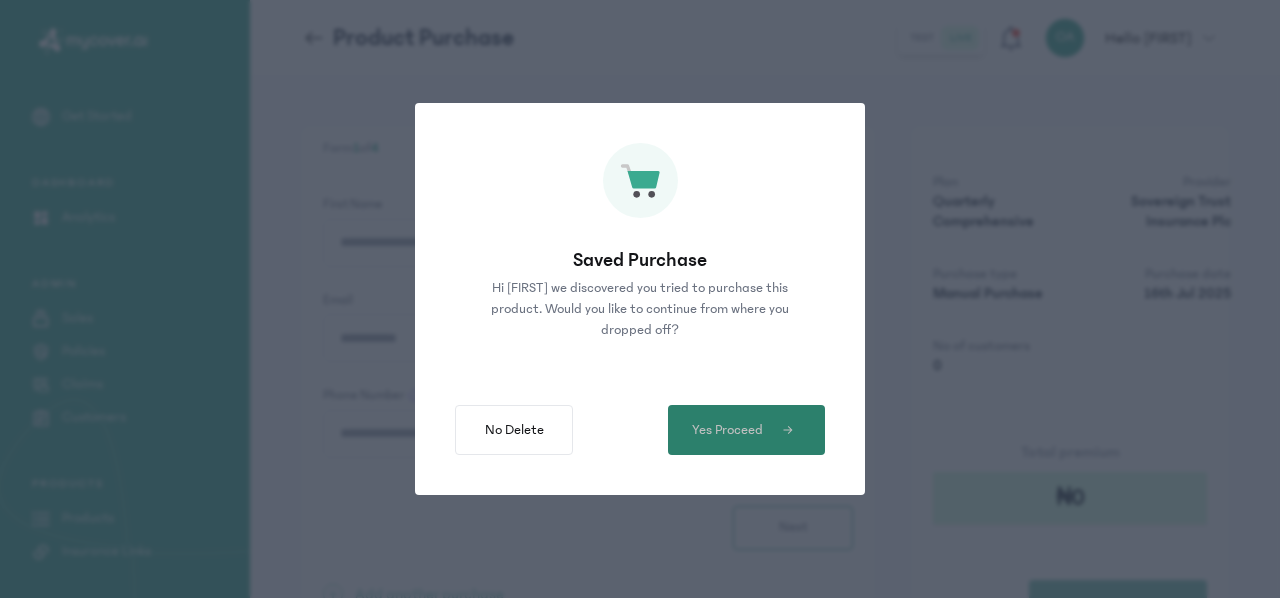 click on "Yes Proceed" at bounding box center [727, 430] 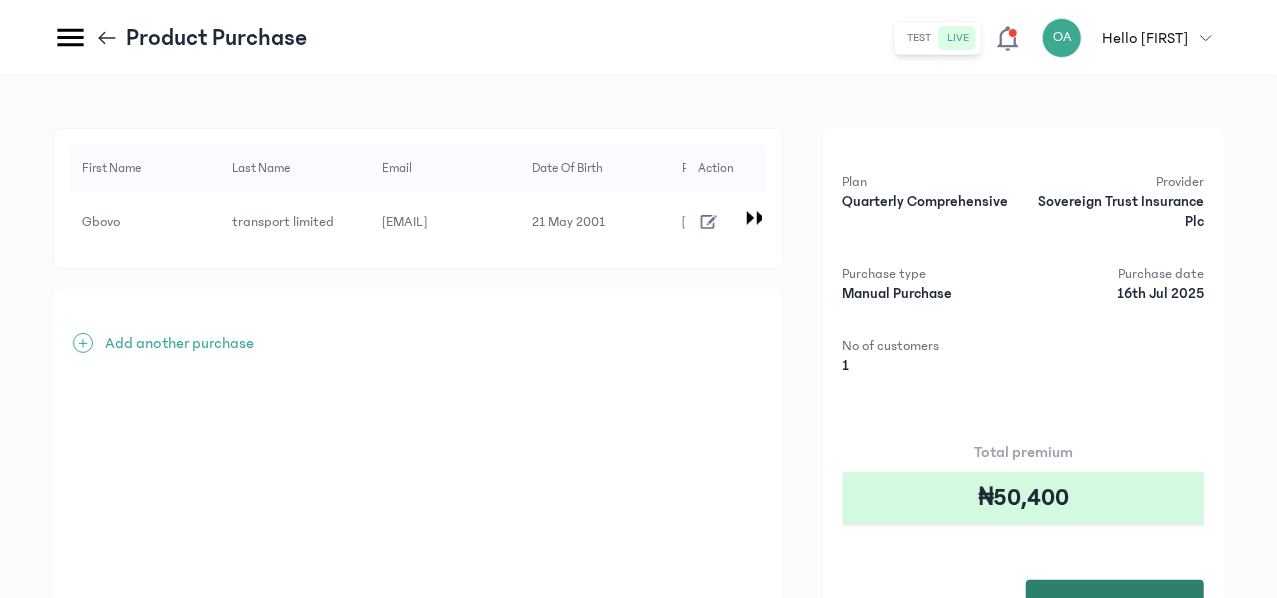 click on "Purchase" at bounding box center [1115, 605] 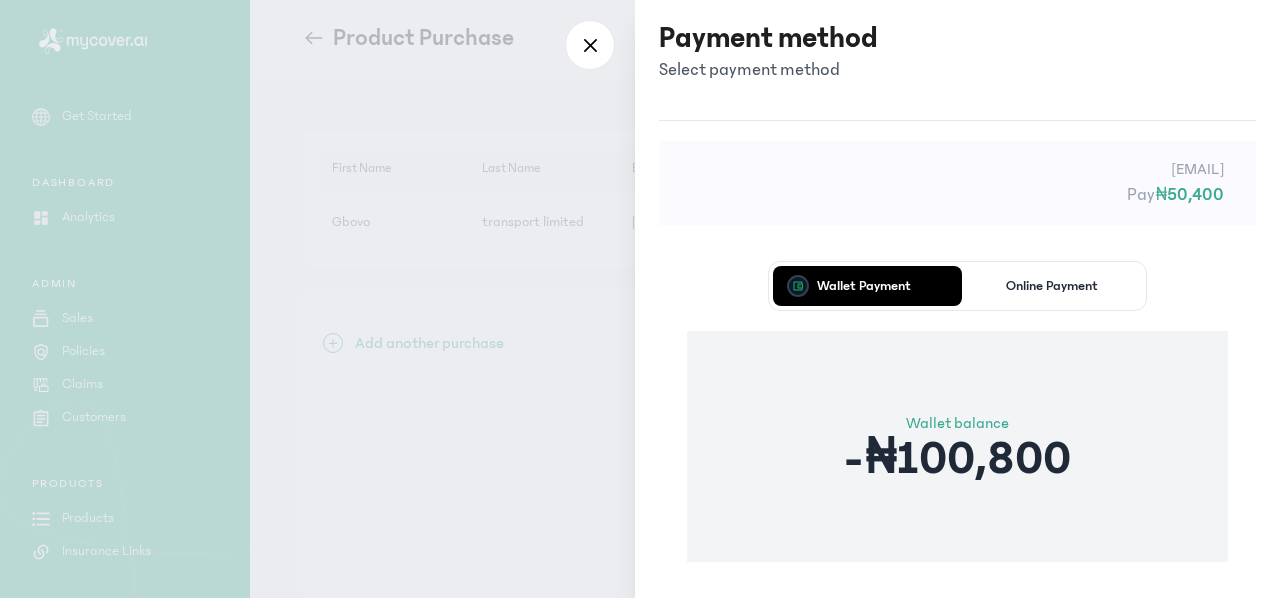 click on "Wallet Payment
Online Payment Wallet balance -₦100,800  Proceed" at bounding box center (957, 464) 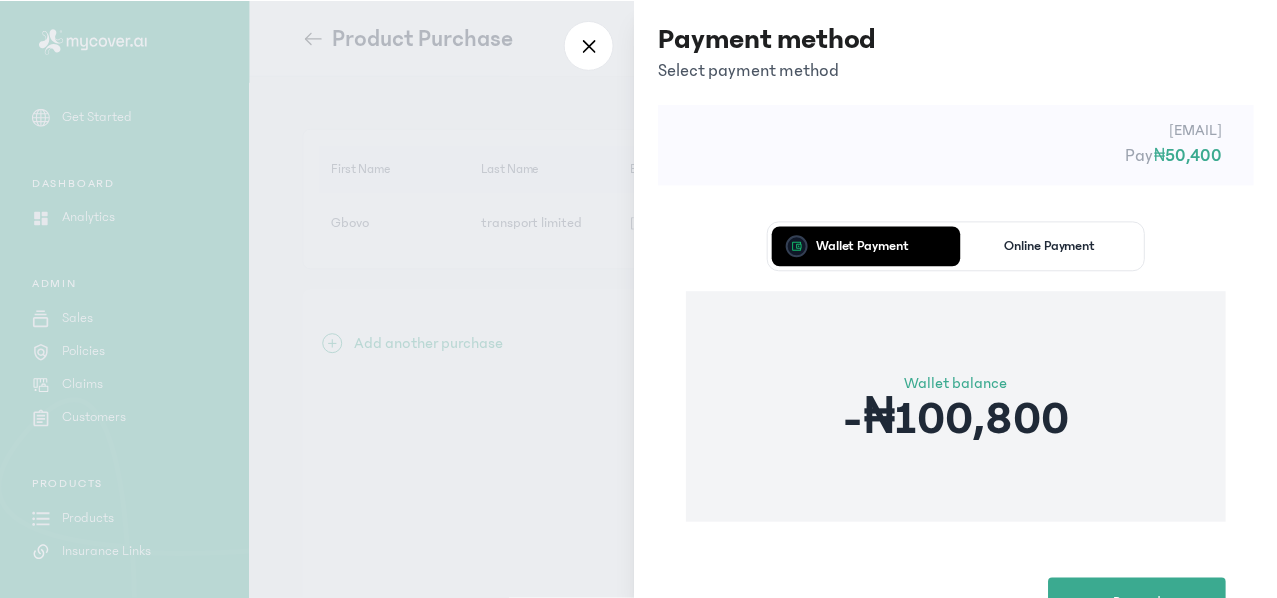 scroll, scrollTop: 121, scrollLeft: 0, axis: vertical 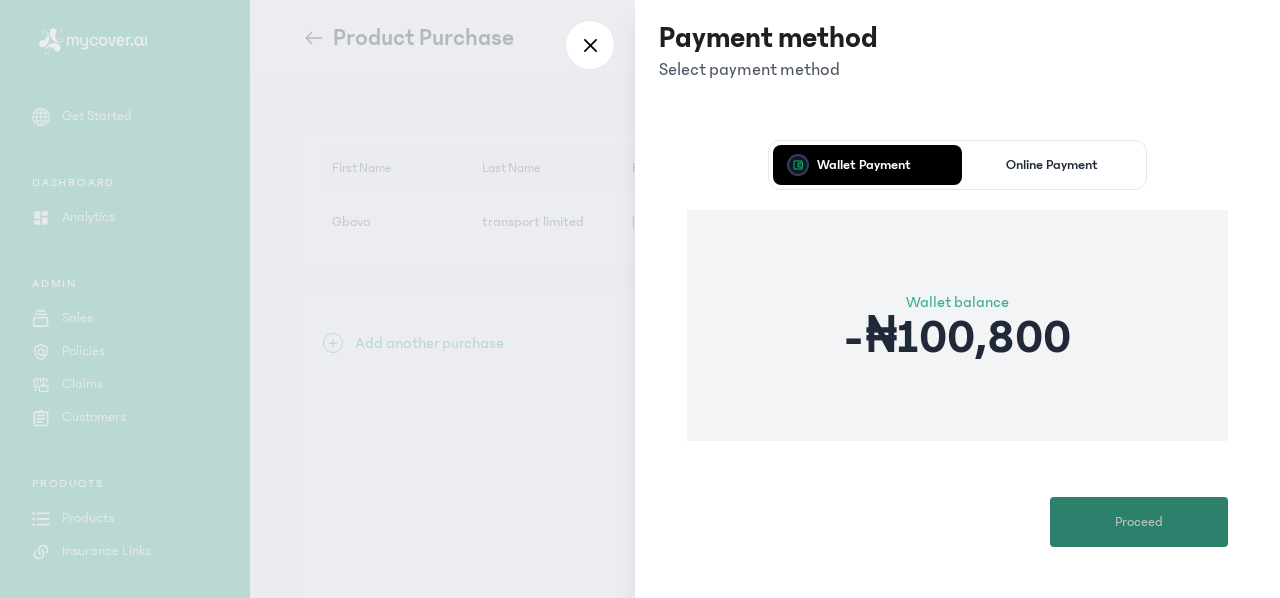 click on "Proceed" at bounding box center [1139, 522] 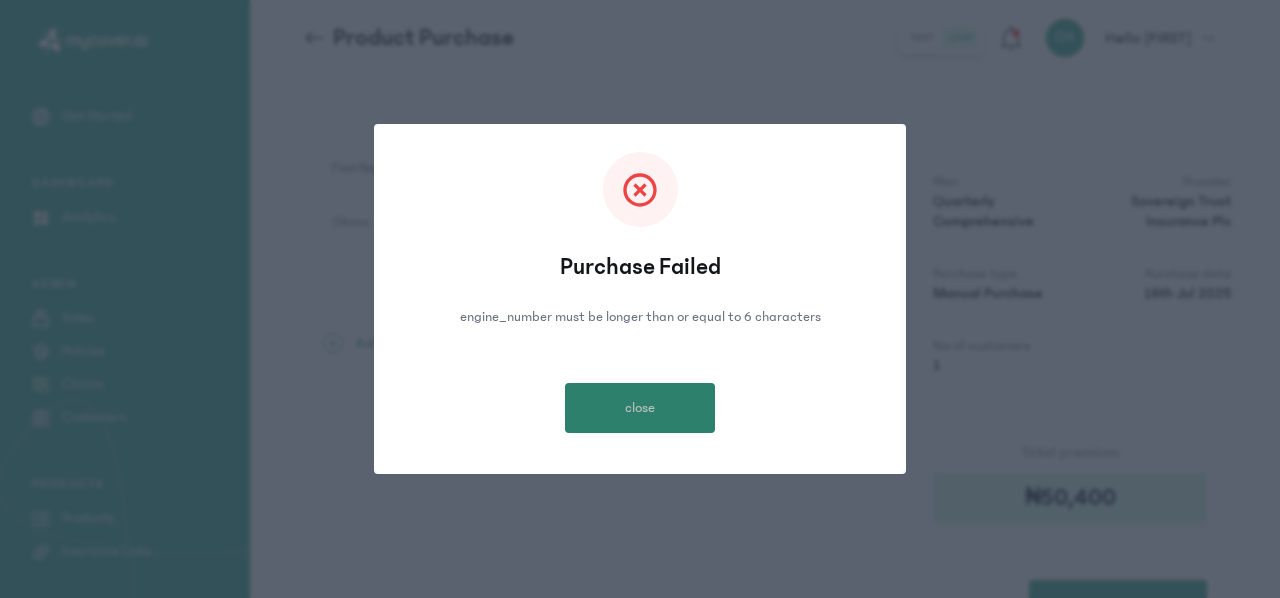 click on "close" at bounding box center [640, 408] 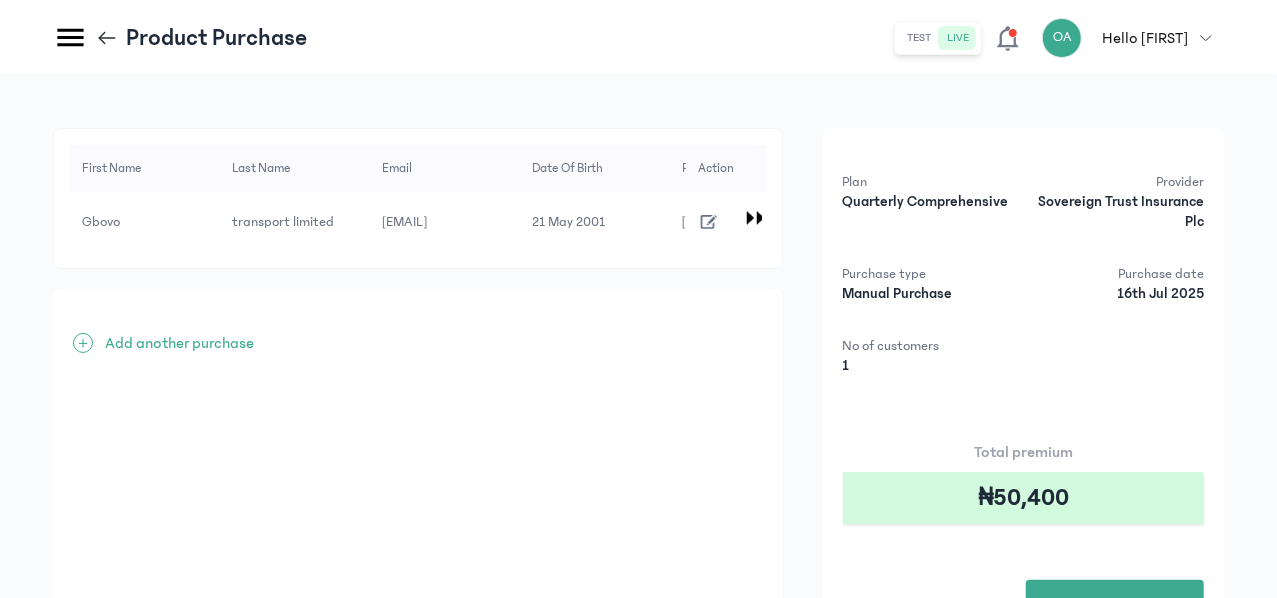 click 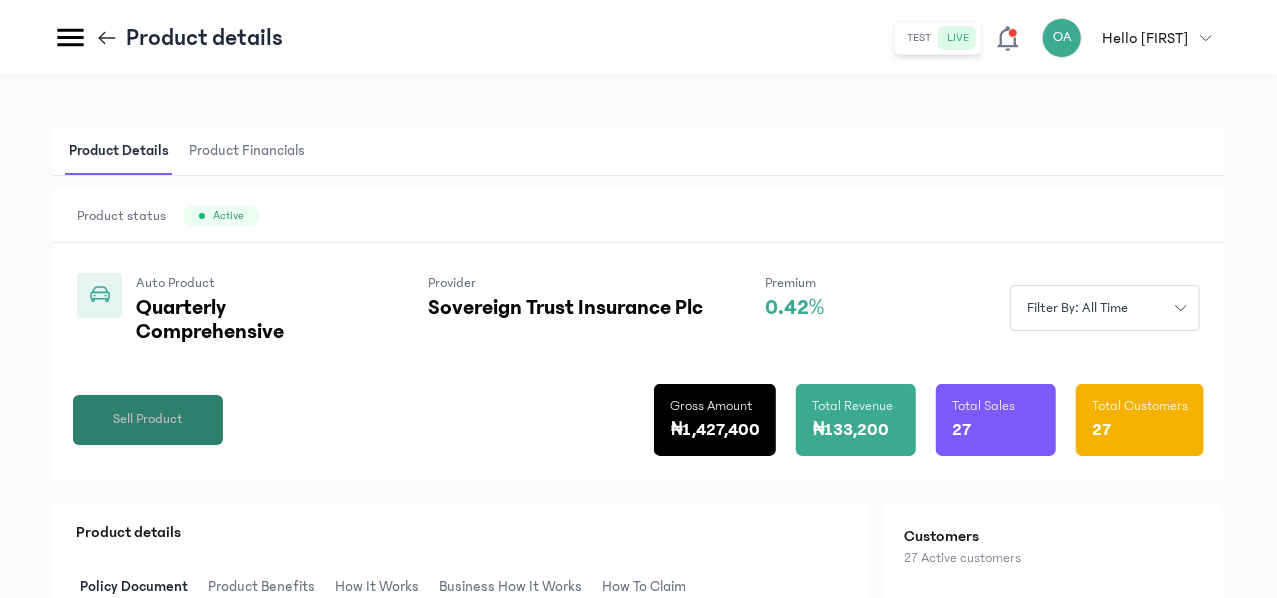 click on "Sell Product" at bounding box center (148, 419) 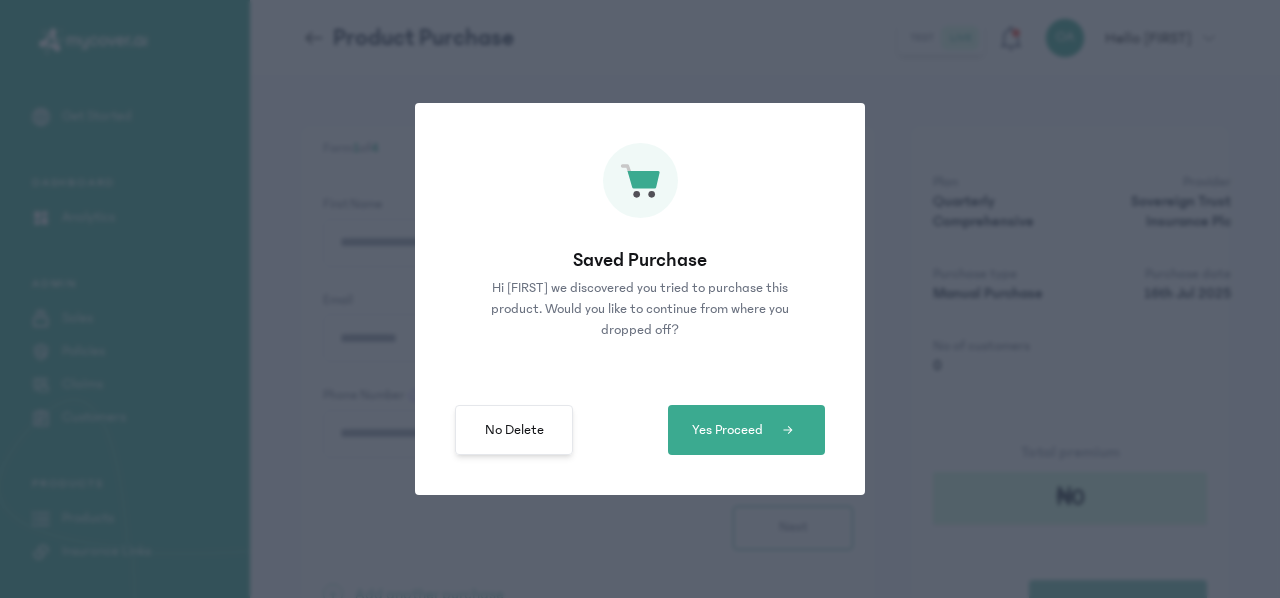 click on "No Delete" at bounding box center (514, 430) 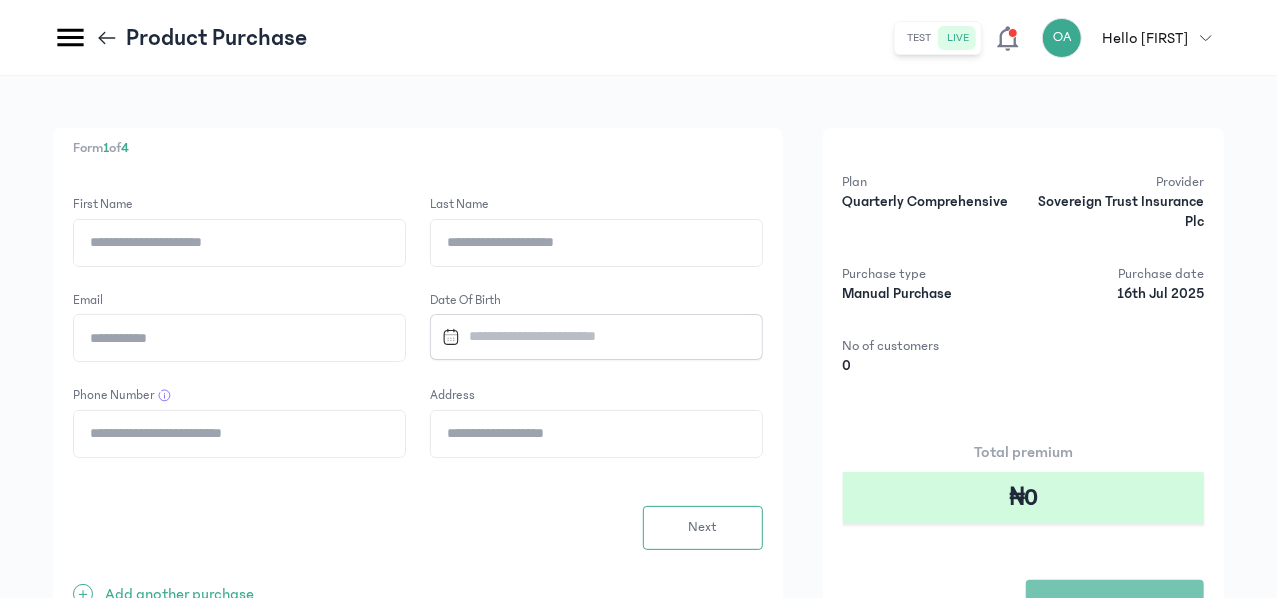 click on "First Name" 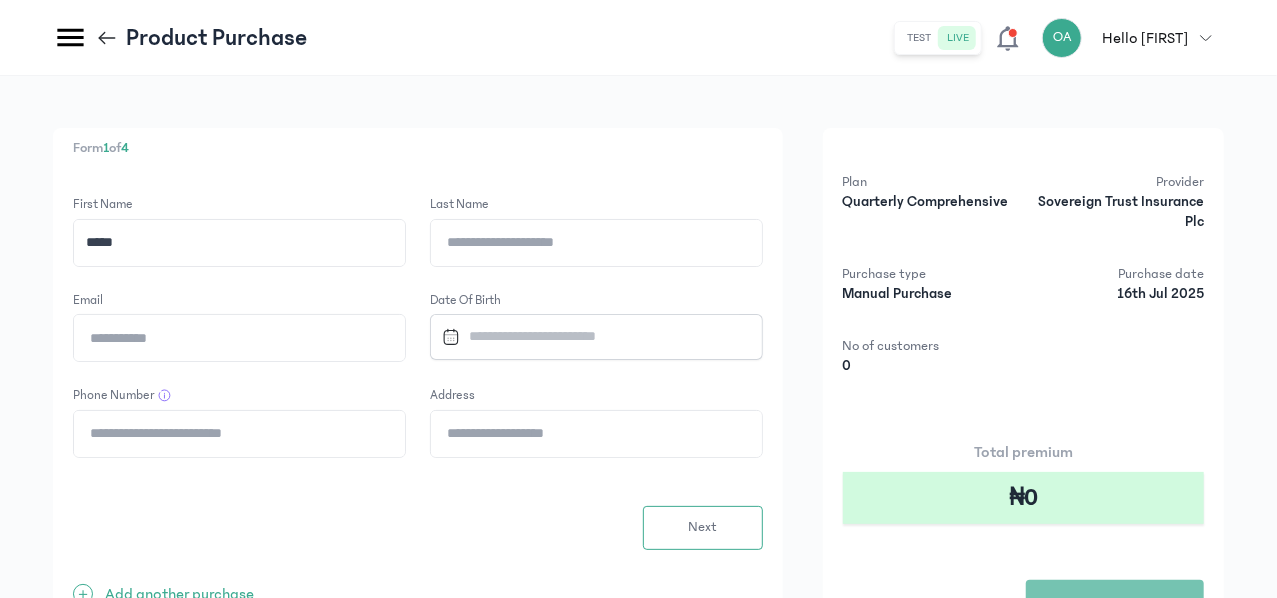 type on "*****" 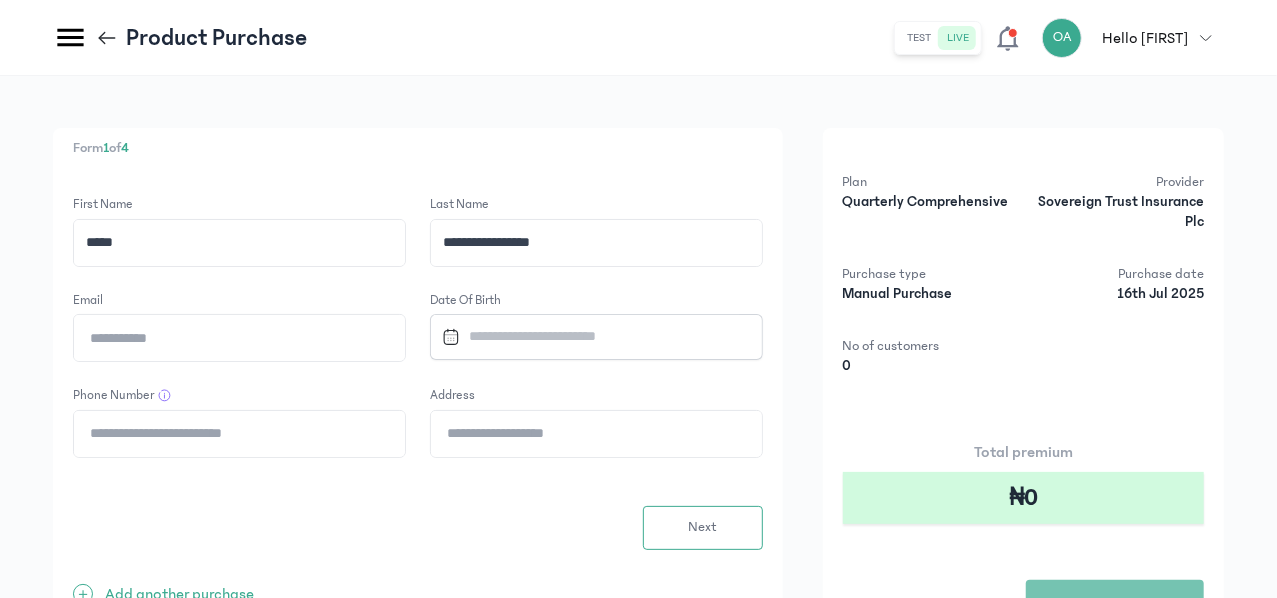 type on "**********" 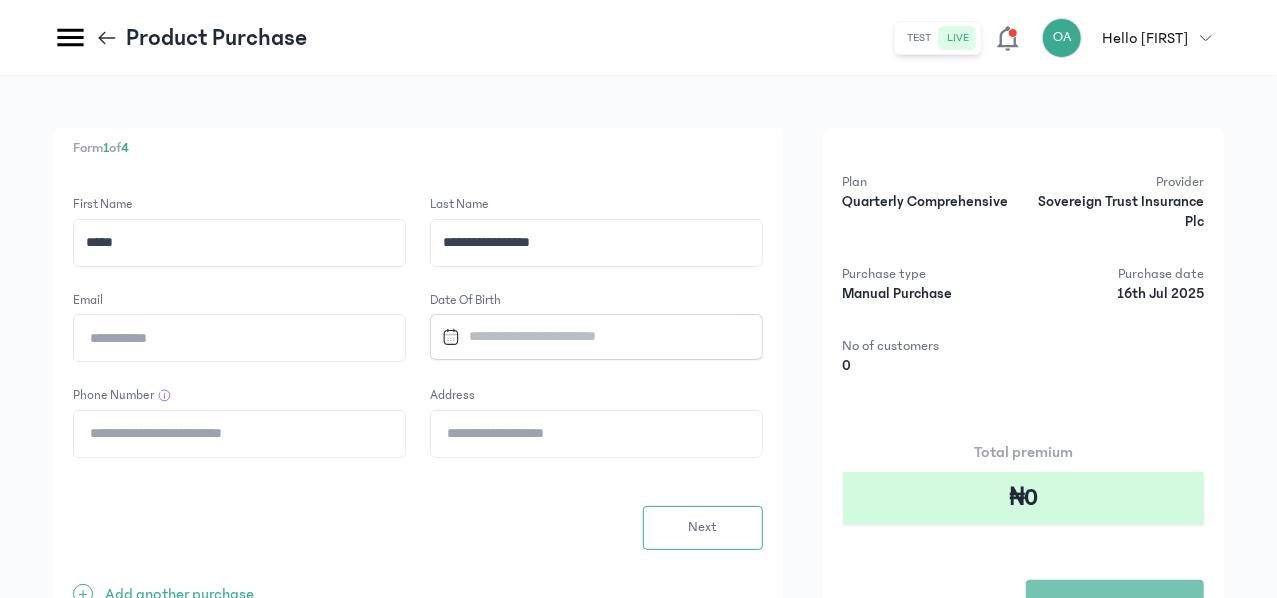 type on "**********" 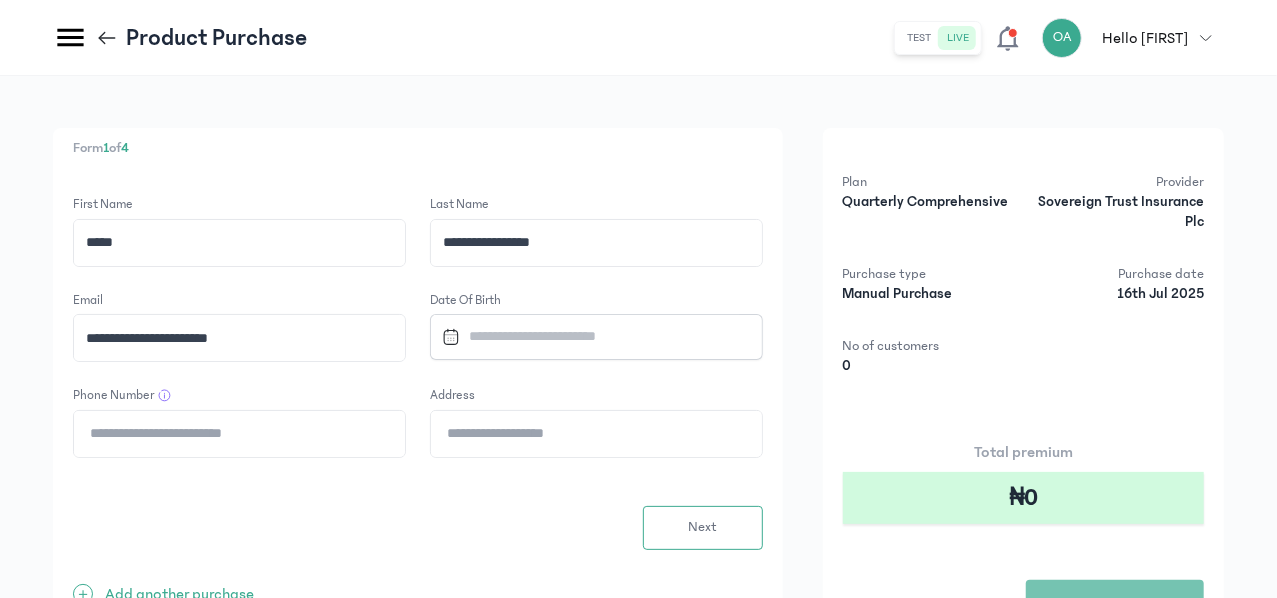 click at bounding box center (587, 336) 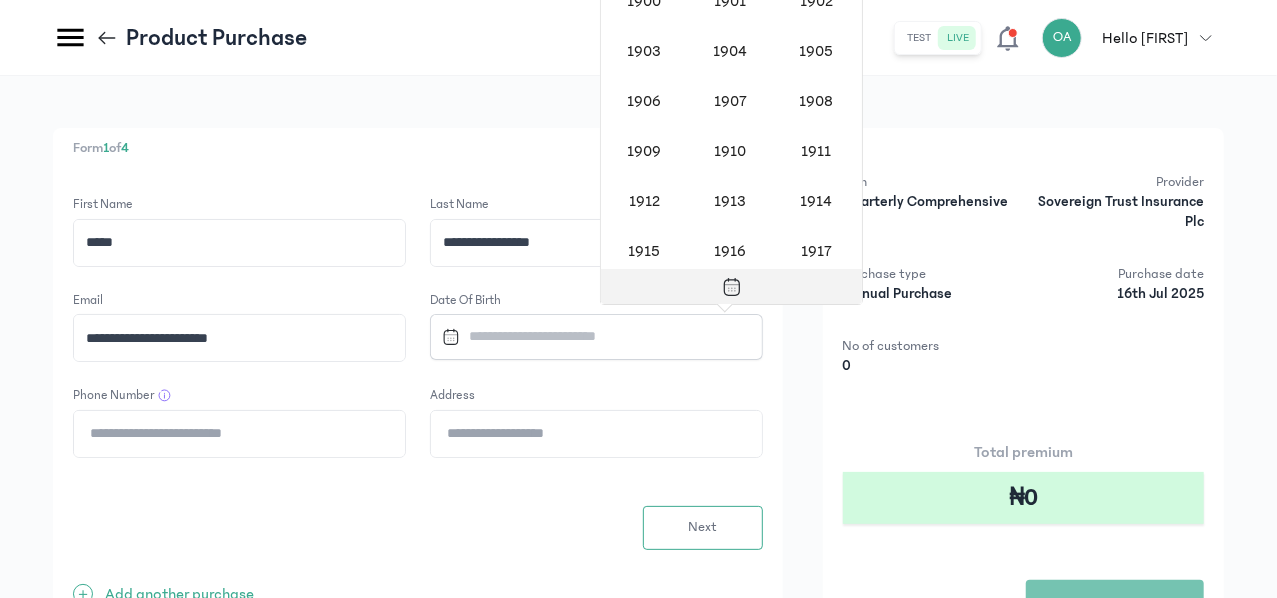 scroll, scrollTop: 1618, scrollLeft: 0, axis: vertical 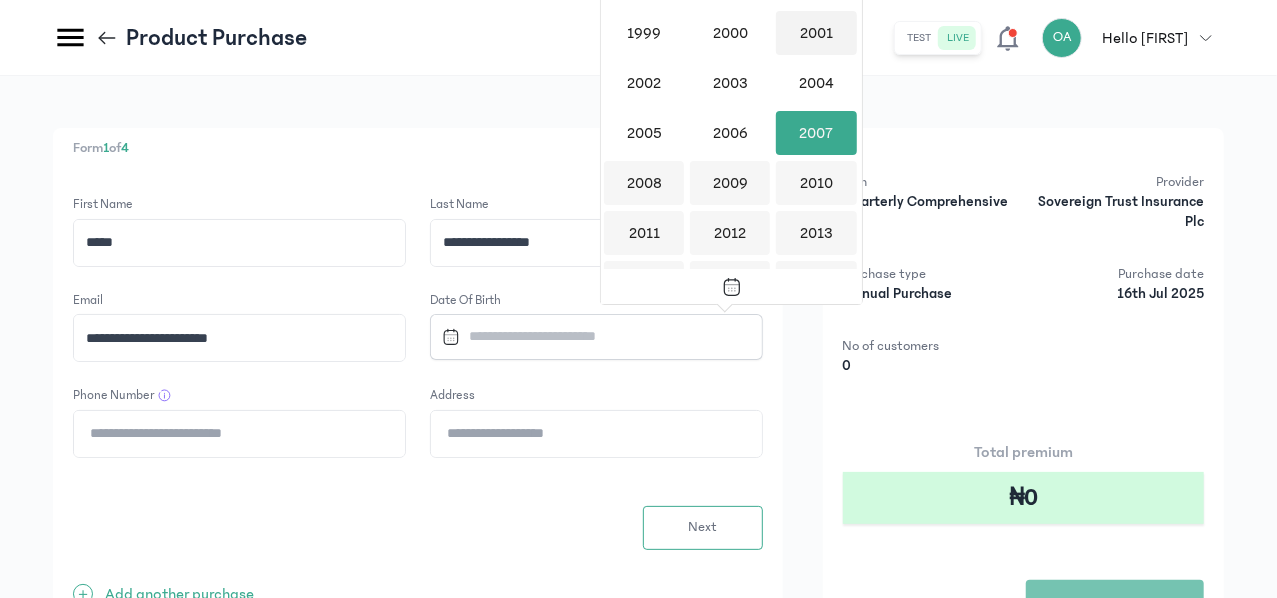 click on "2001" at bounding box center [816, 33] 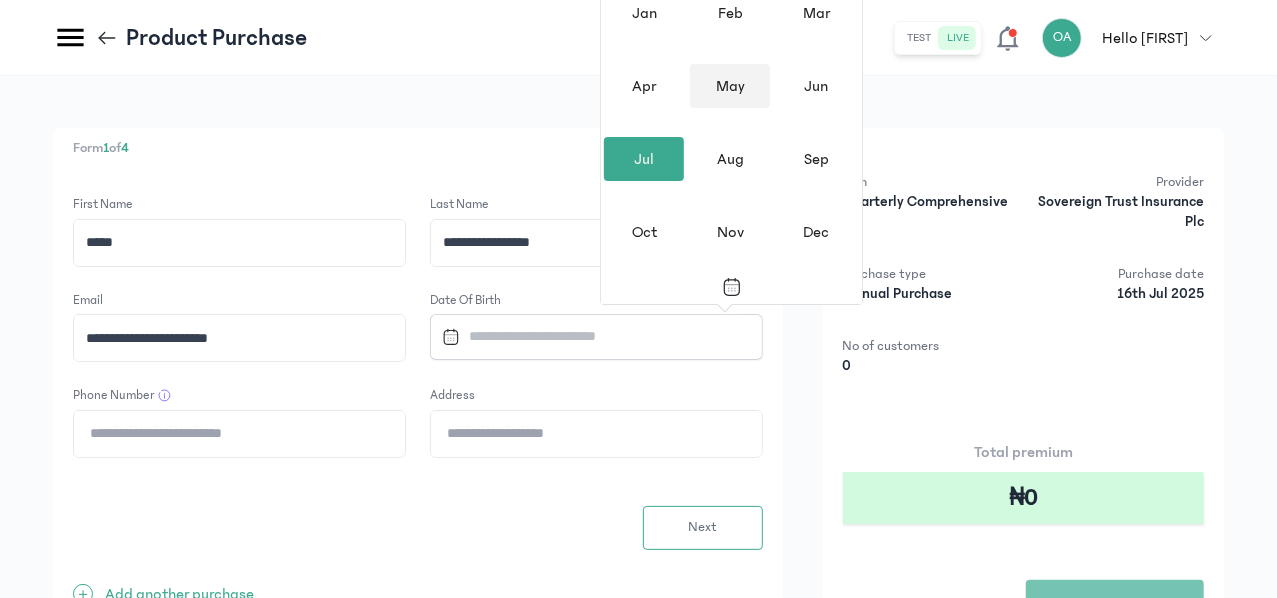 click on "May" at bounding box center (730, 86) 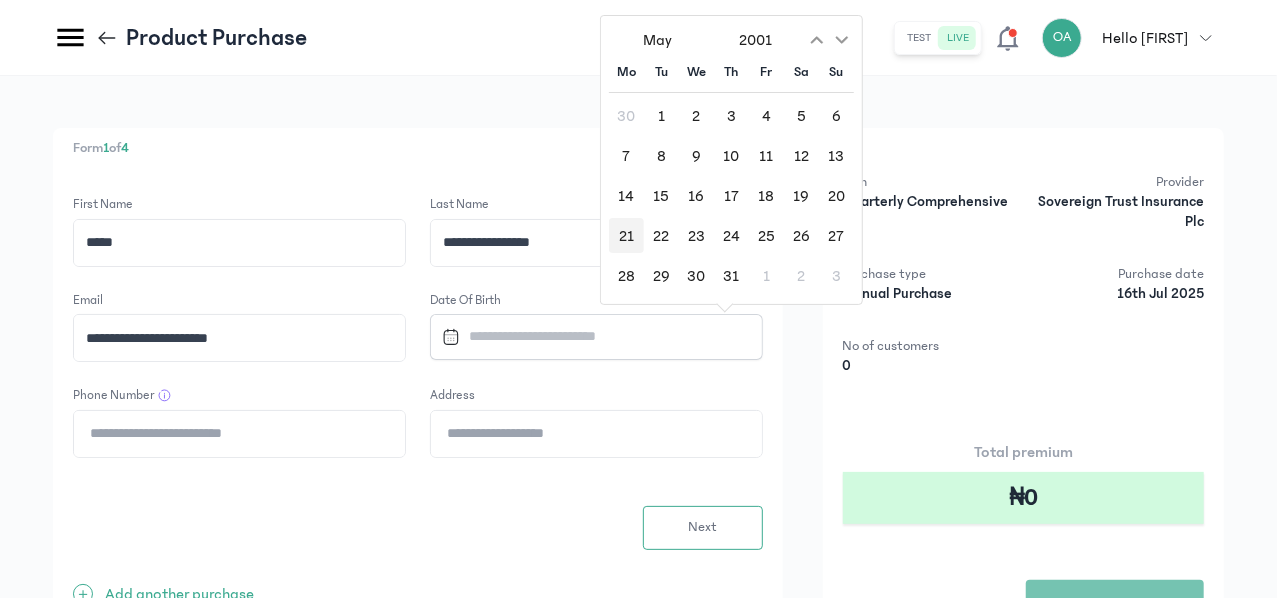click on "21" at bounding box center [626, 235] 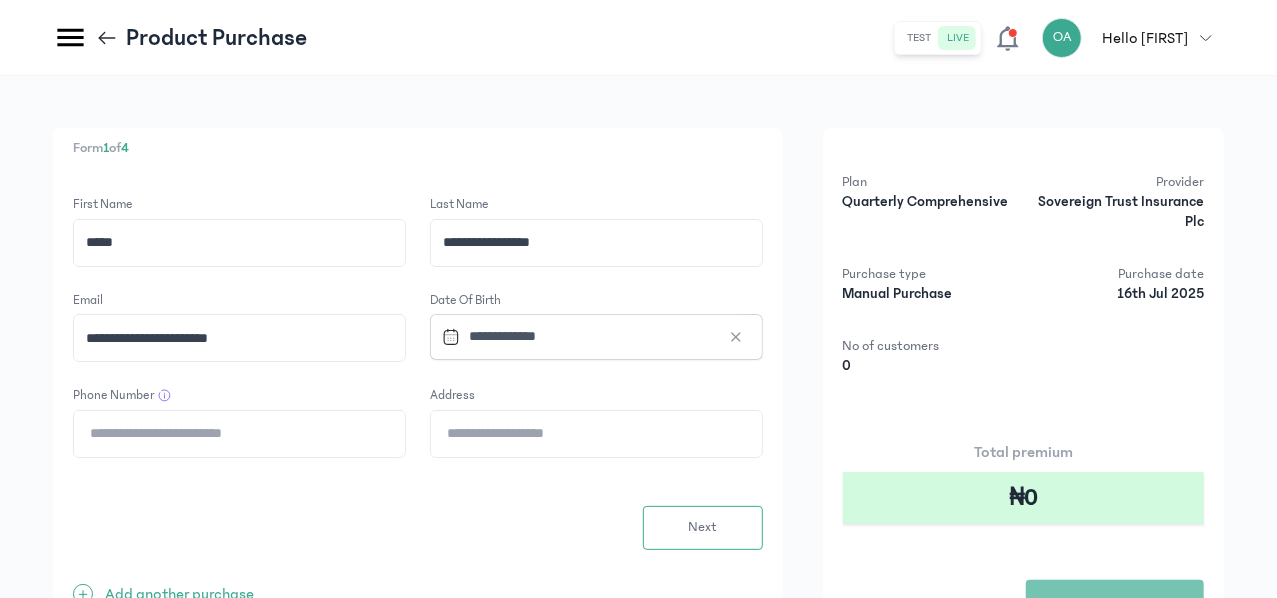 click on "Phone Number" 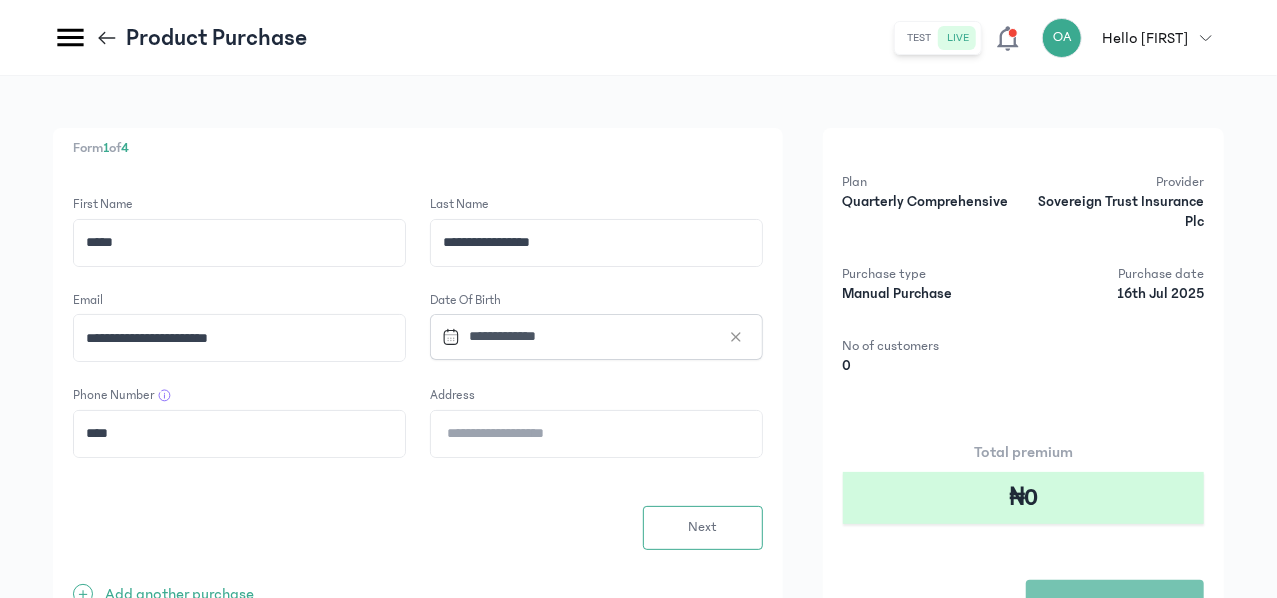 type on "**********" 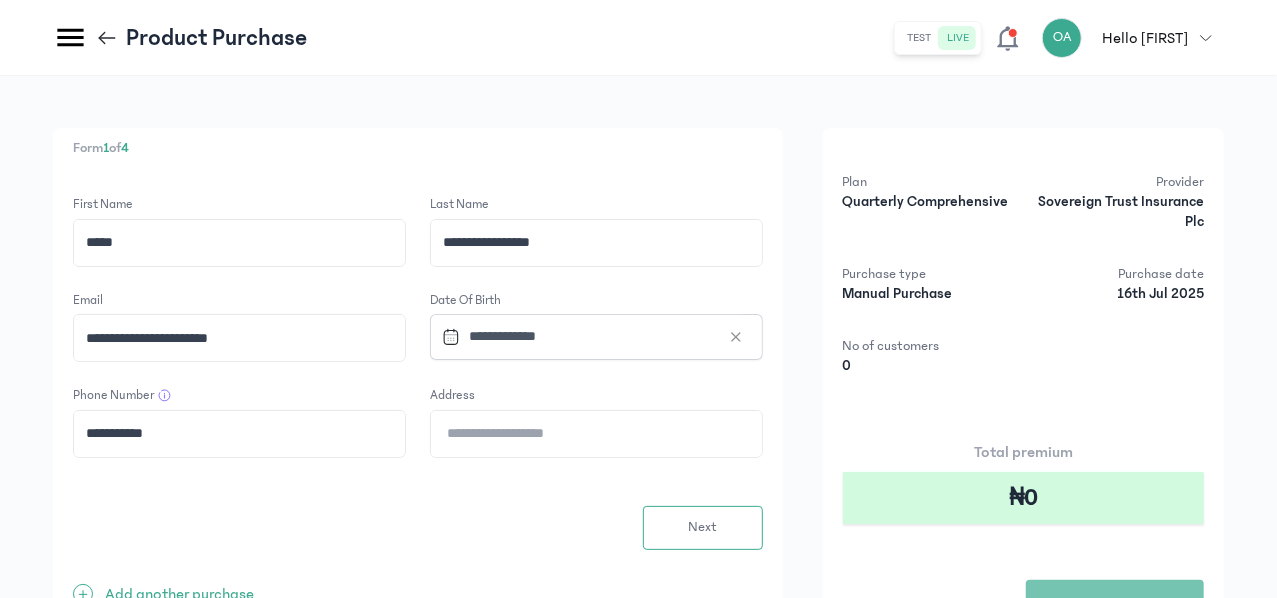 click on "Address" 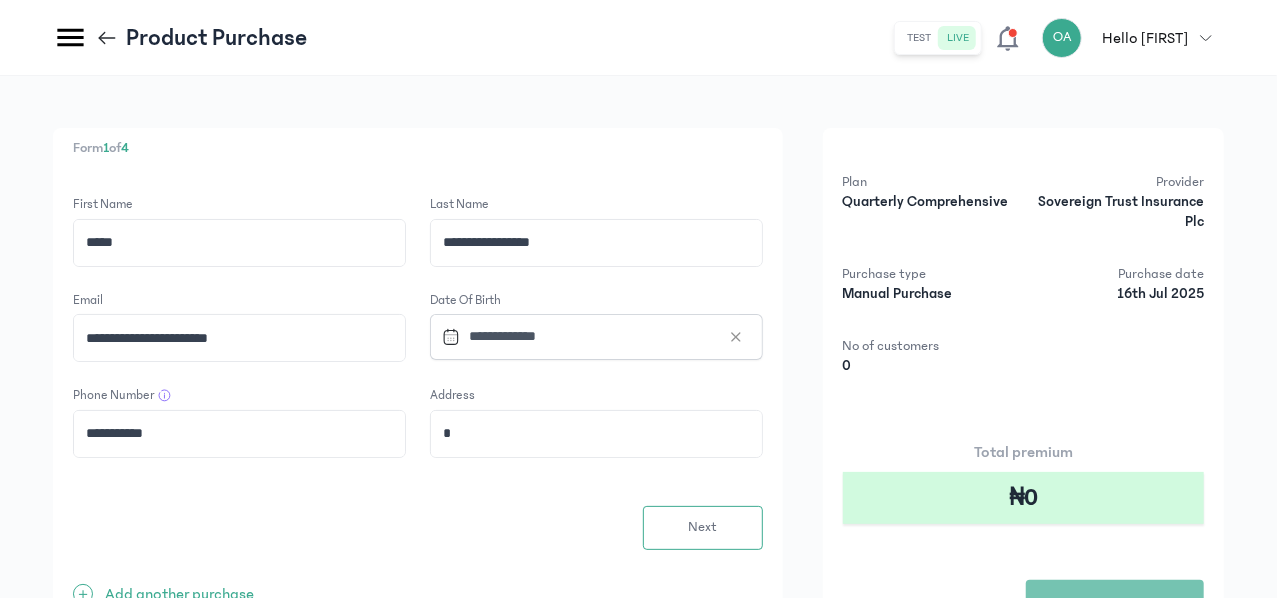 type on "**********" 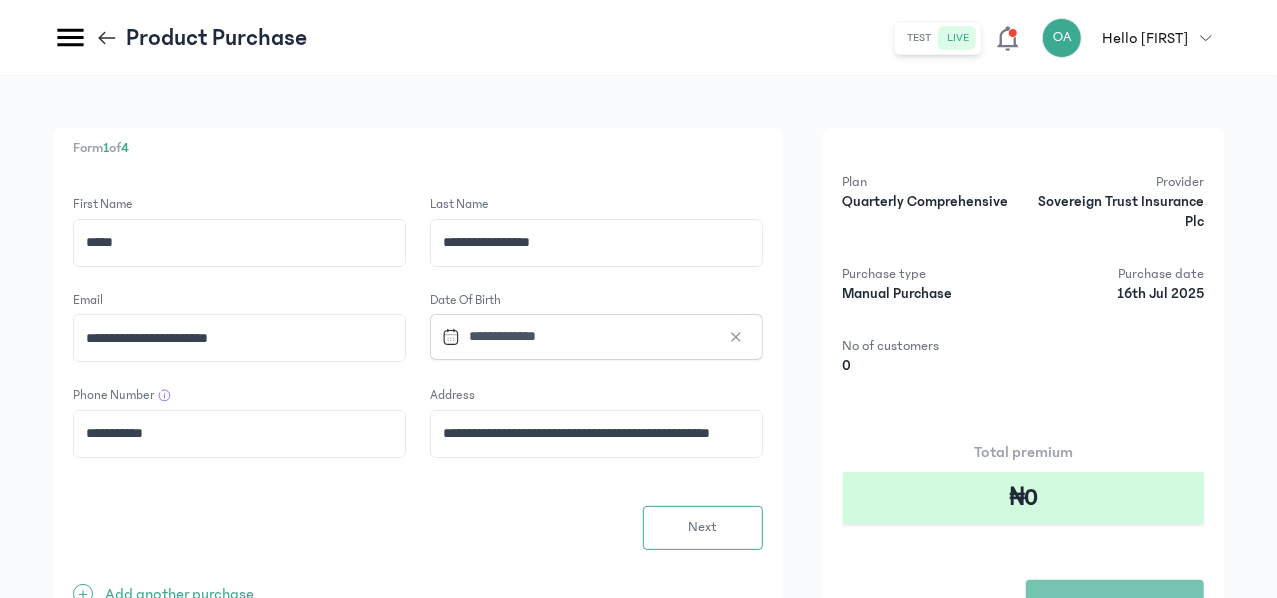 click on "**********" 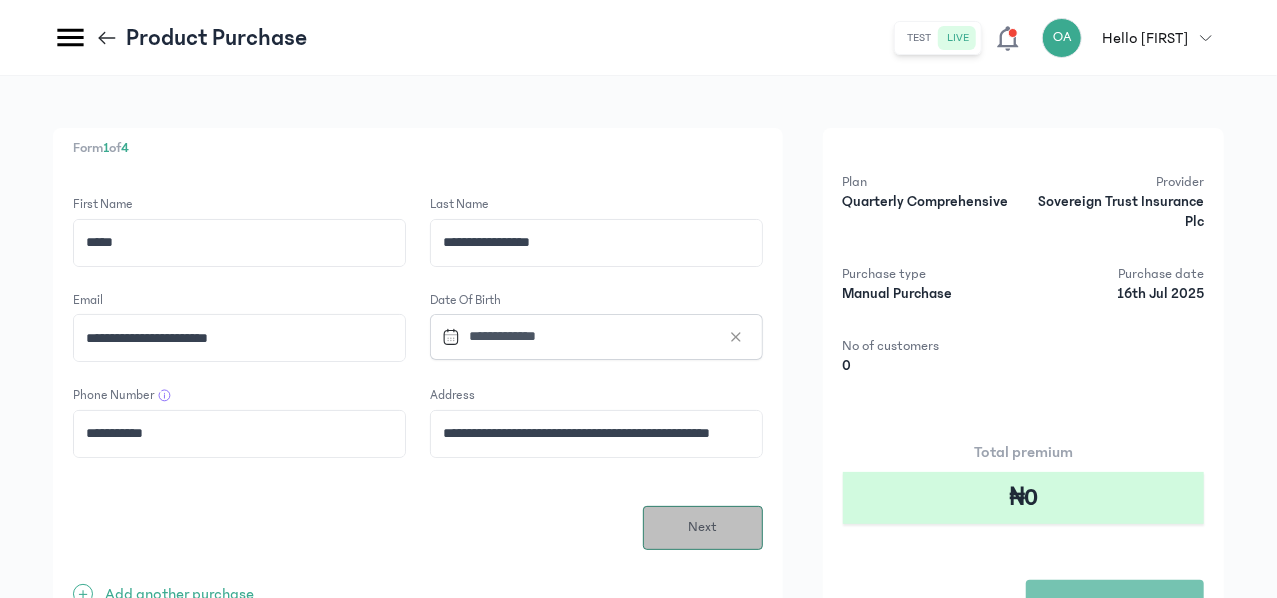 click on "Next" at bounding box center (702, 527) 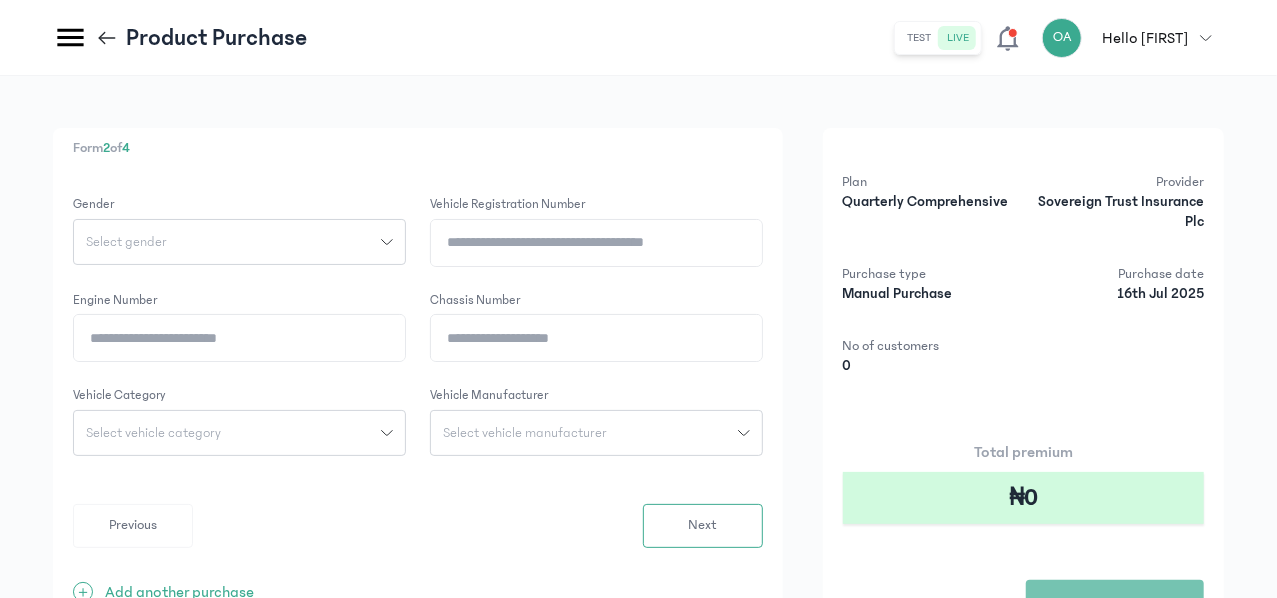 click on "Select gender" 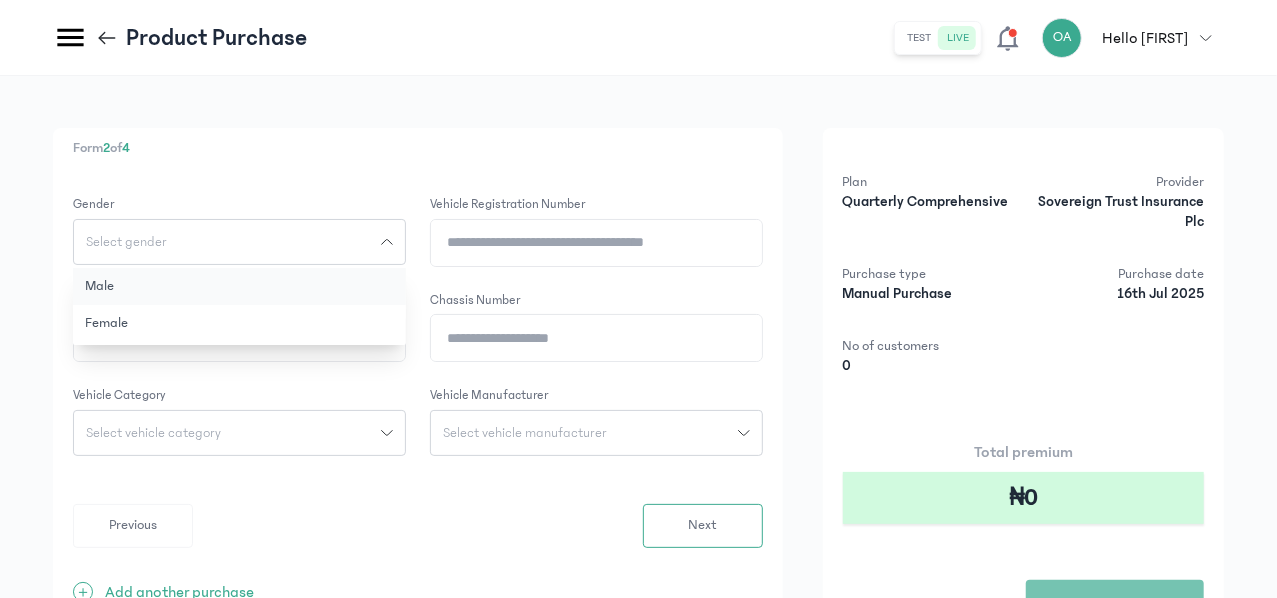 click on "Male" 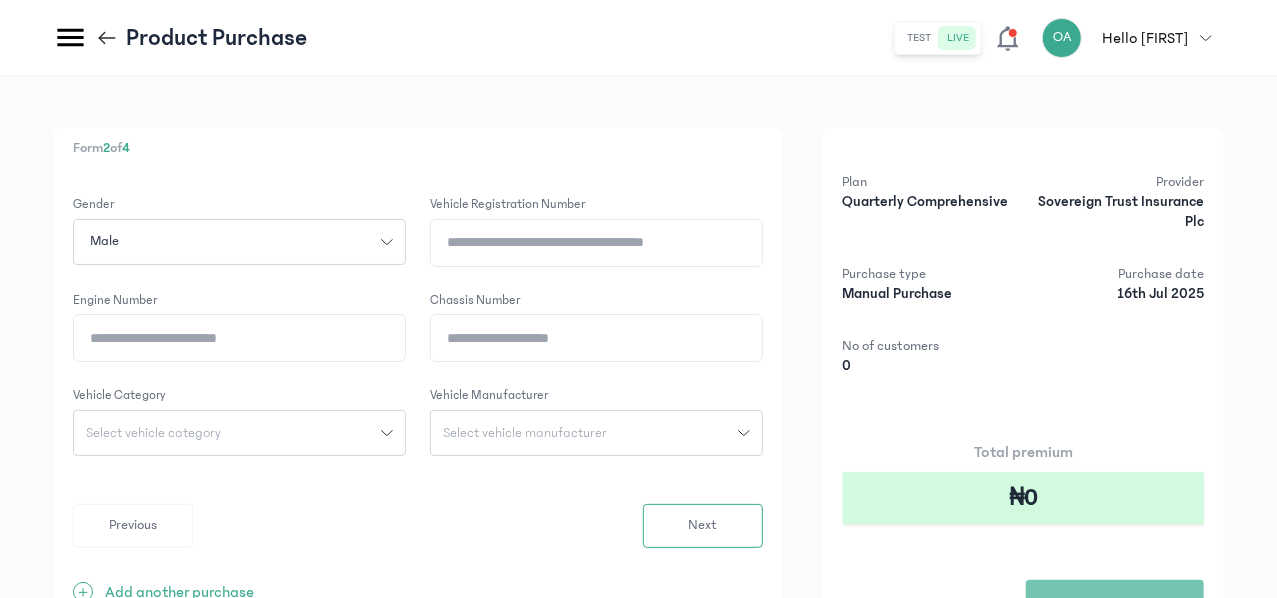 click on "Vehicle registration number" 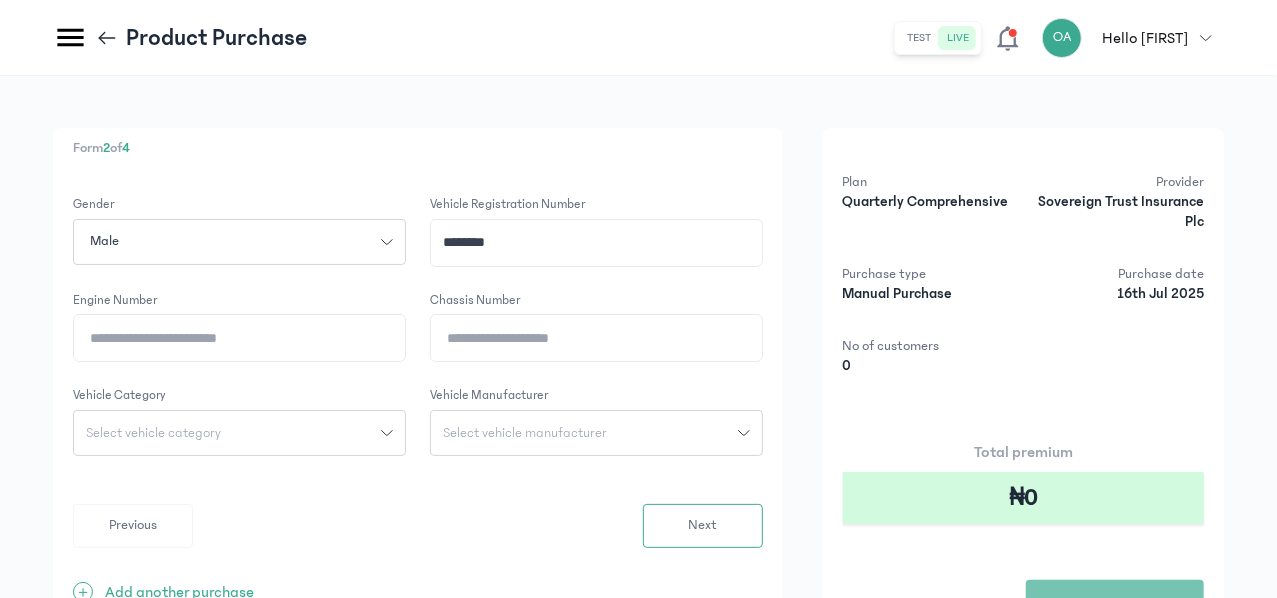type on "********" 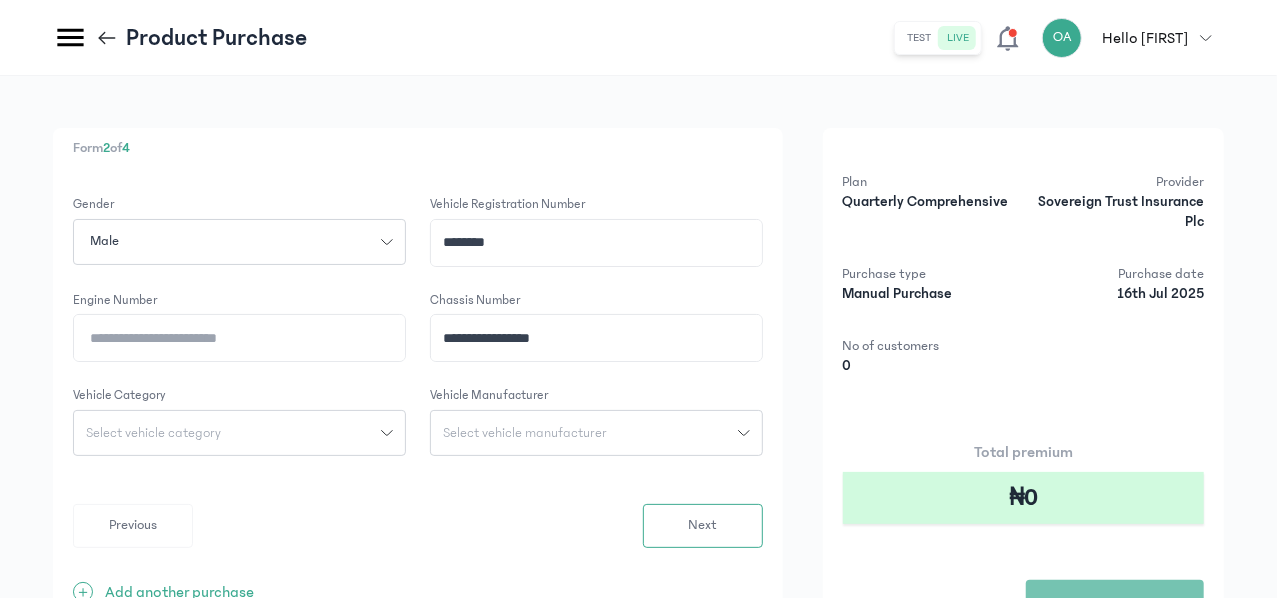 type on "**********" 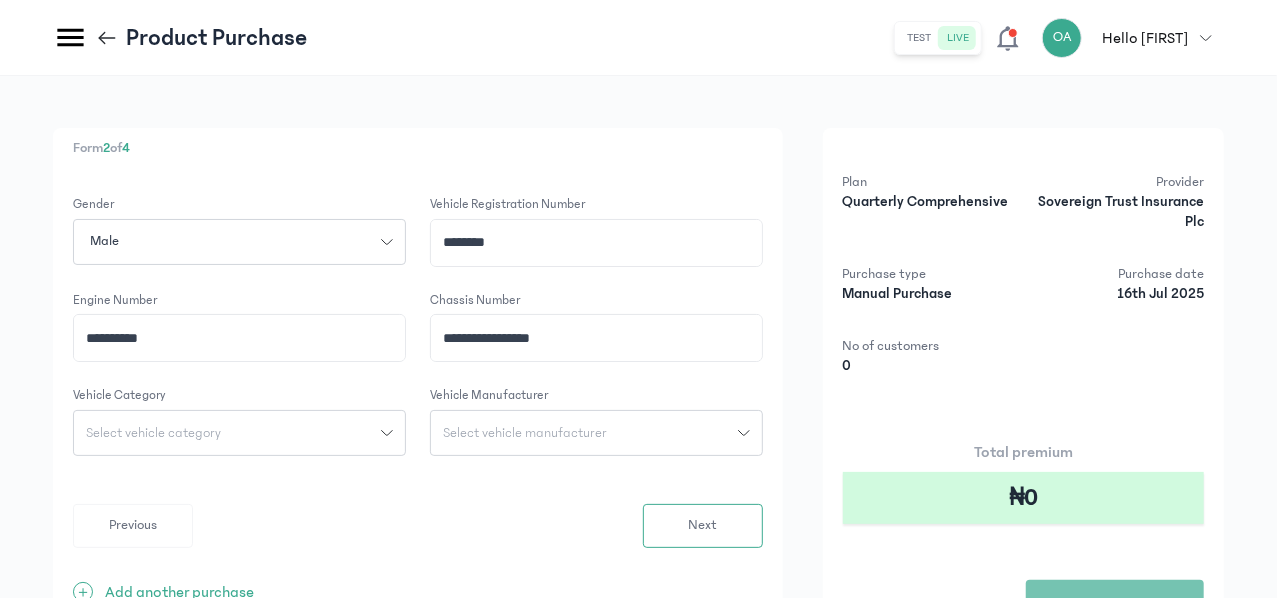 type on "**********" 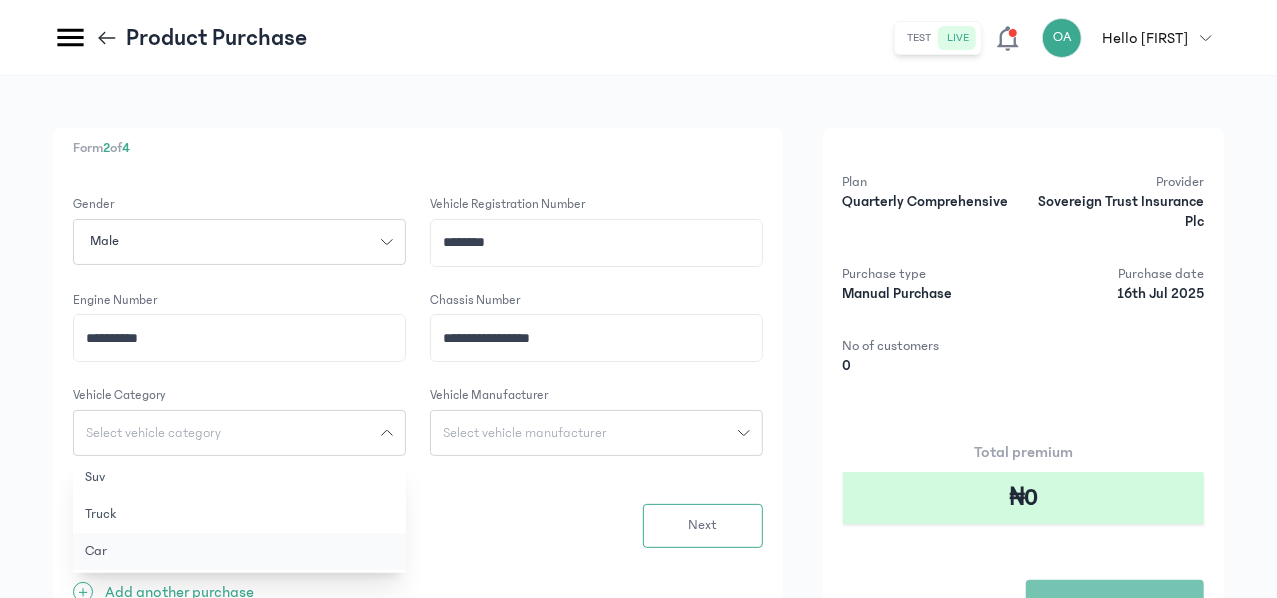 click on "Car" 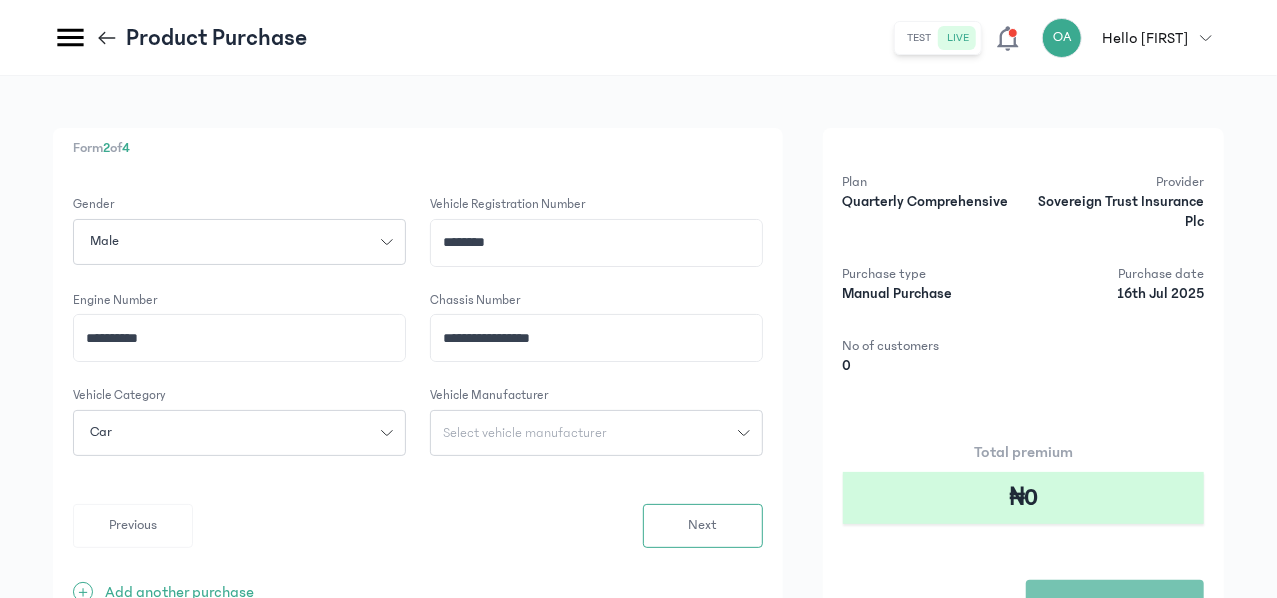 click on "Select vehicle manufacturer" 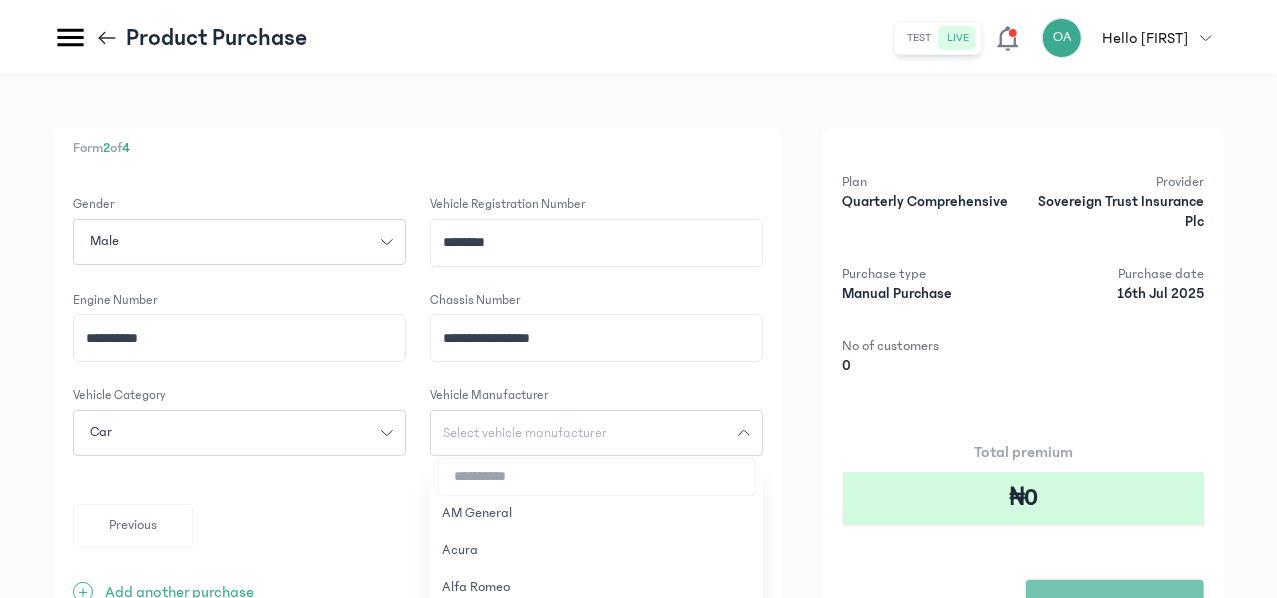 type 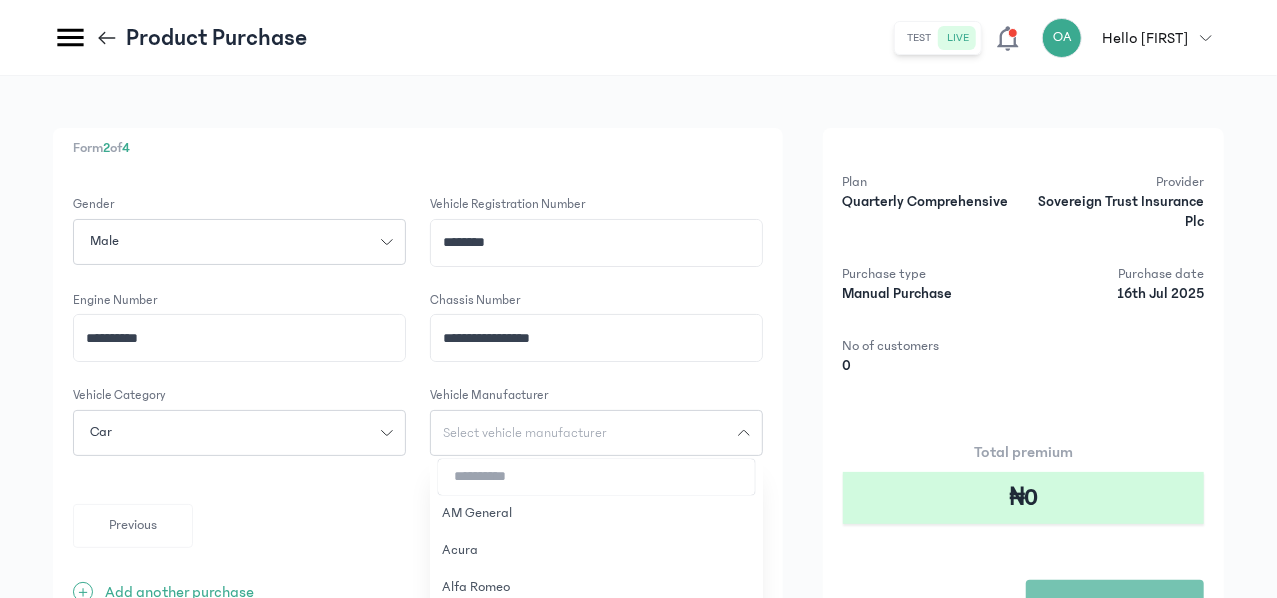 click at bounding box center [596, 477] 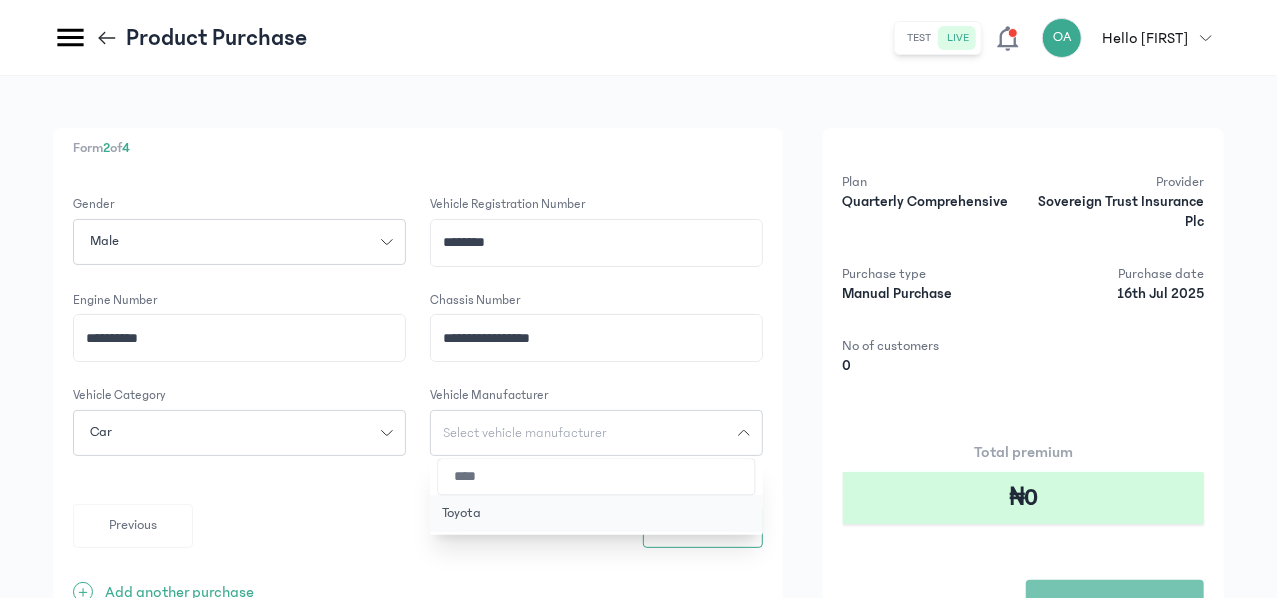type on "****" 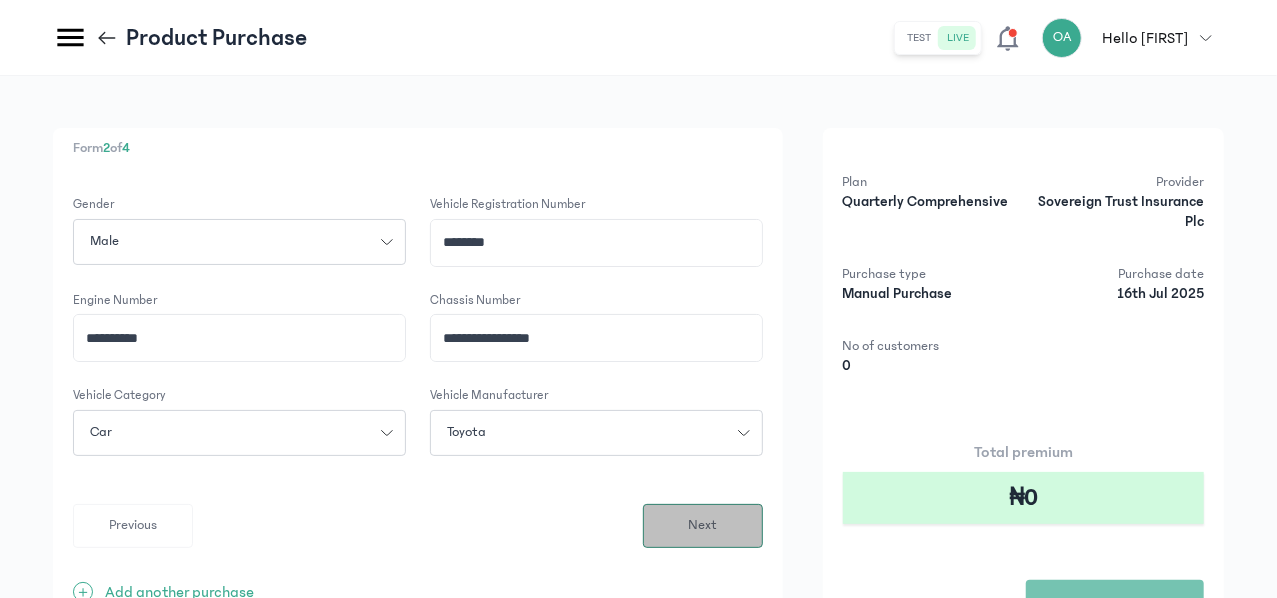 click on "Next" at bounding box center (703, 526) 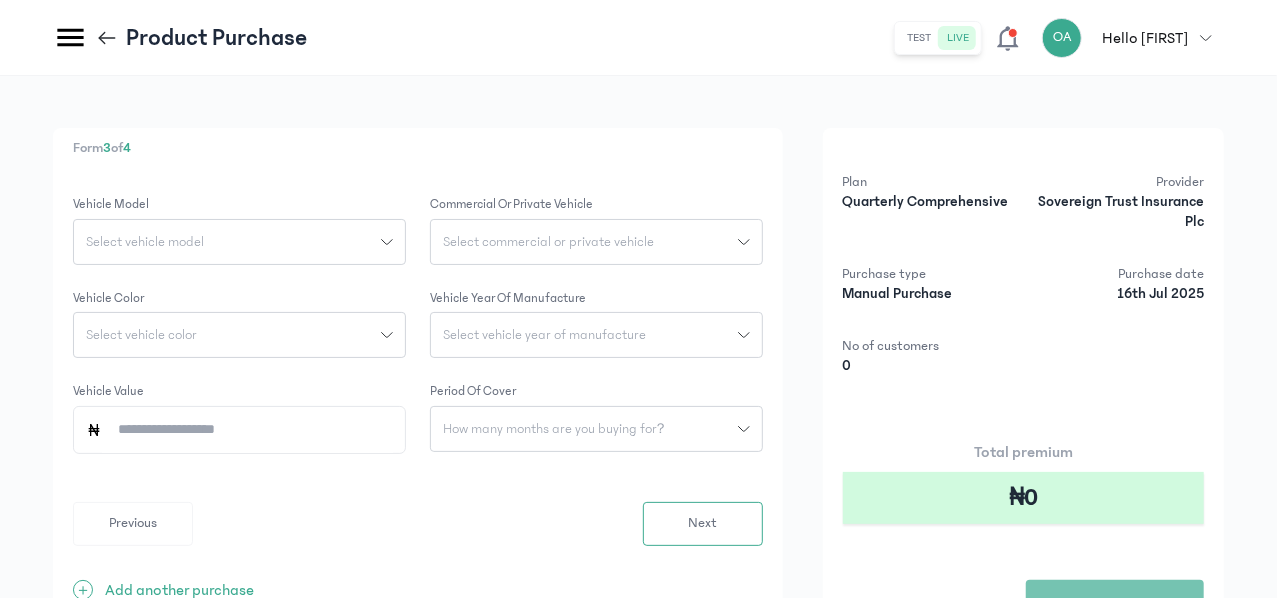 click 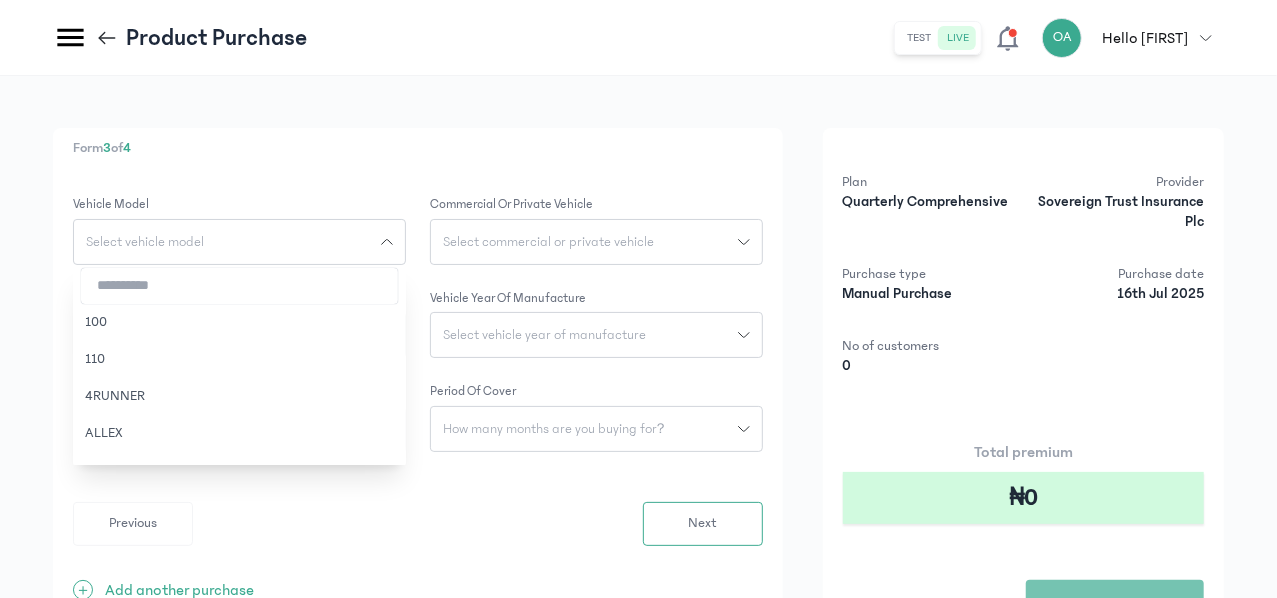 click at bounding box center [239, 286] 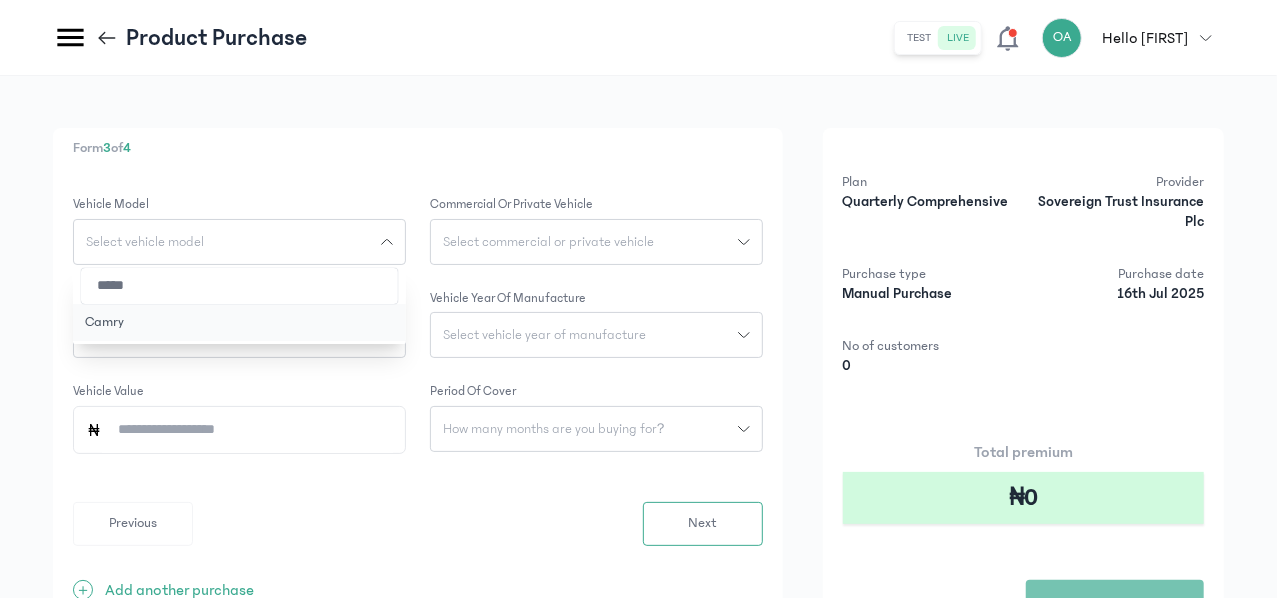 type on "*****" 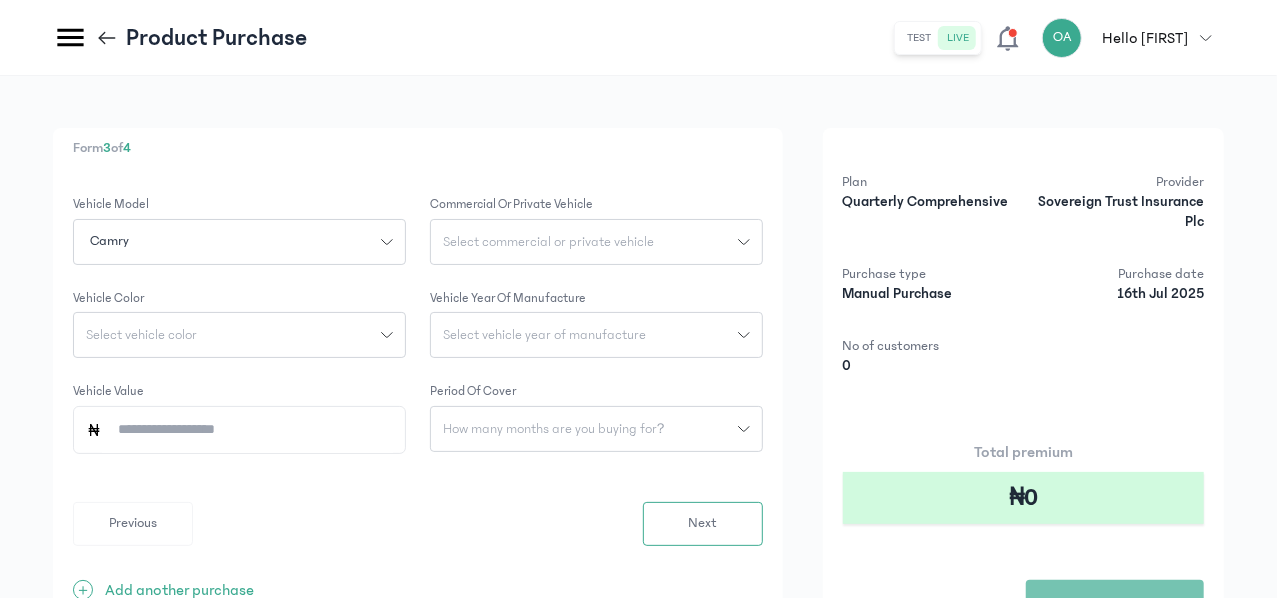 click on "Select commercial or private vehicle" at bounding box center (548, 242) 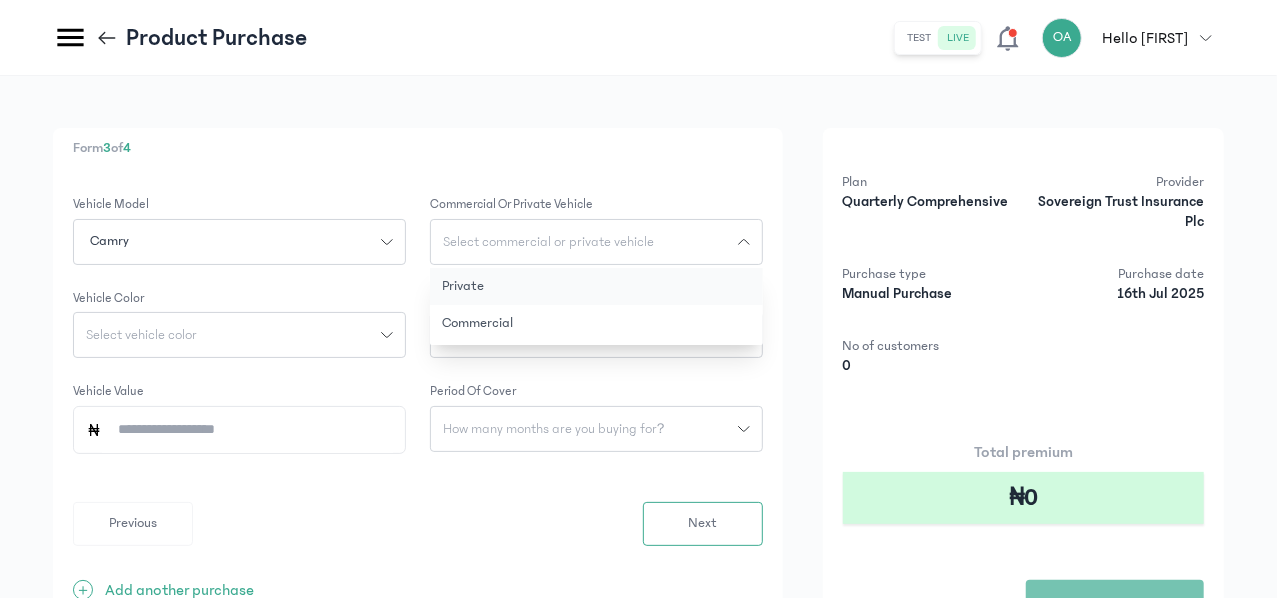 click on "Private" 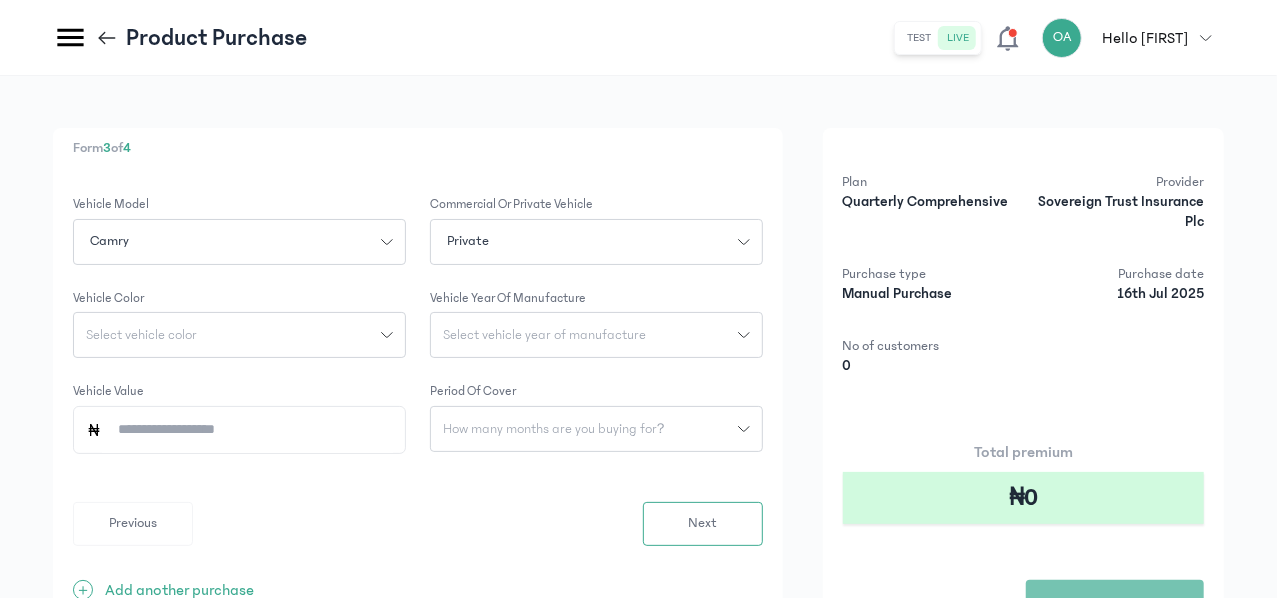 click on "Select vehicle color" at bounding box center (227, 335) 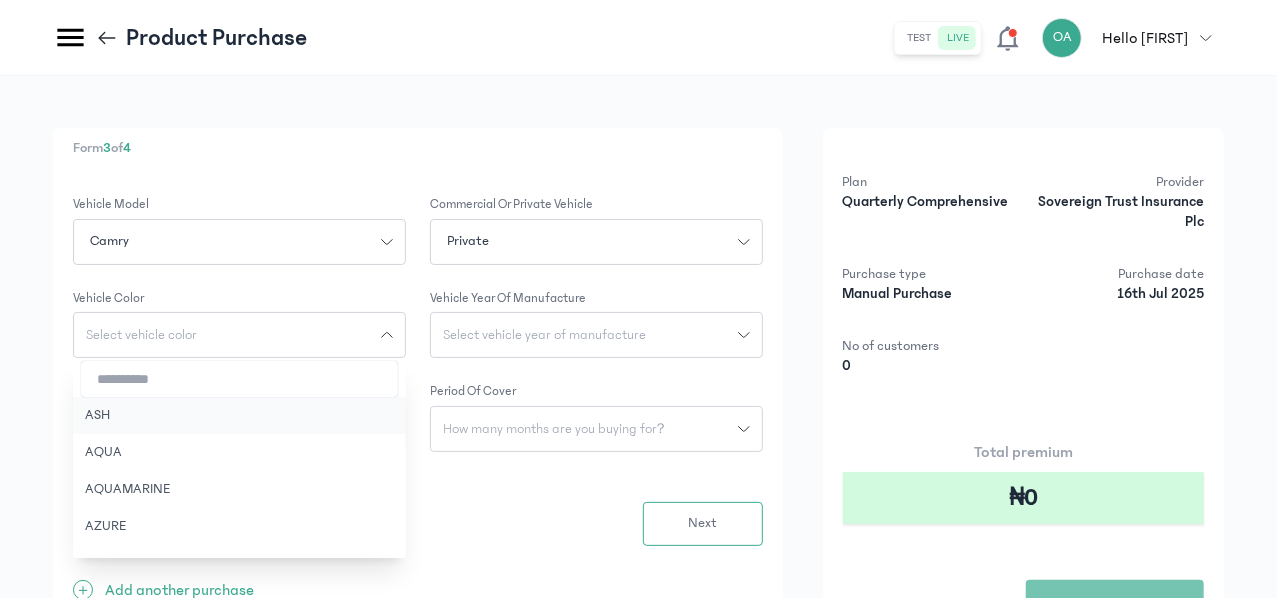 click on "ASH" 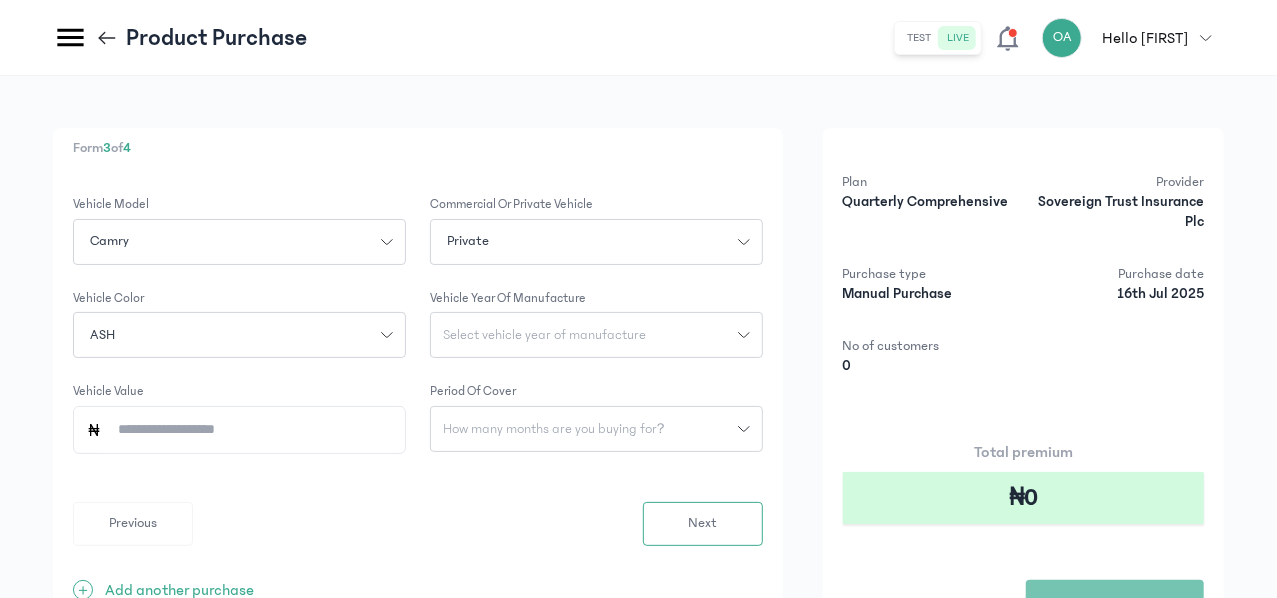click on "Select vehicle year of manufacture" 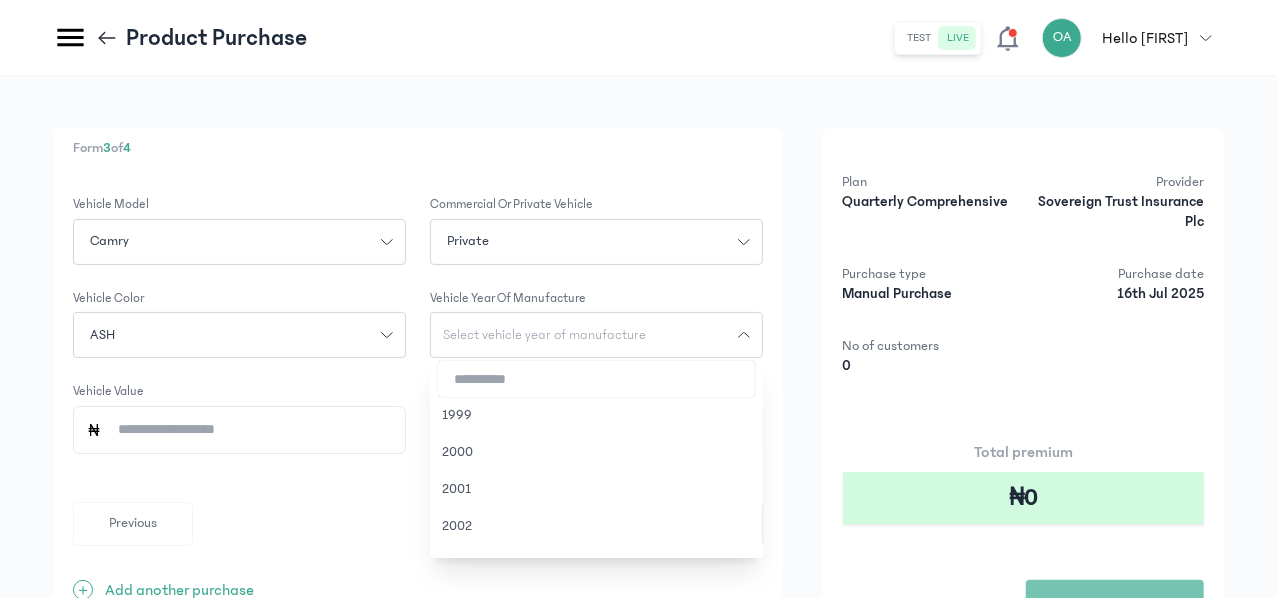 click at bounding box center [596, 379] 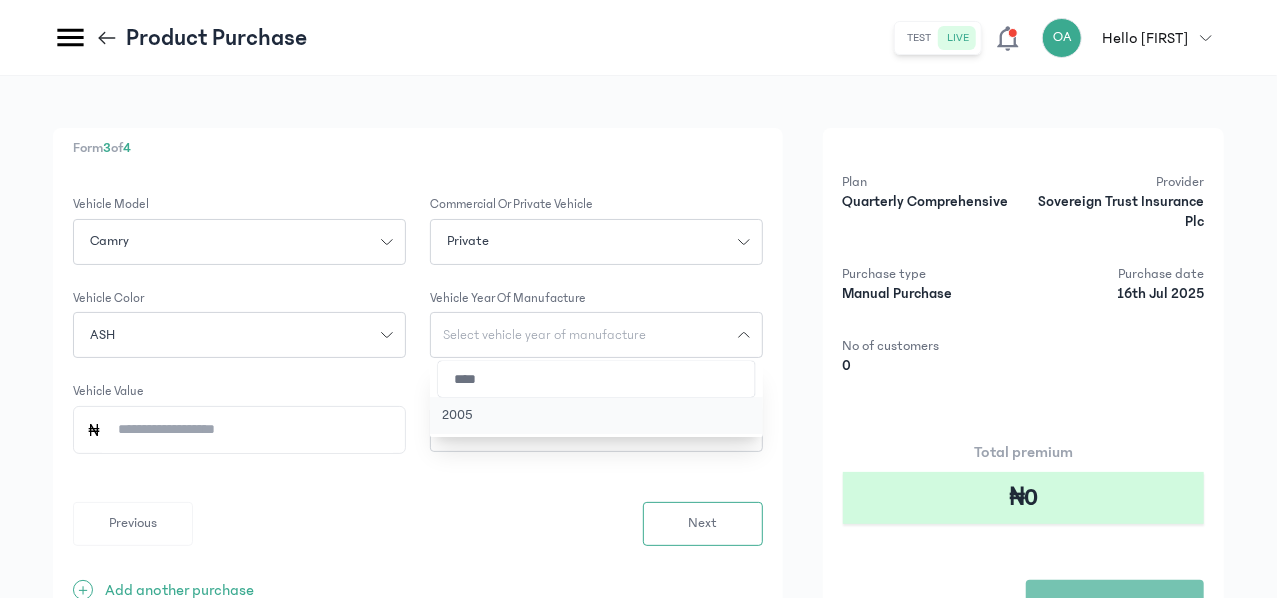 type on "****" 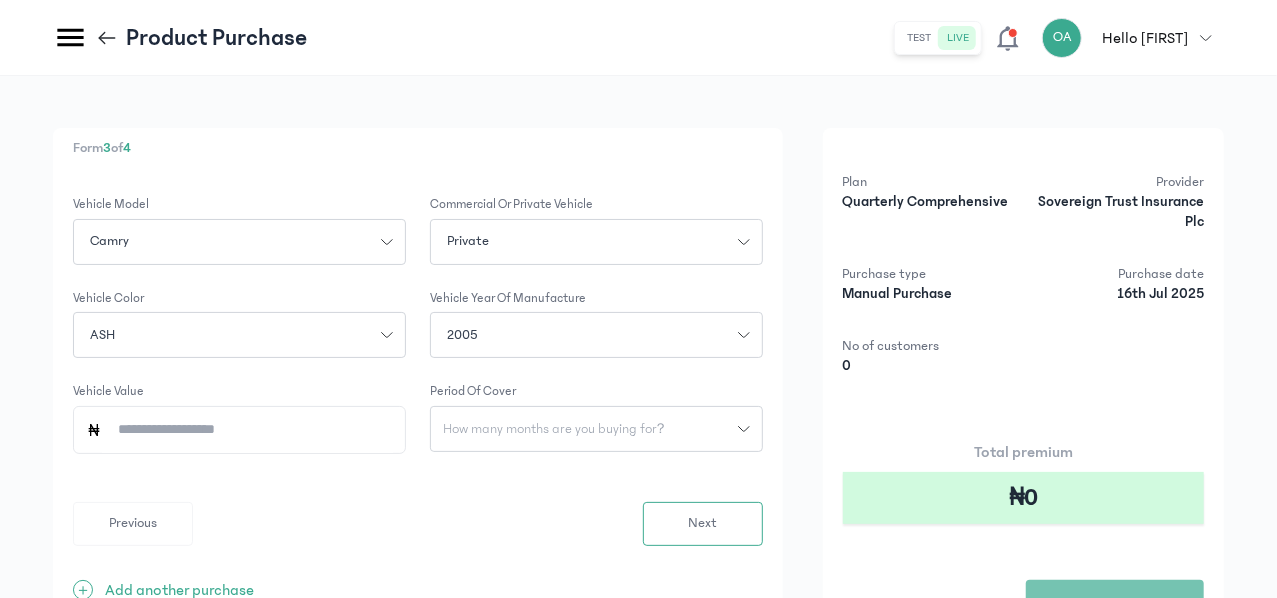 click on "How many months are you buying for?" 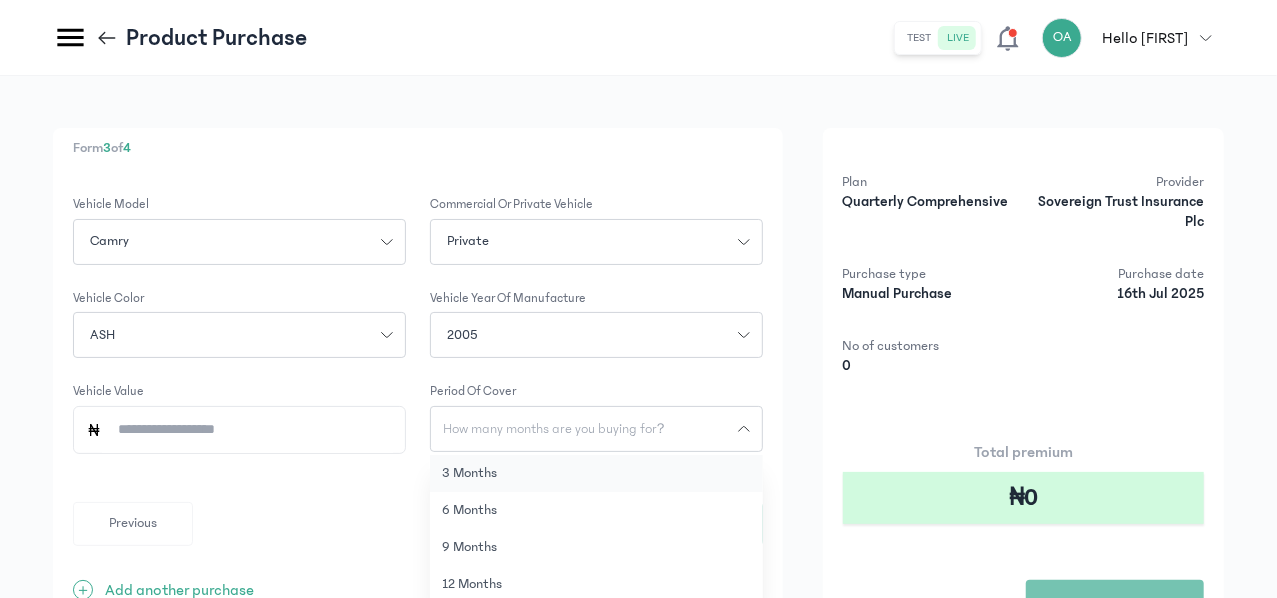 click on "3 months" 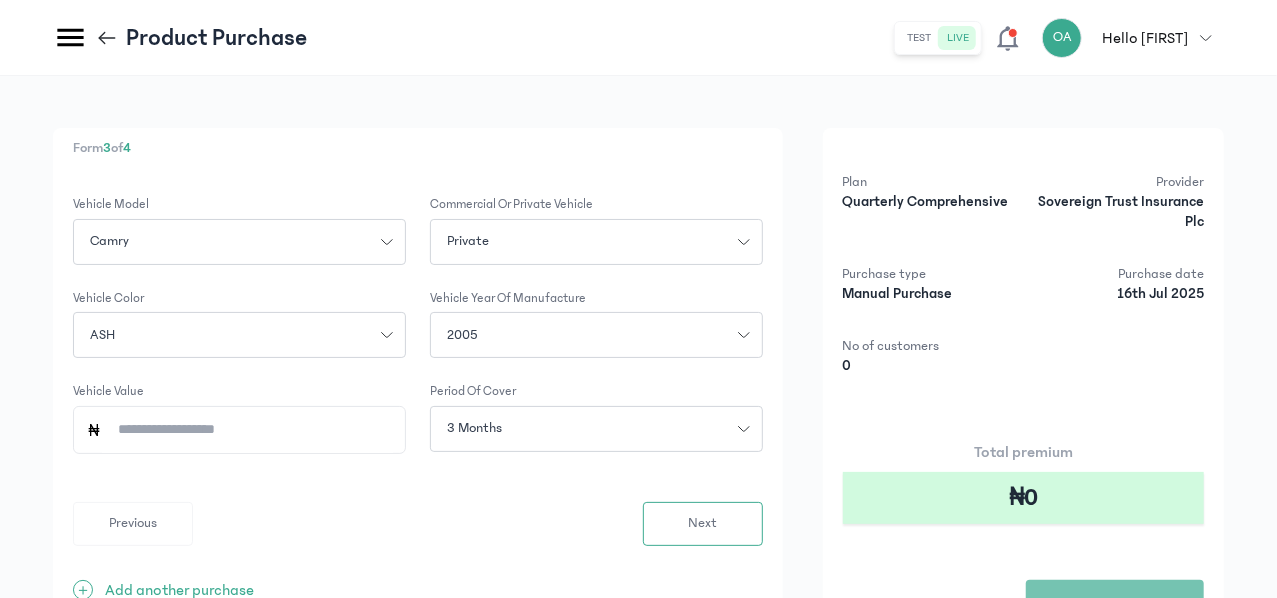 click on "Vehicle Value" 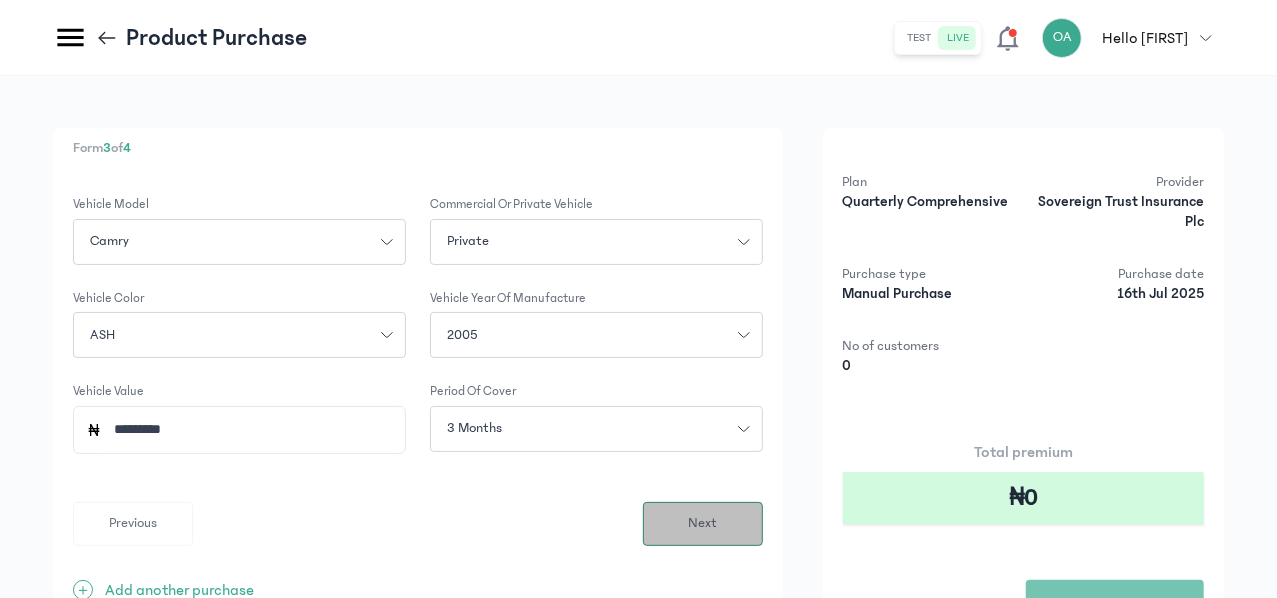 type on "*********" 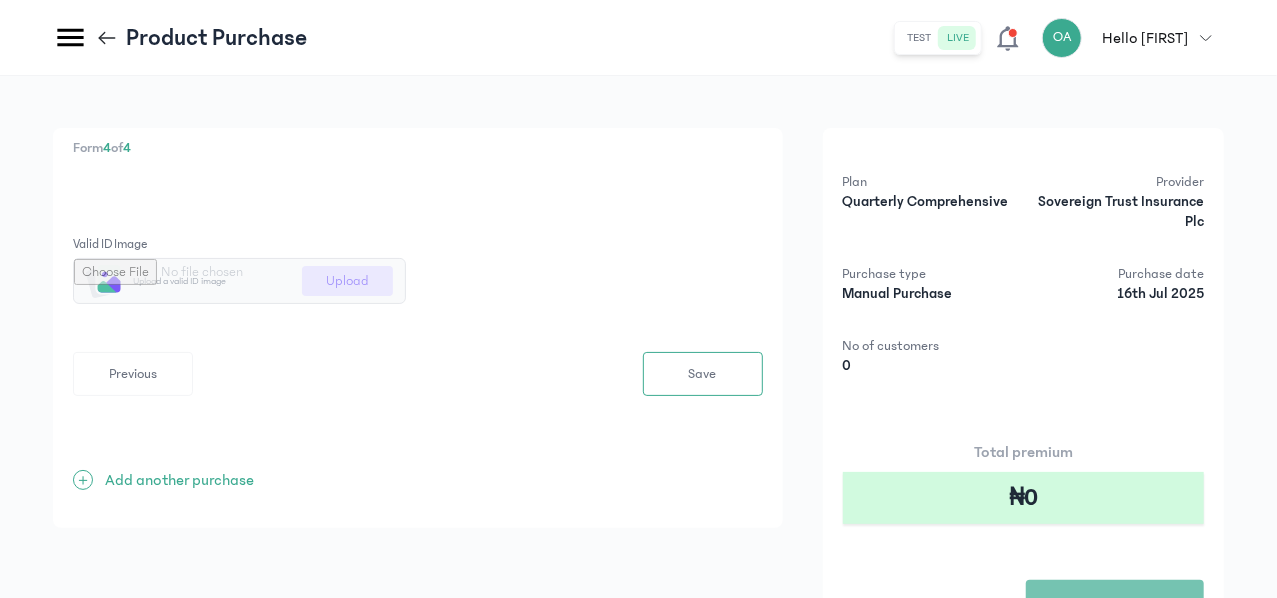 click at bounding box center [239, 281] 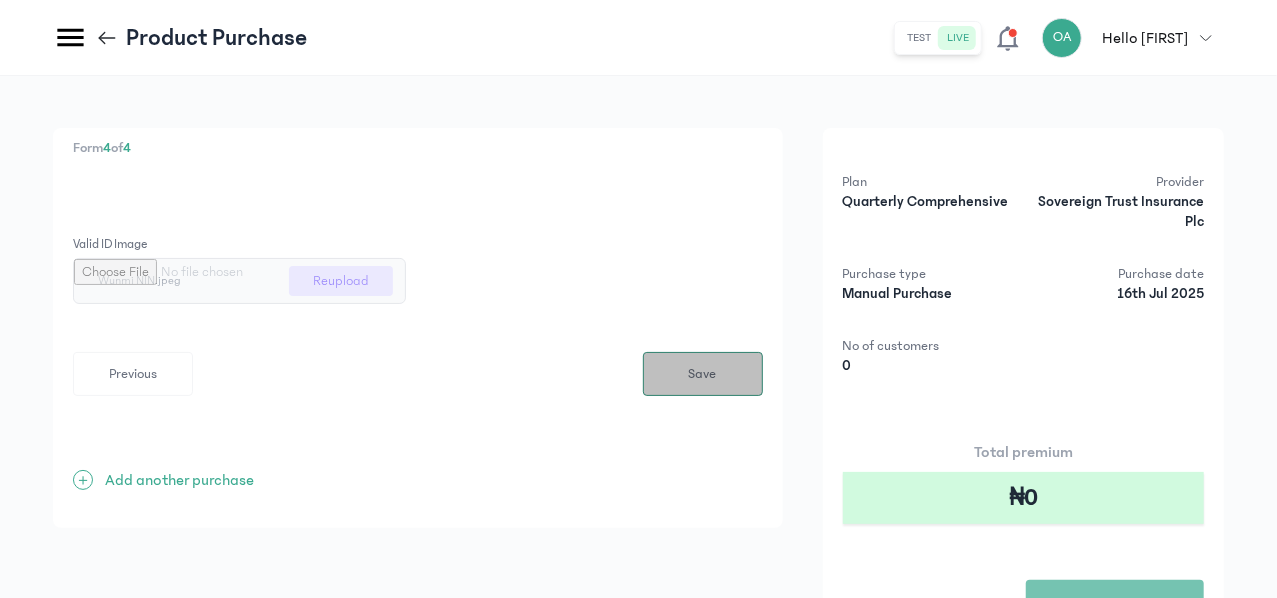 click on "Save" at bounding box center (703, 374) 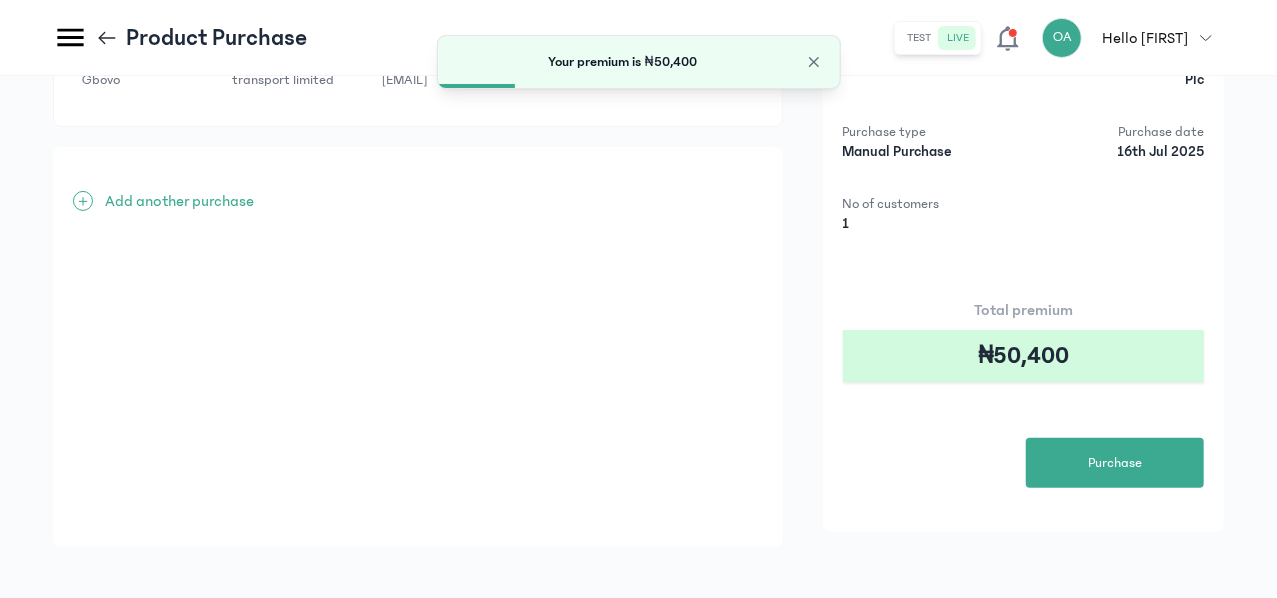 scroll, scrollTop: 177, scrollLeft: 0, axis: vertical 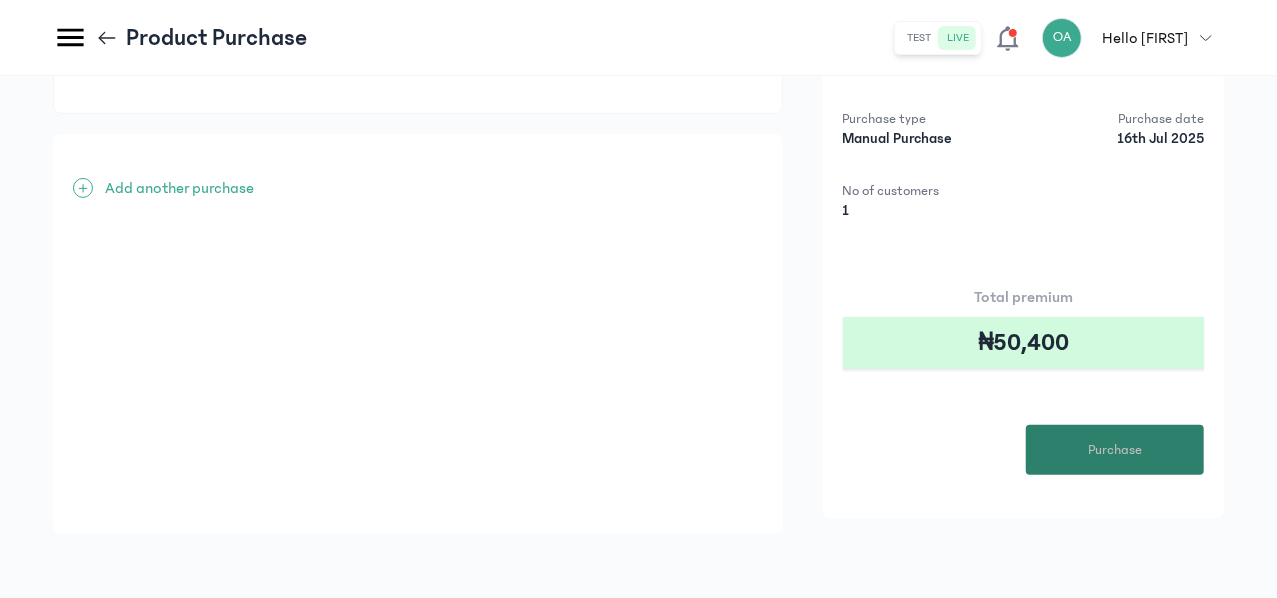 click on "Purchase" at bounding box center (1115, 450) 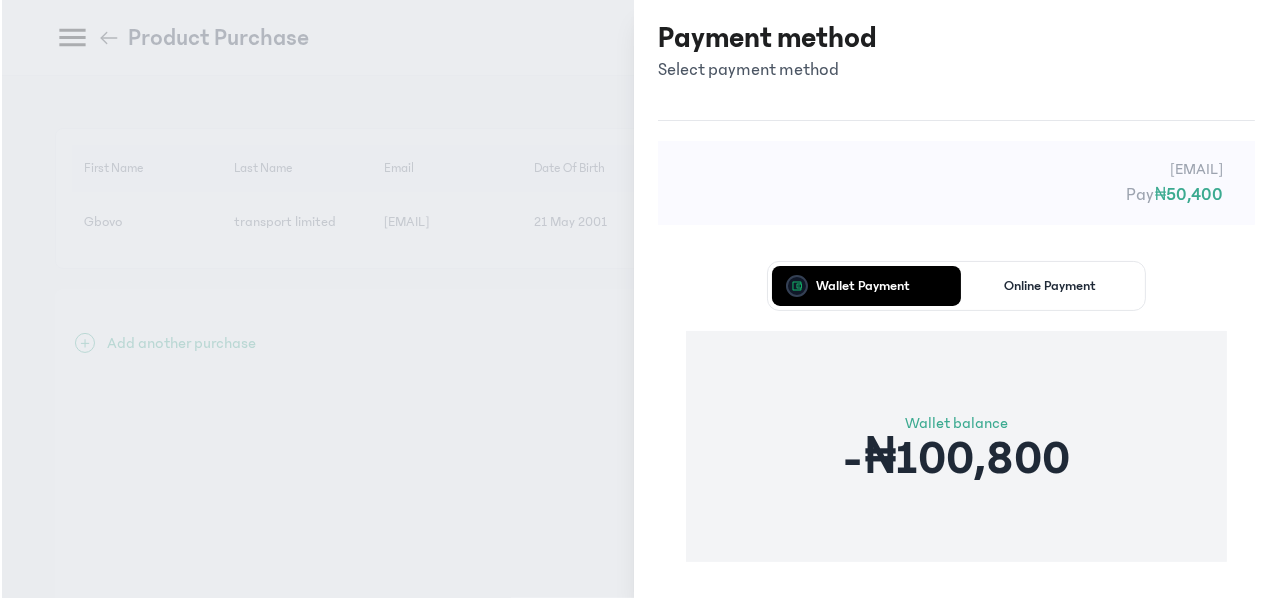 scroll, scrollTop: 0, scrollLeft: 0, axis: both 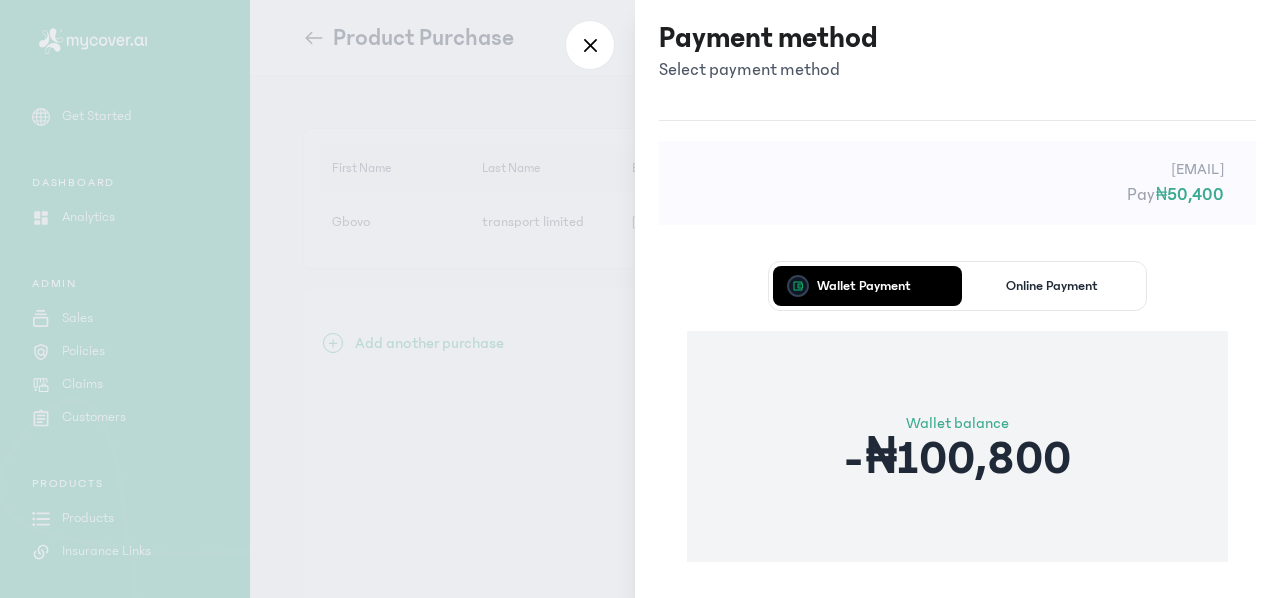 click on "[EMAIL] Pay  ₦50,400
Wallet Payment
Online Payment Wallet balance -₦100,800  Proceed" at bounding box center (957, 420) 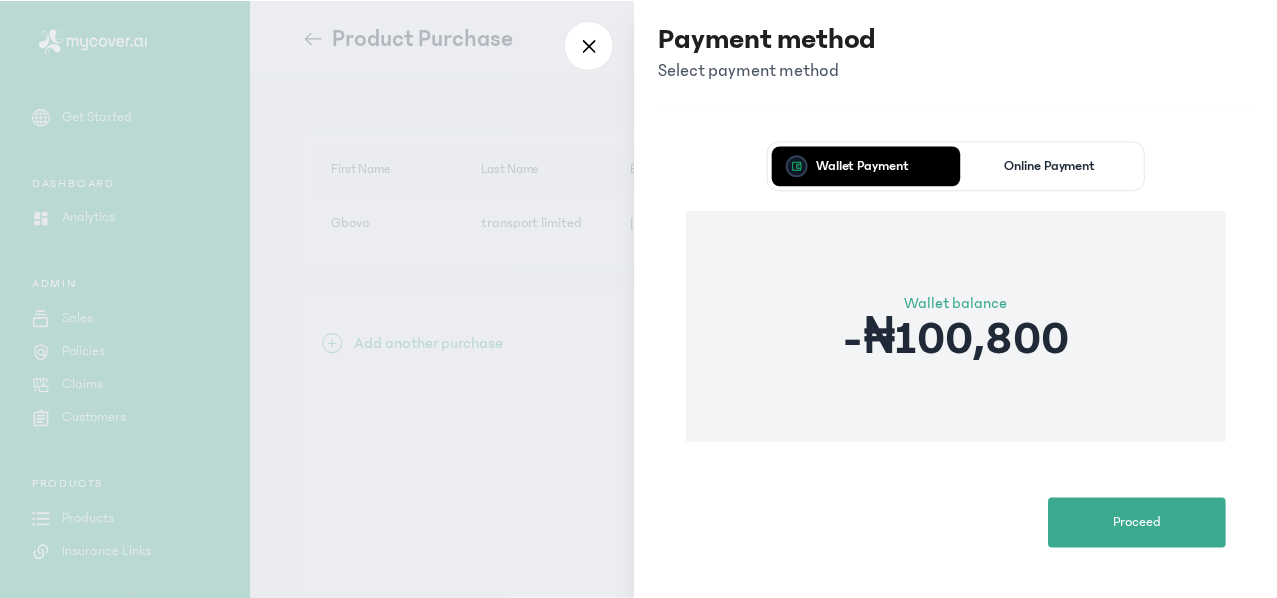 scroll, scrollTop: 121, scrollLeft: 0, axis: vertical 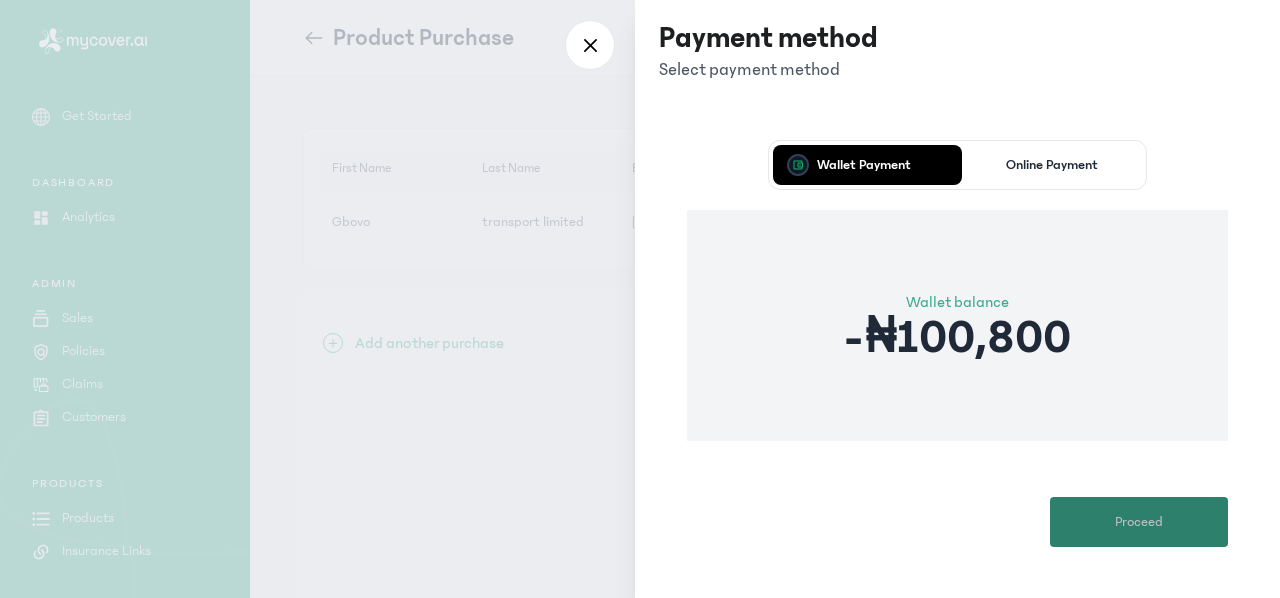 click on "Proceed" at bounding box center (1139, 522) 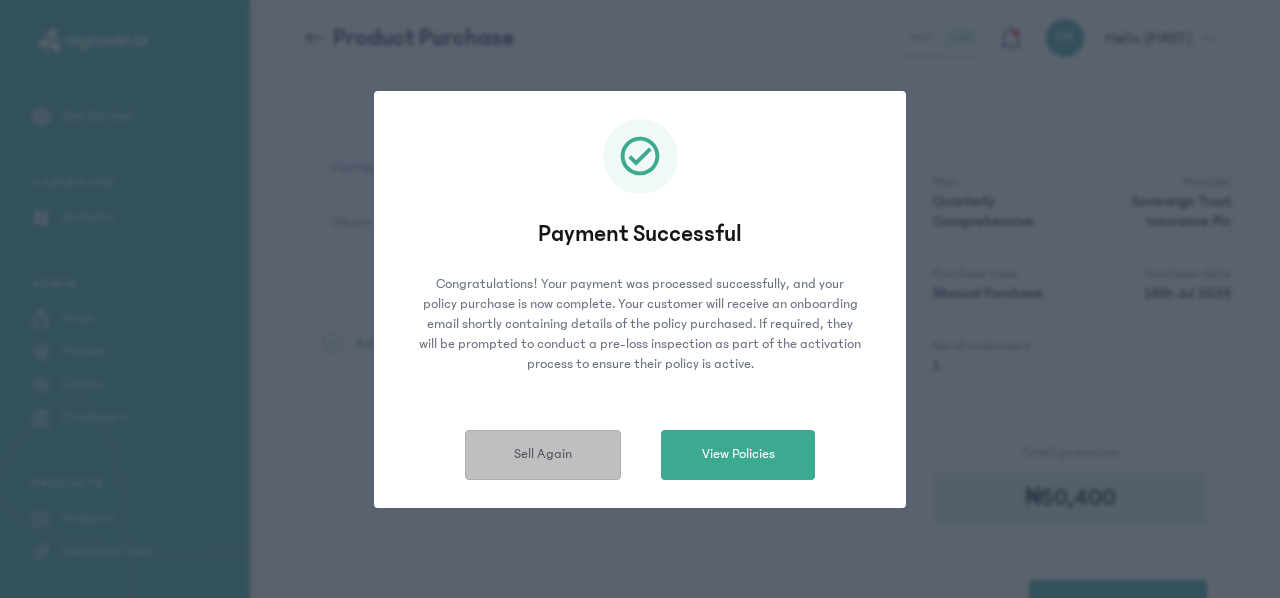 click on "Sell Again" at bounding box center [543, 454] 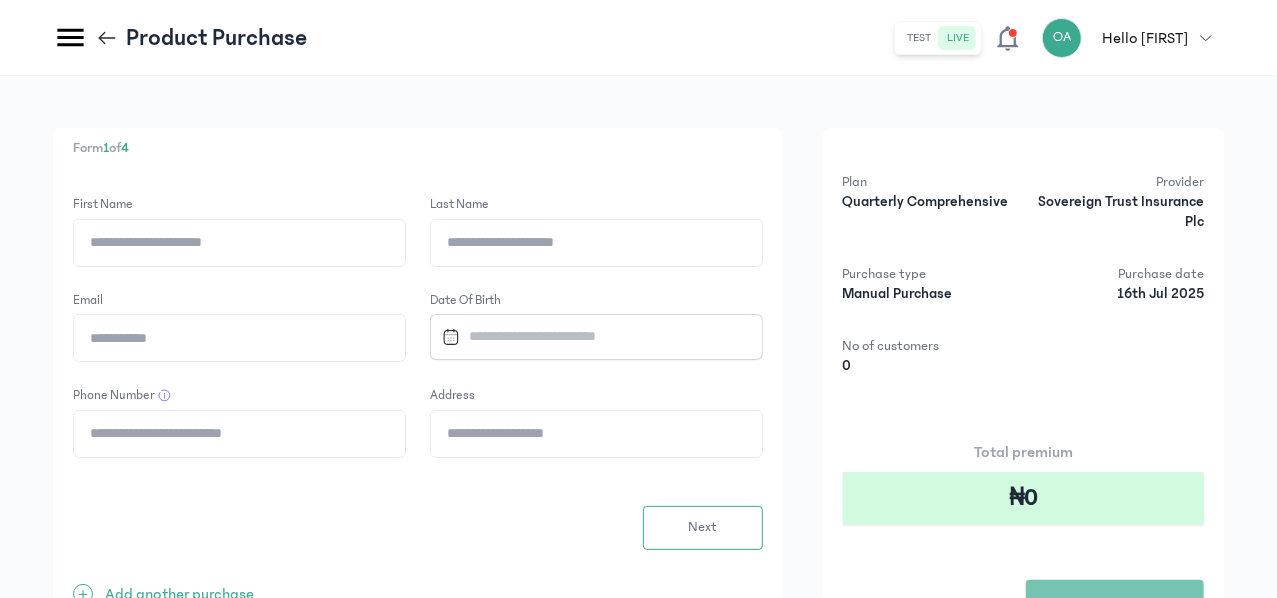 click on "First Name" 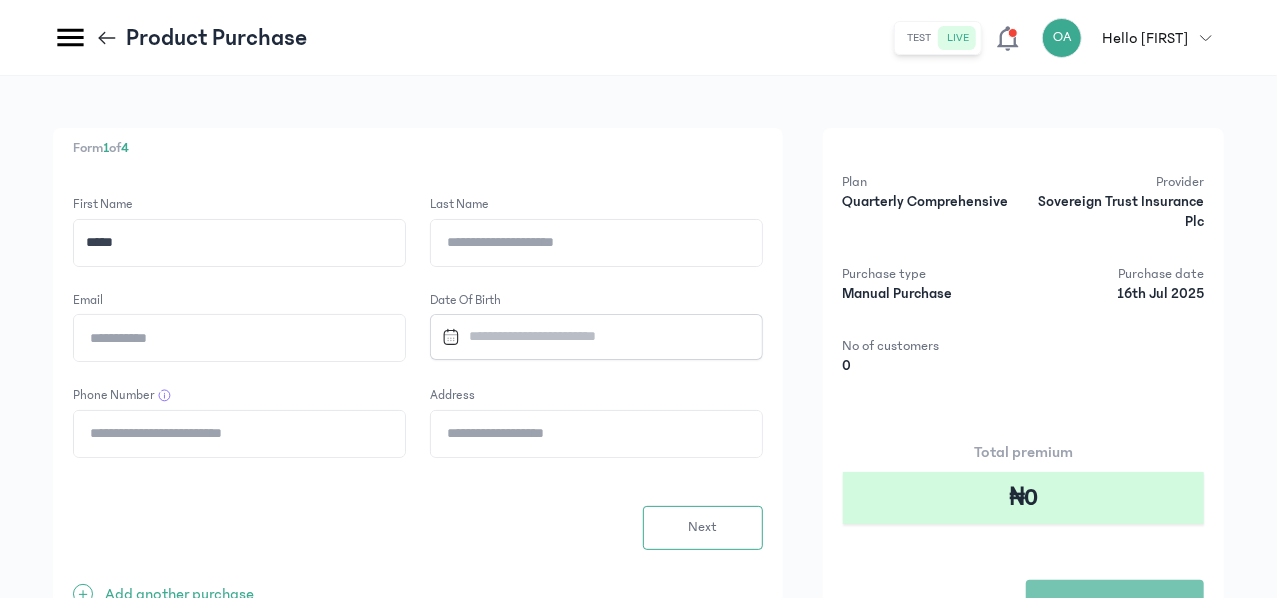 type on "*****" 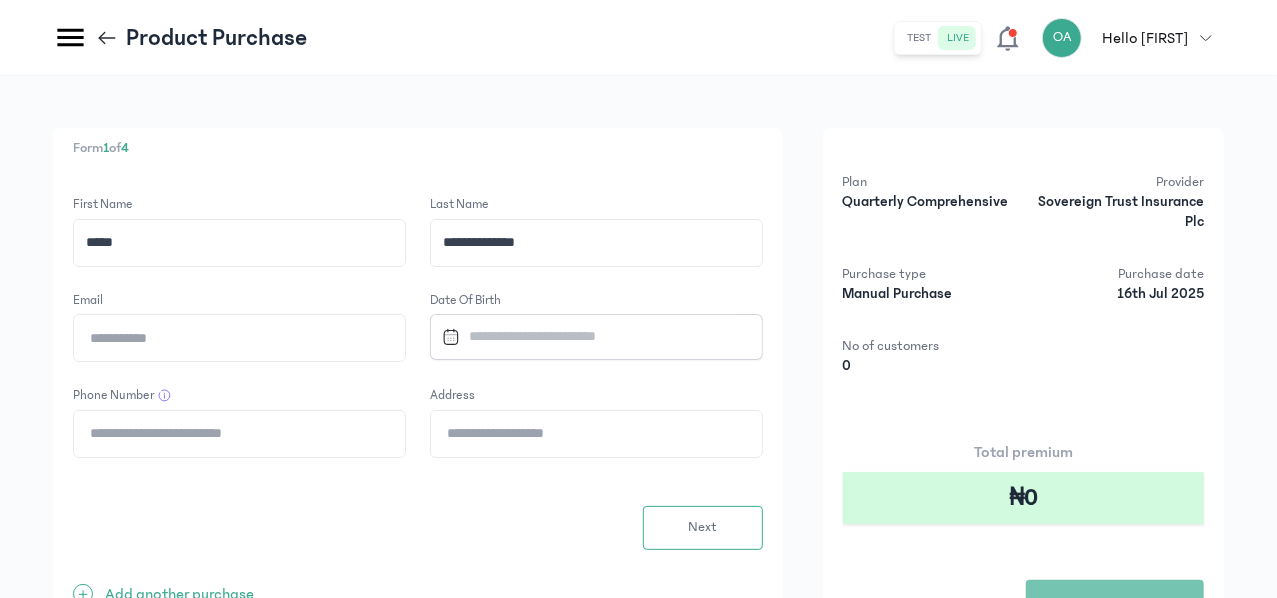 type on "**********" 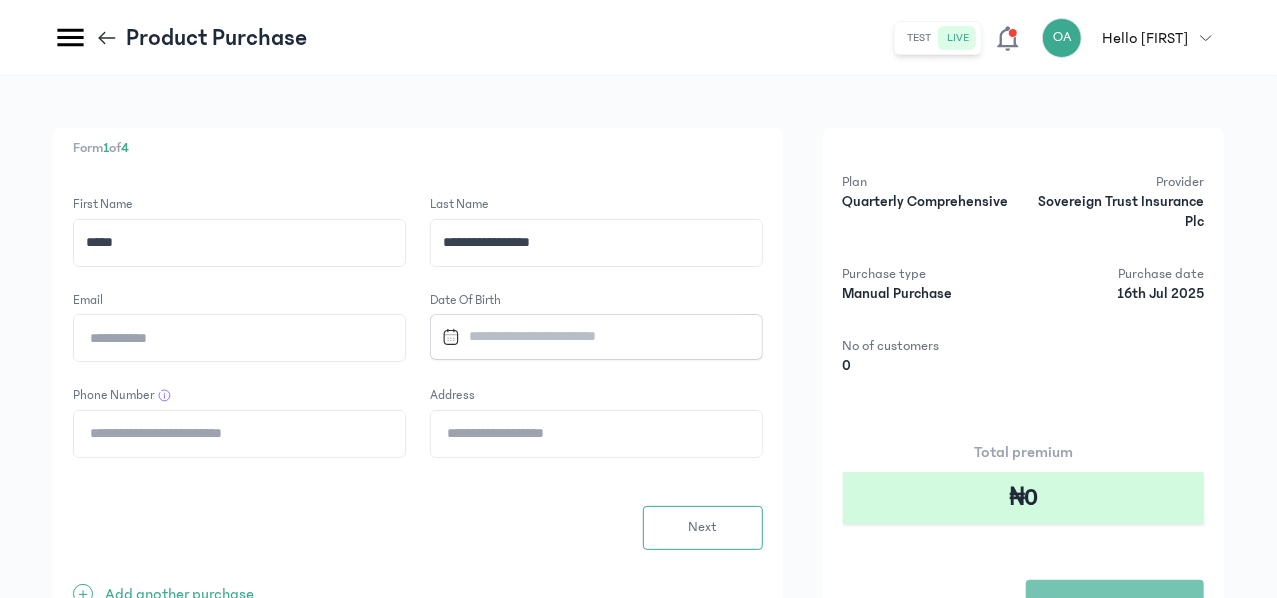 click on "Email" 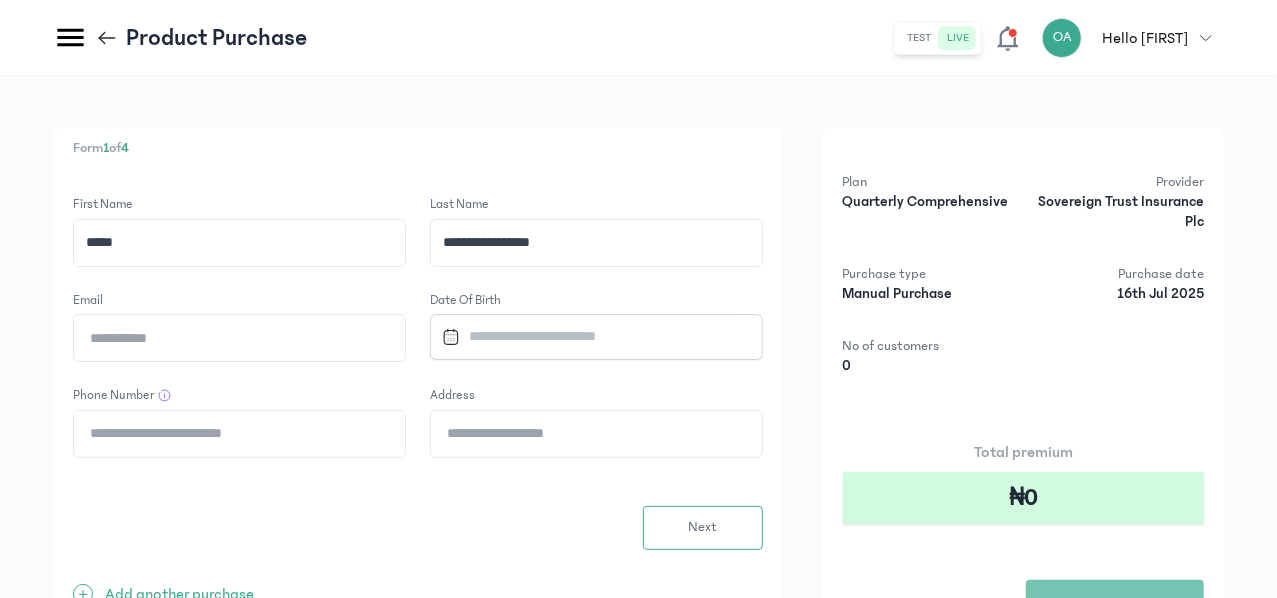 type on "**********" 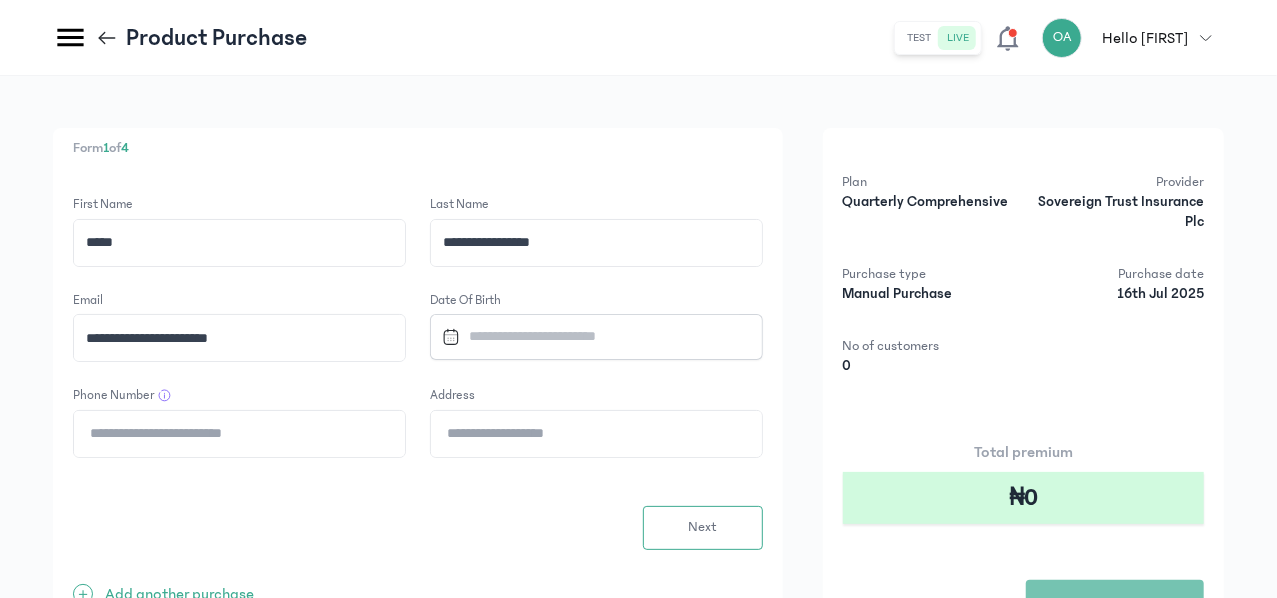 click at bounding box center [587, 336] 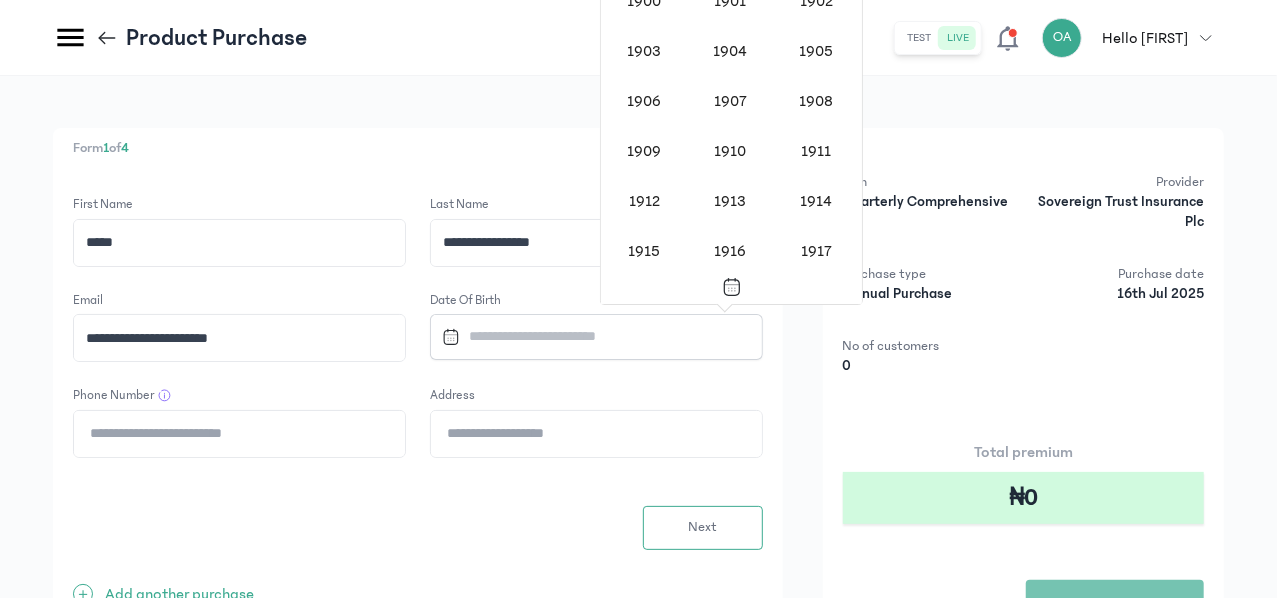 scroll, scrollTop: 1618, scrollLeft: 0, axis: vertical 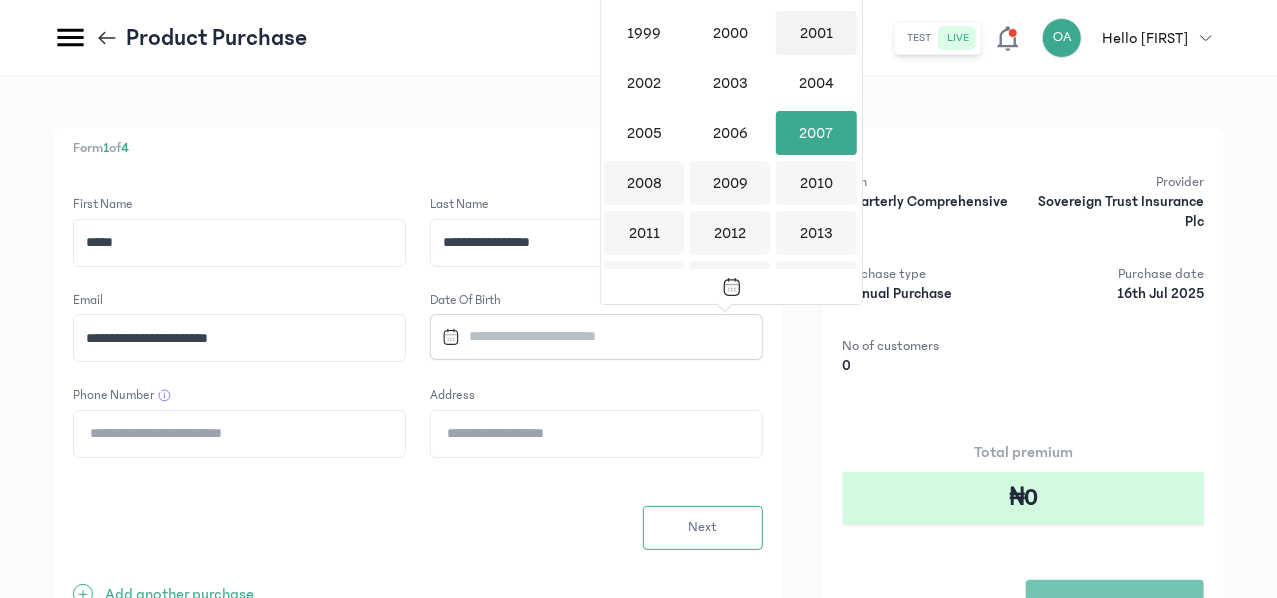 click on "2001" at bounding box center (816, 33) 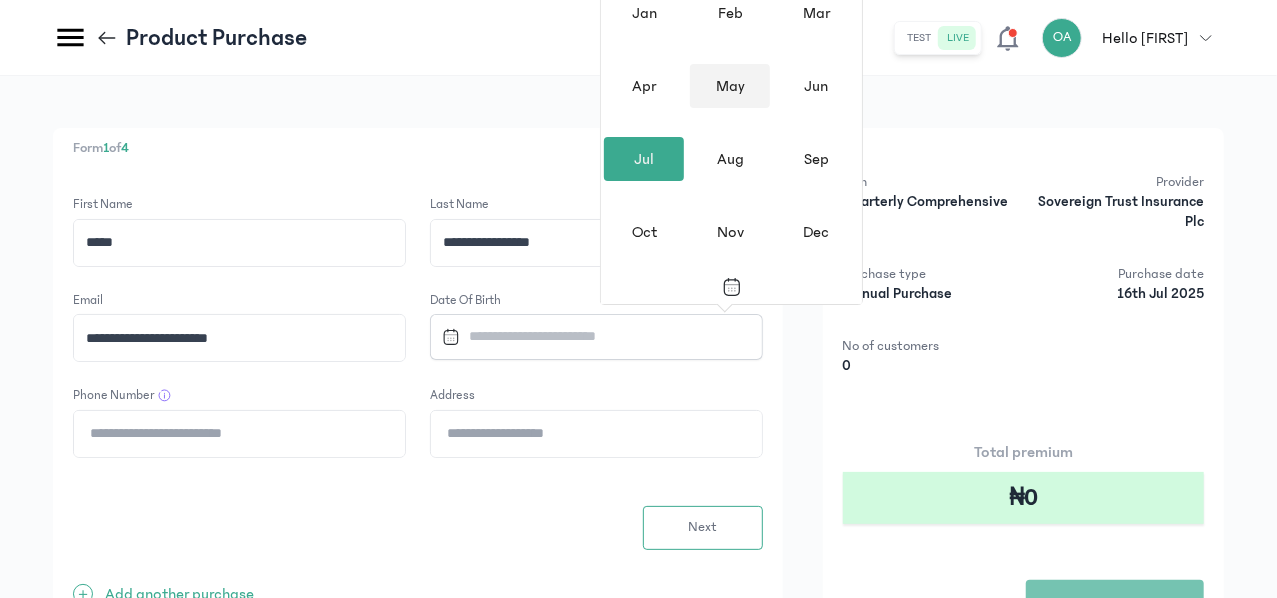 click on "May" at bounding box center [730, 86] 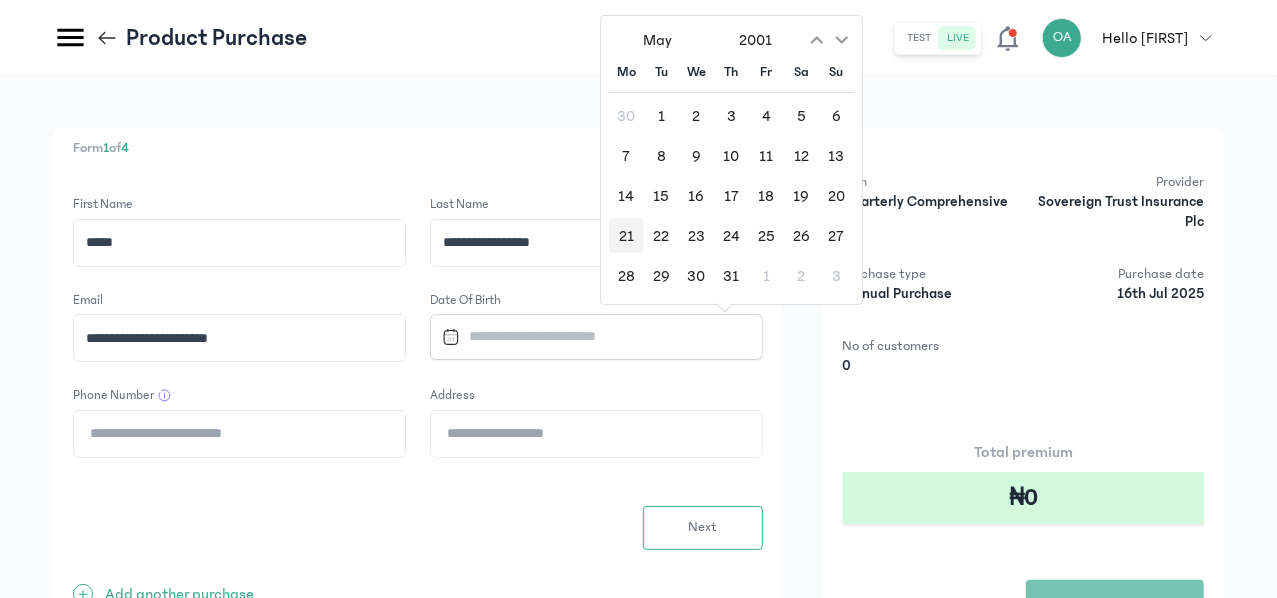 click on "21" at bounding box center [626, 235] 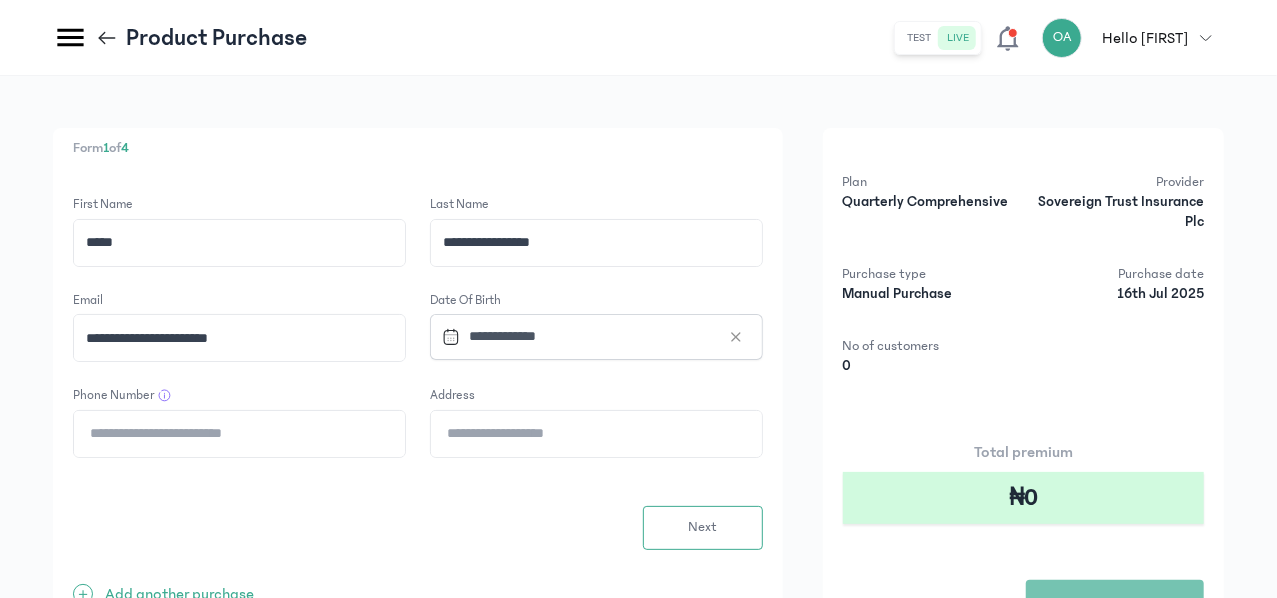 click on "Phone Number" 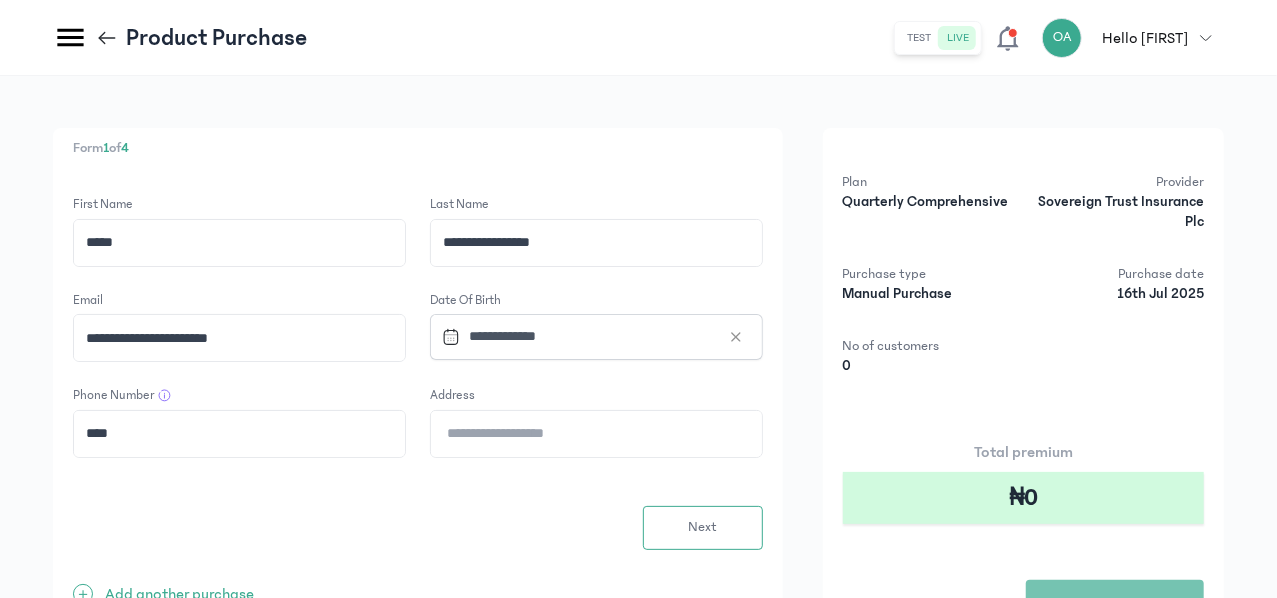 type on "**********" 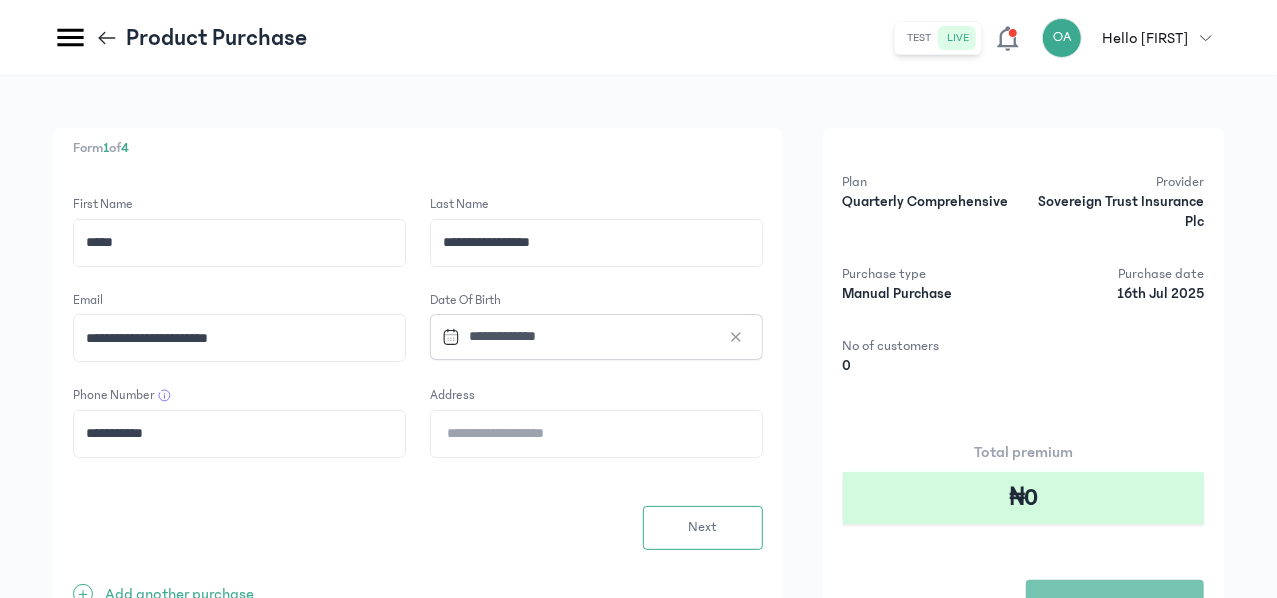 click on "Address" 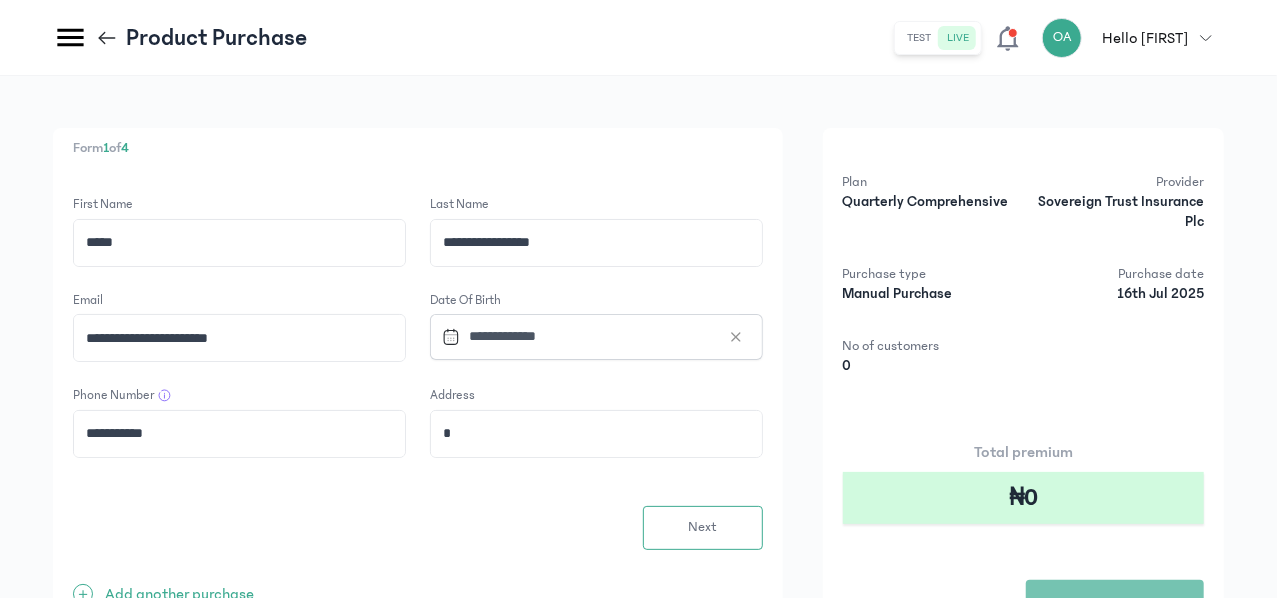 type on "**********" 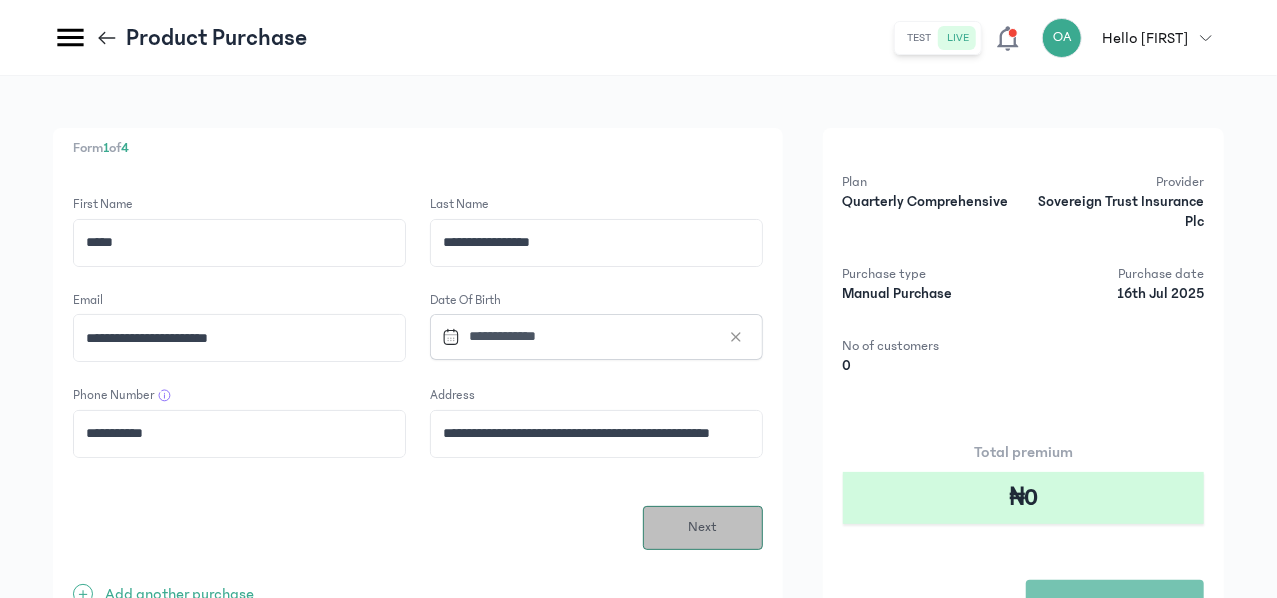 click on "Next" at bounding box center [703, 528] 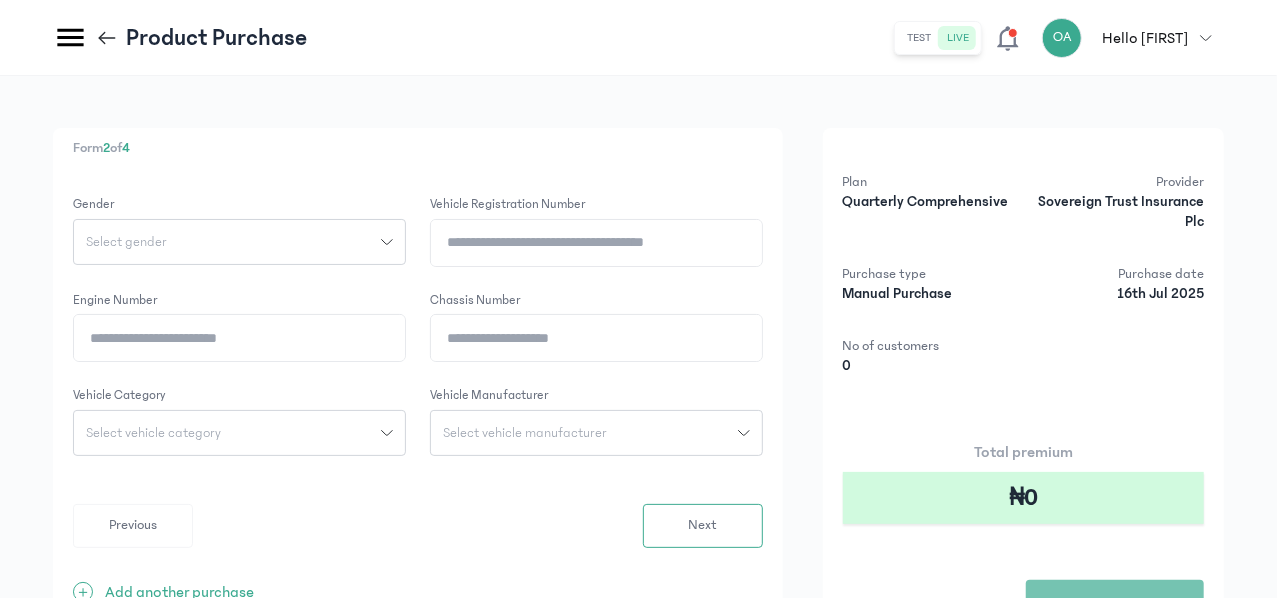 click on "Select gender" 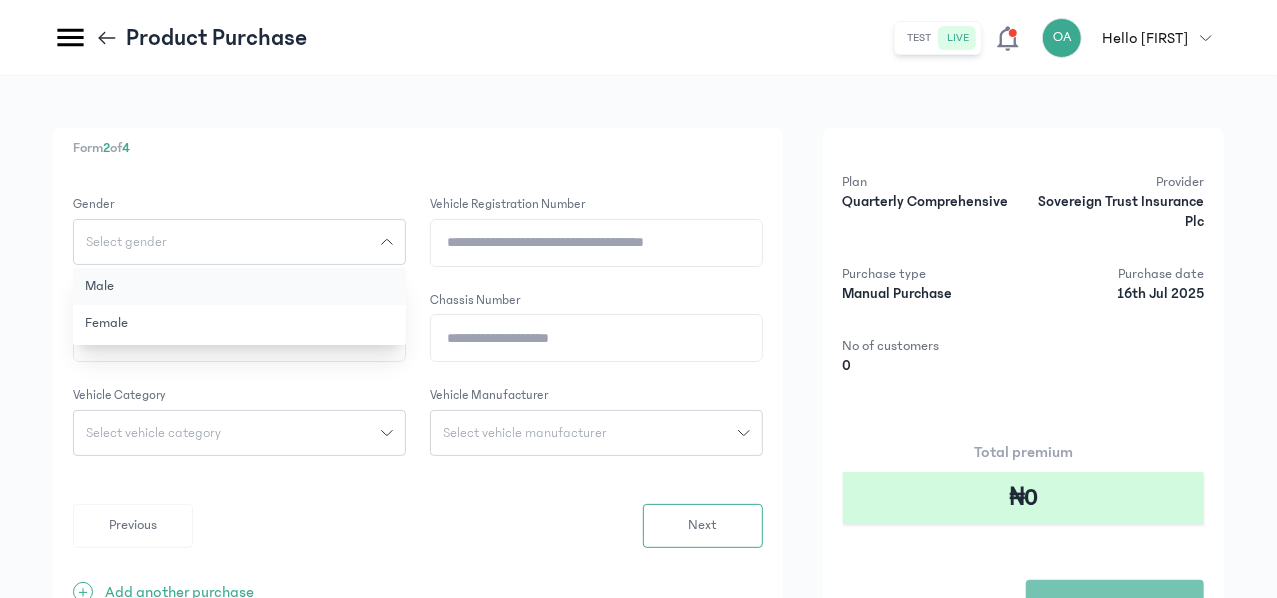 click on "Male" 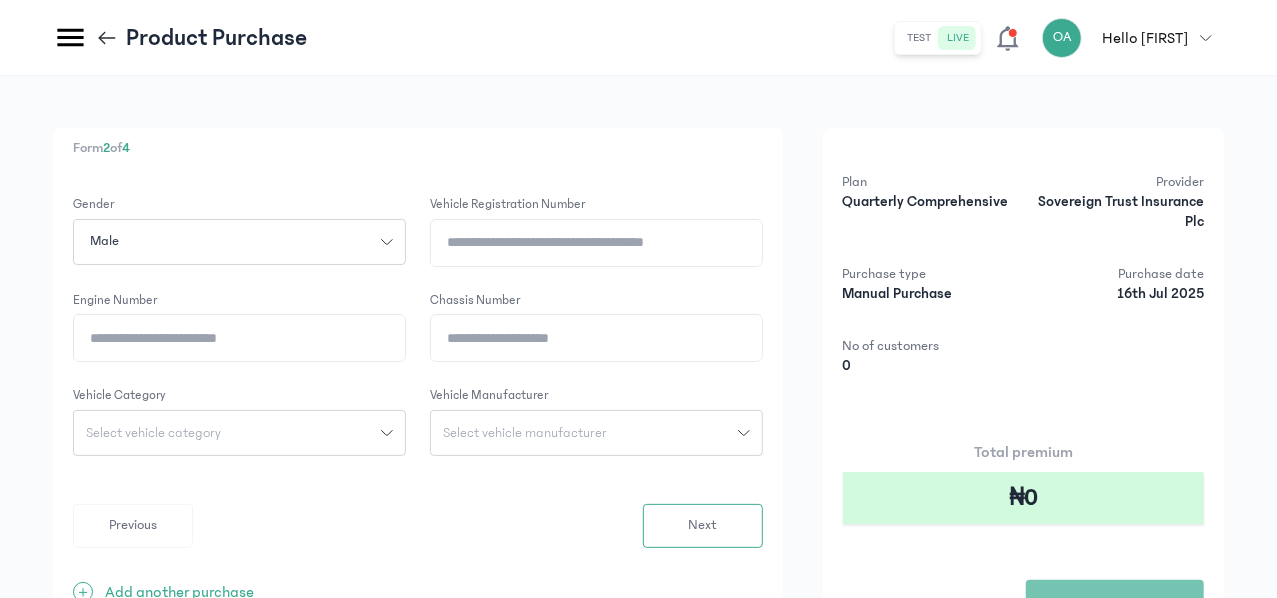 click on "Vehicle registration number" 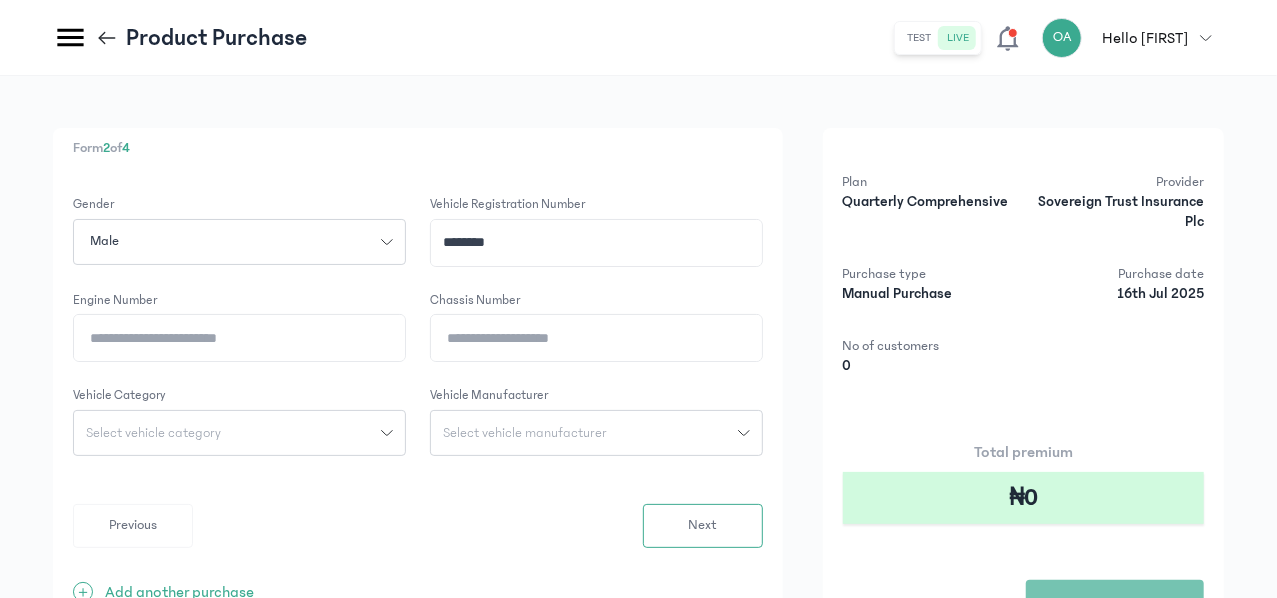 type on "********" 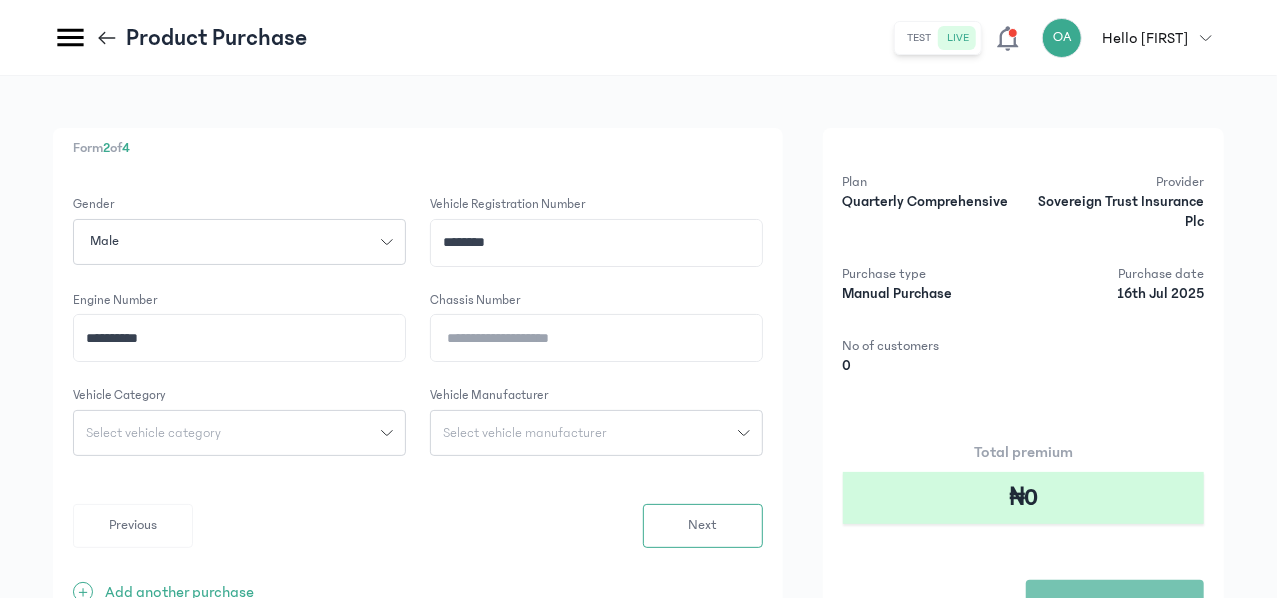 type on "**********" 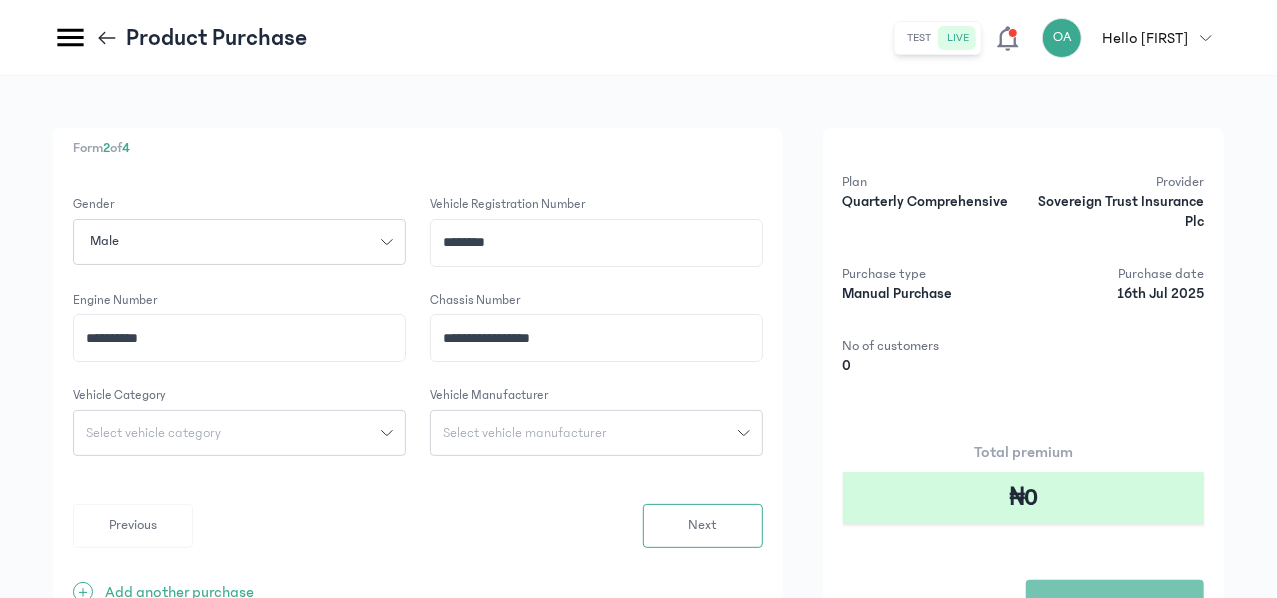 type on "**********" 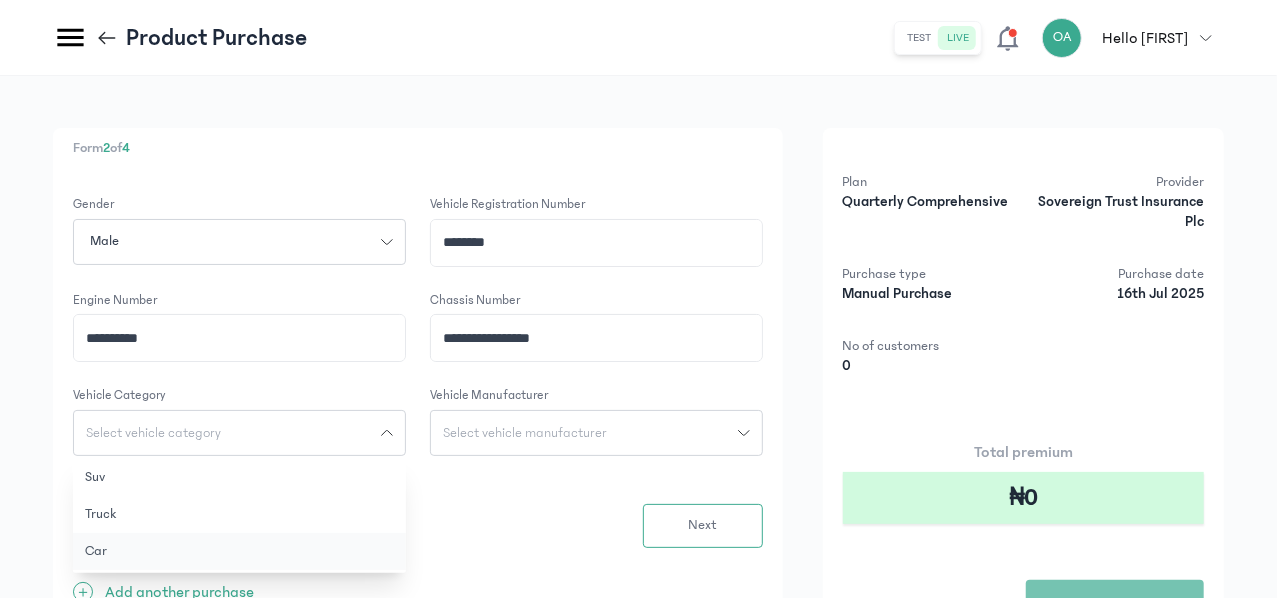 click on "Car" 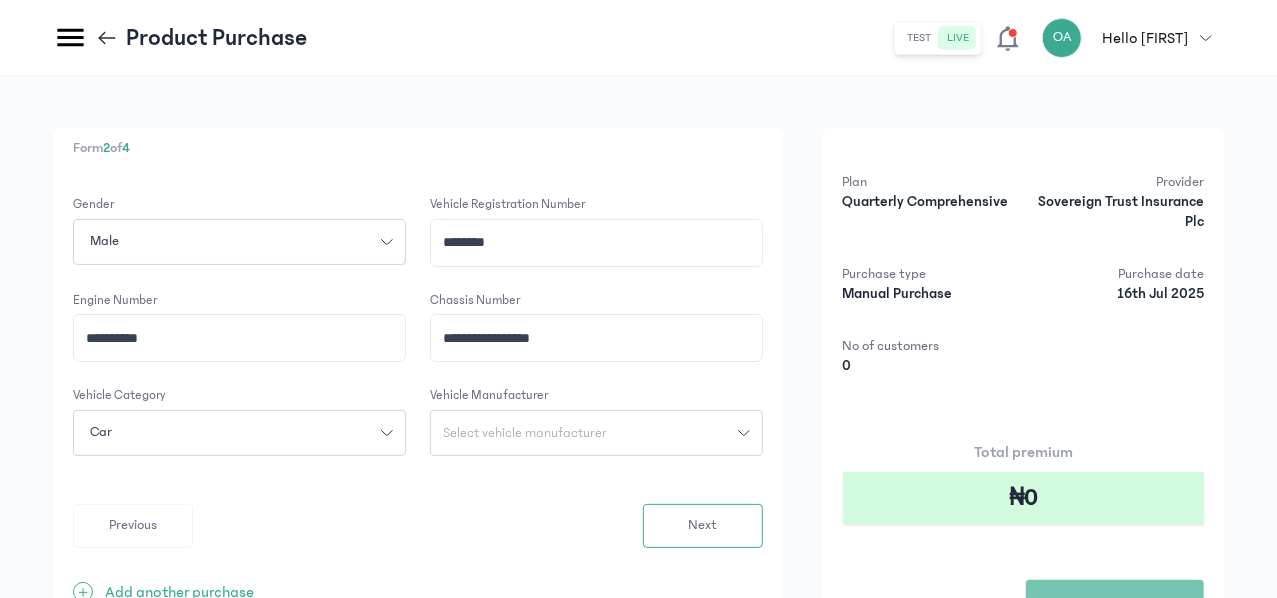 click on "Select vehicle manufacturer" at bounding box center (525, 433) 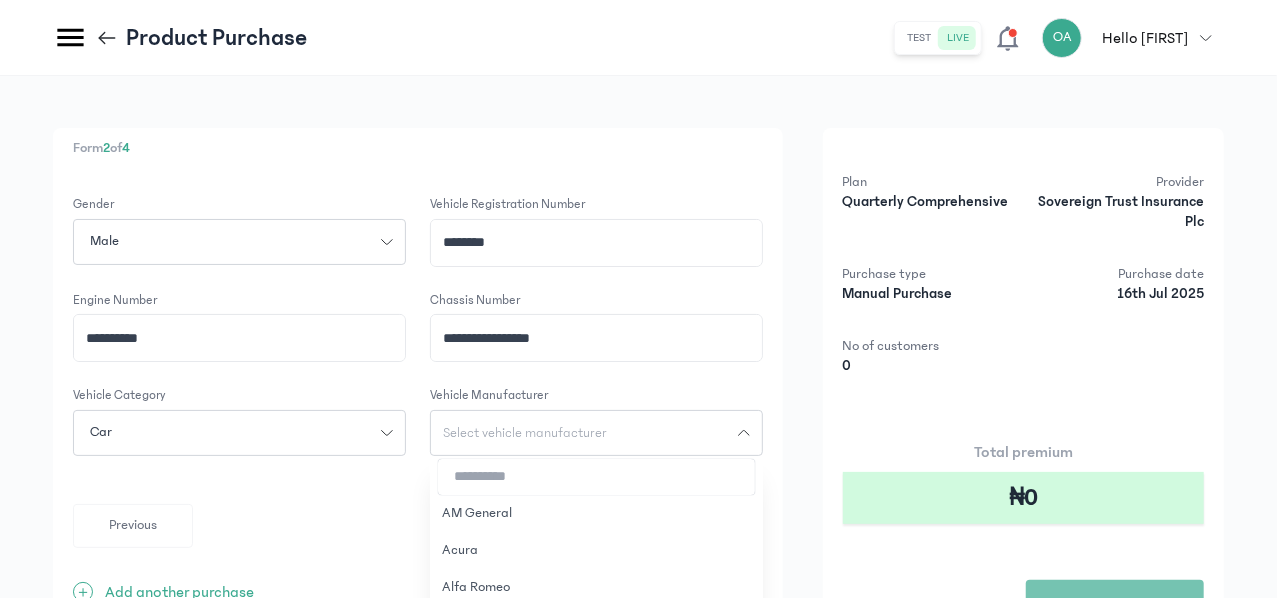 click at bounding box center (596, 477) 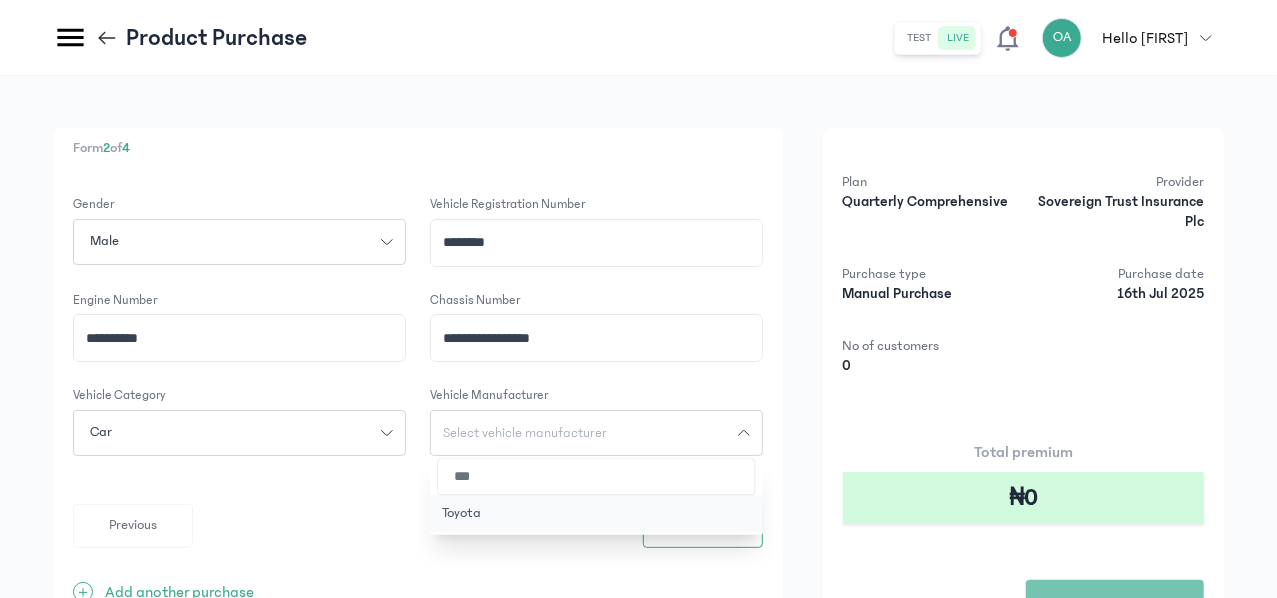 type on "***" 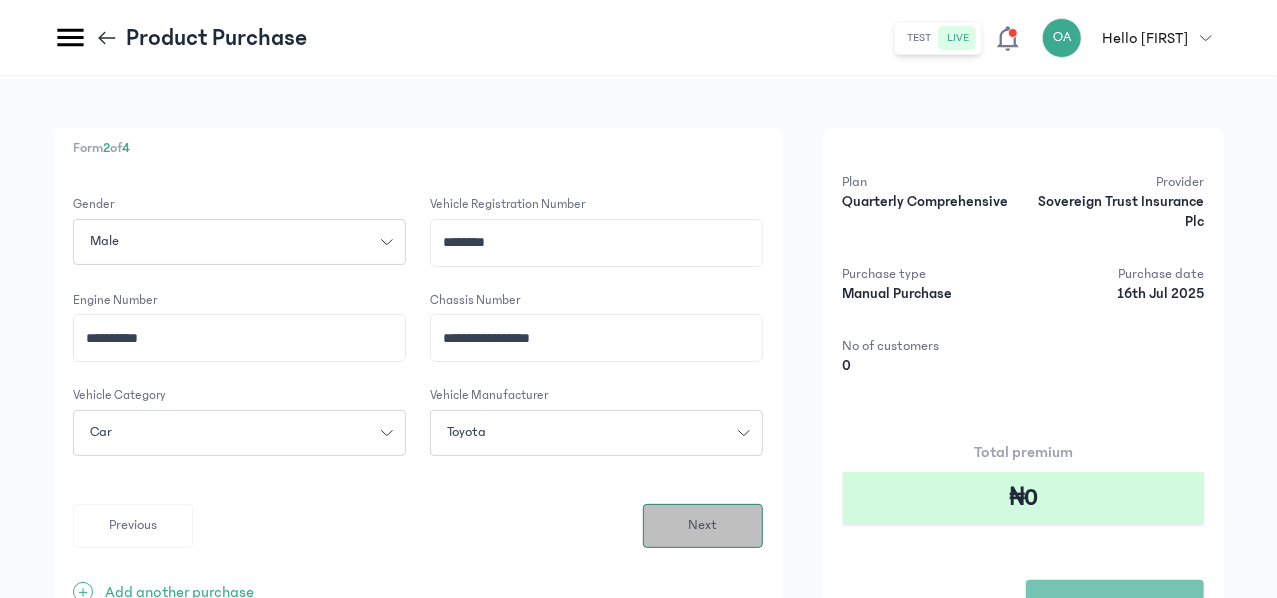 click on "Next" at bounding box center (703, 526) 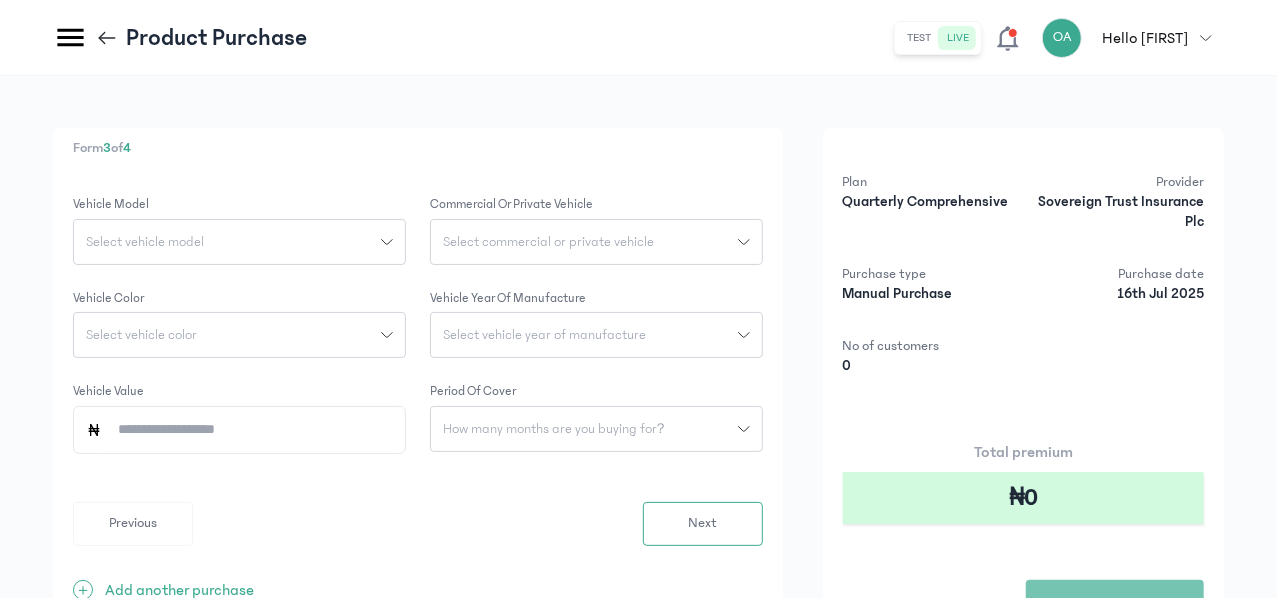click on "Select vehicle model" at bounding box center [227, 242] 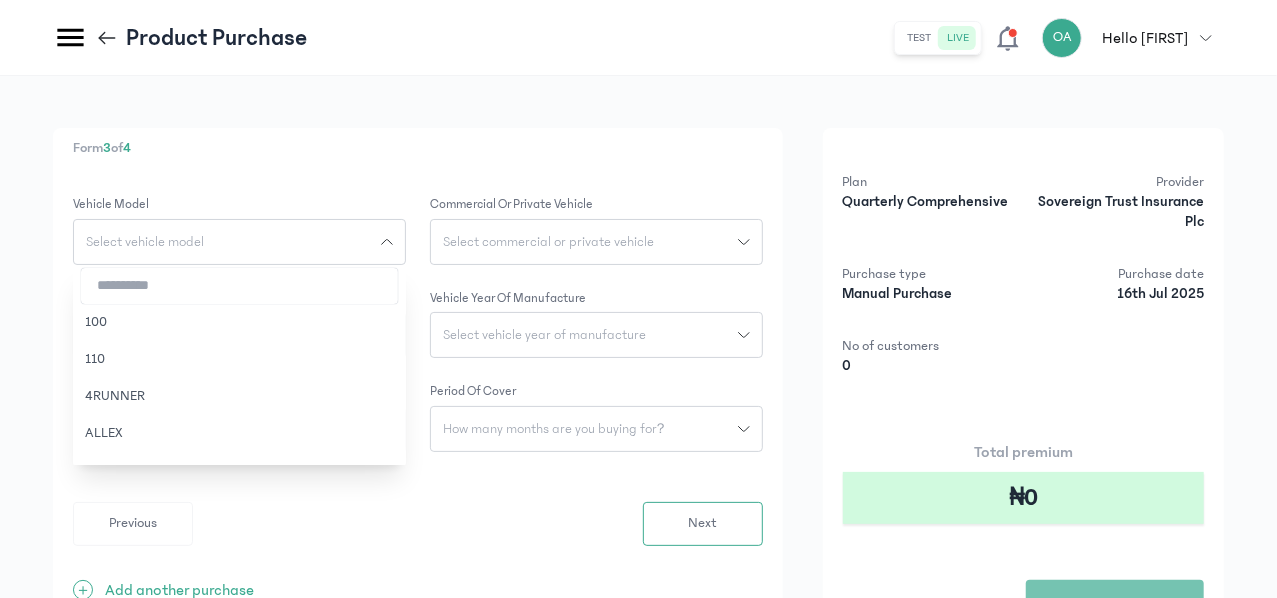click at bounding box center [239, 286] 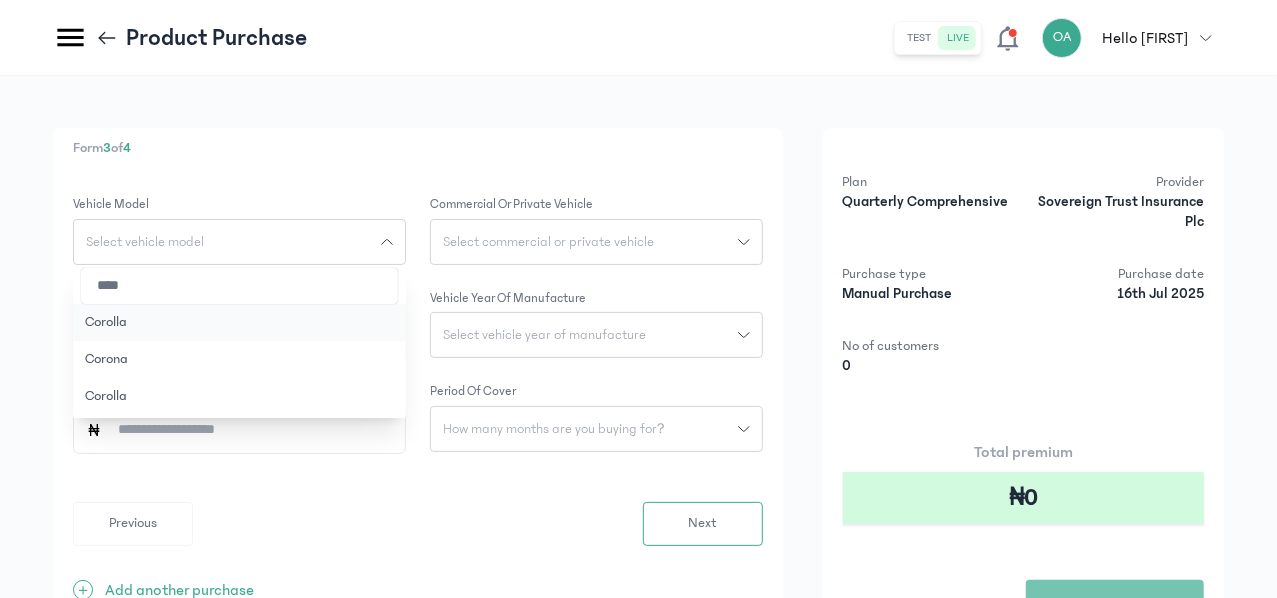 type on "****" 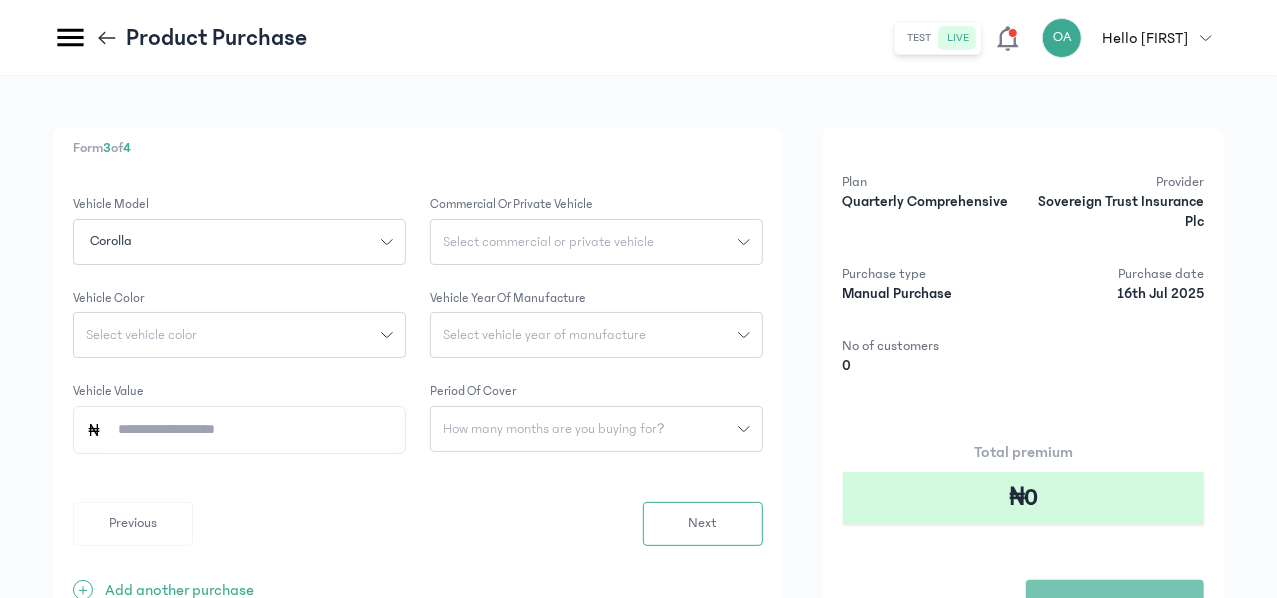 click on "Select commercial or private vehicle" at bounding box center [548, 242] 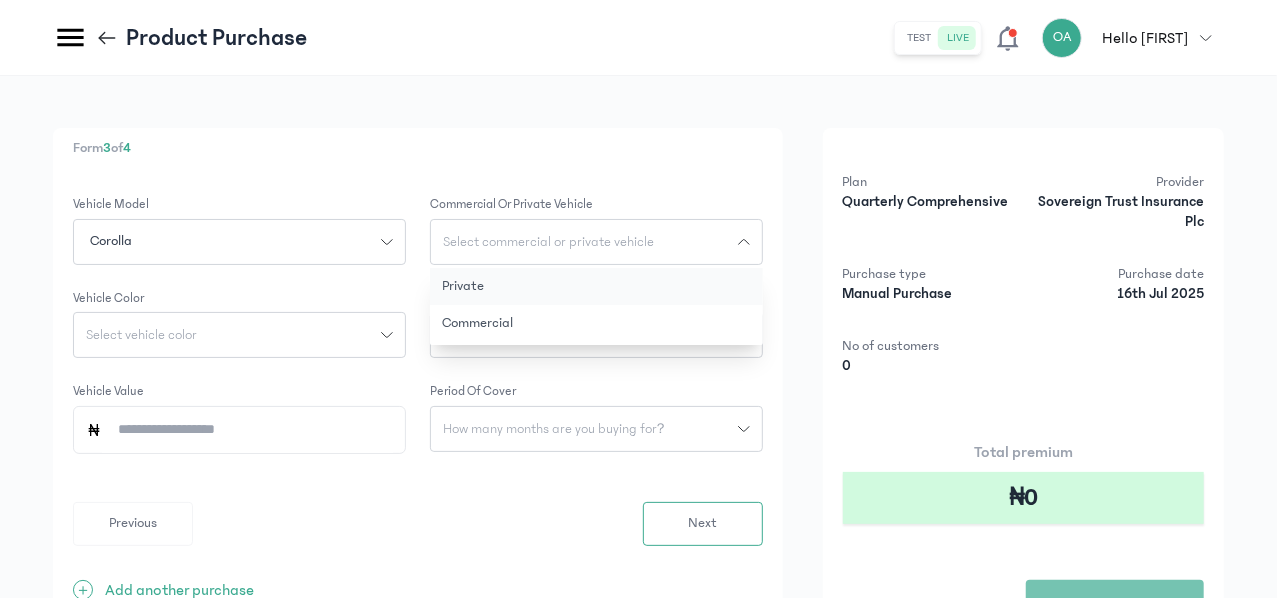 click on "Private" 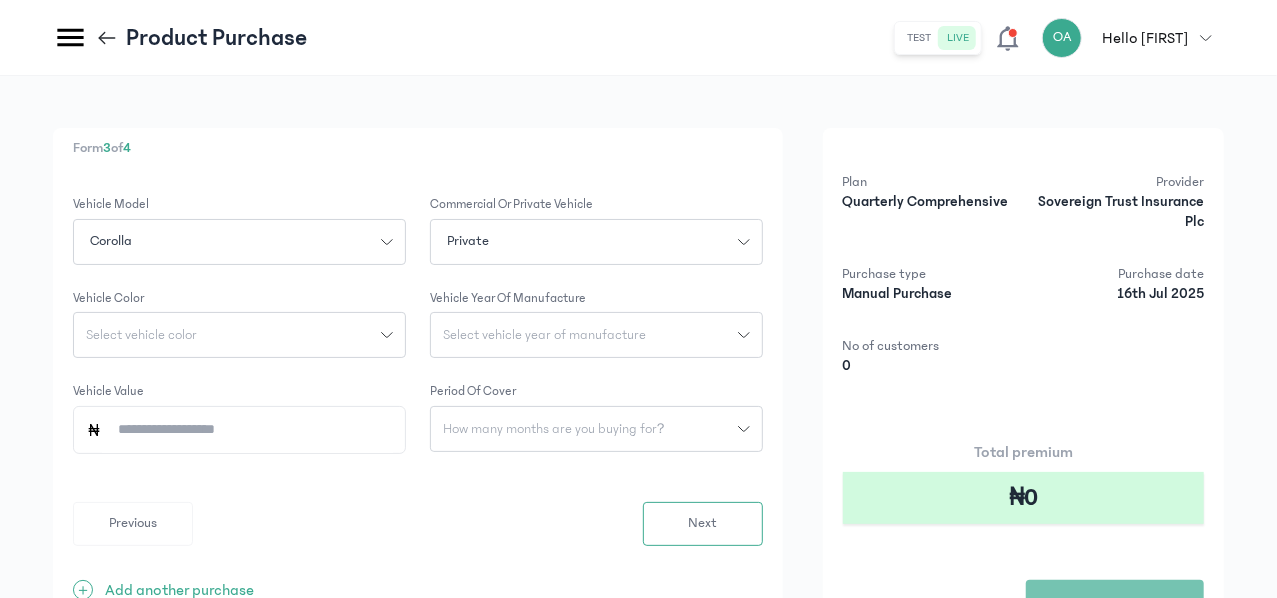click 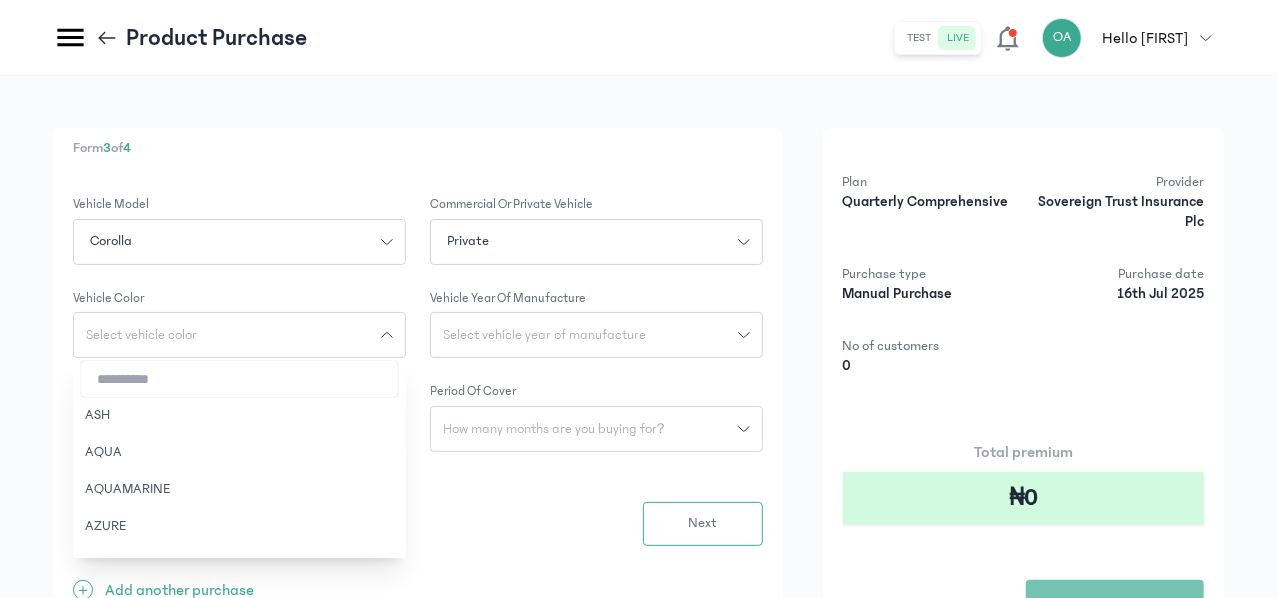 click at bounding box center (239, 379) 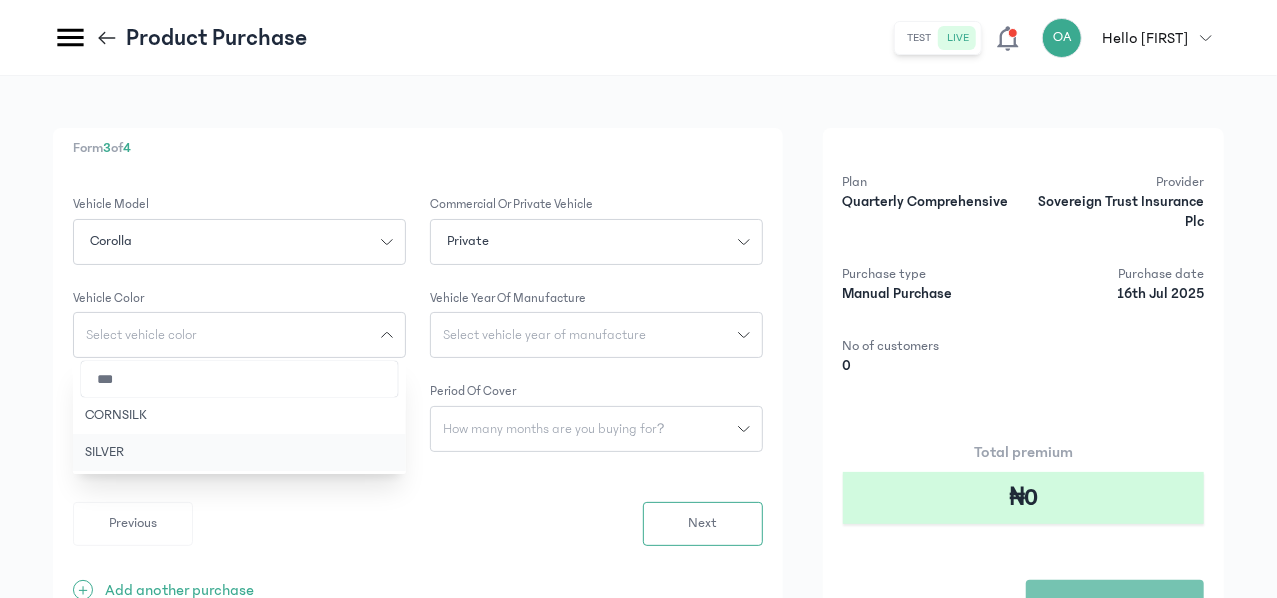 type on "***" 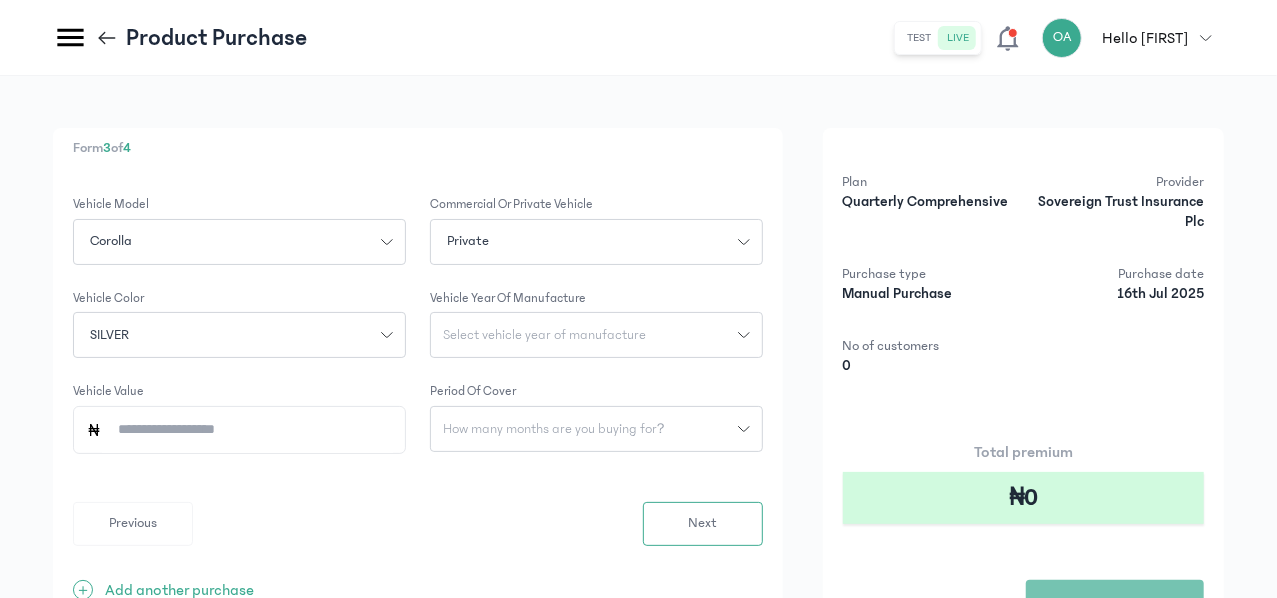 click on "Select vehicle year of manufacture" at bounding box center (544, 335) 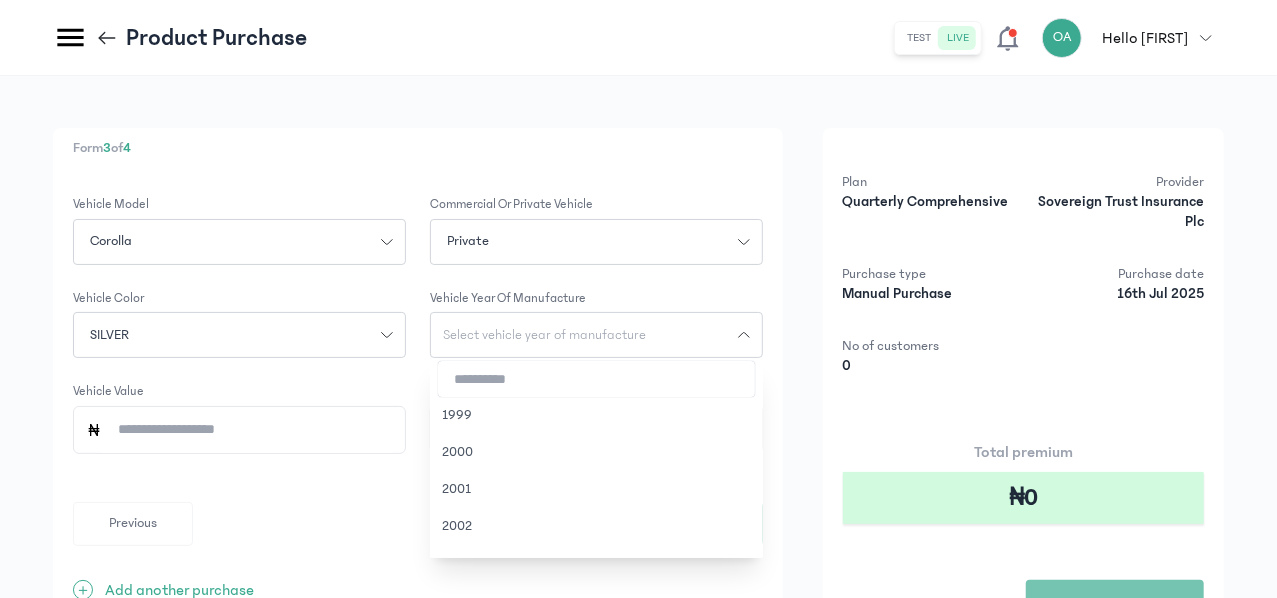 click at bounding box center [596, 379] 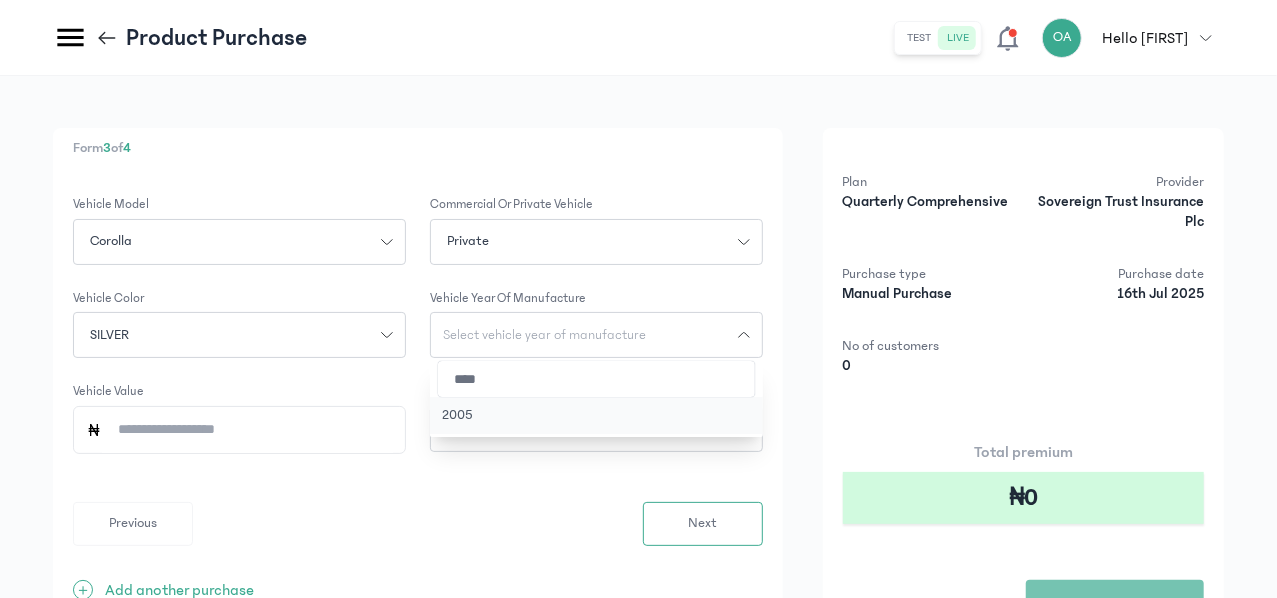 type on "****" 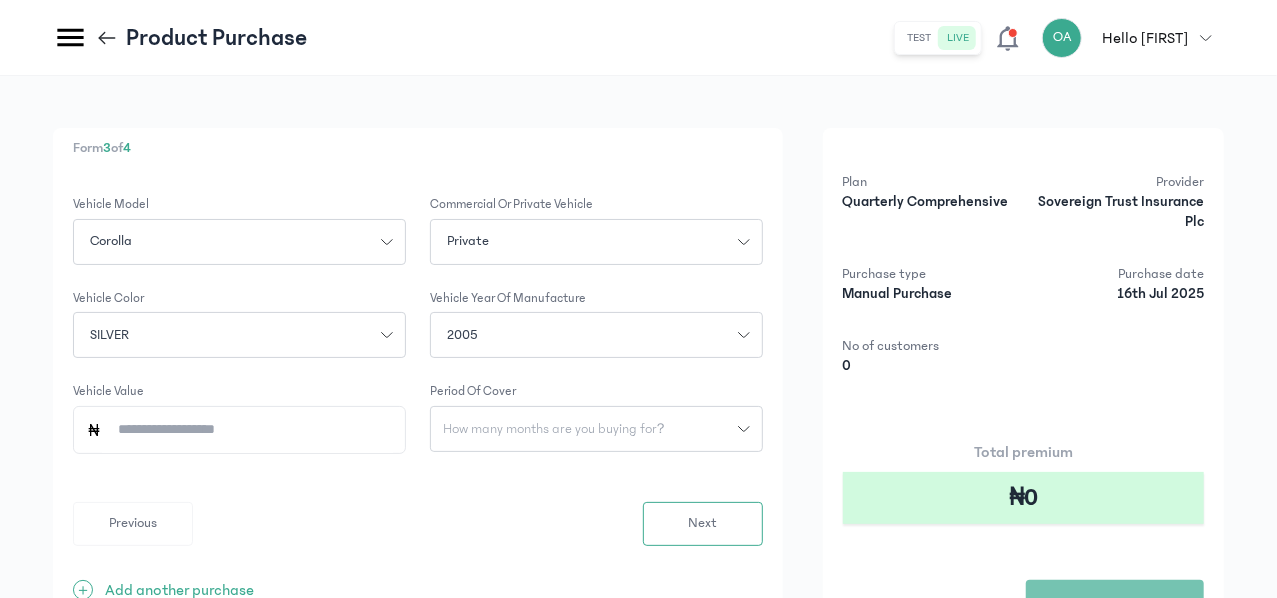 click on "Vehicle Value" 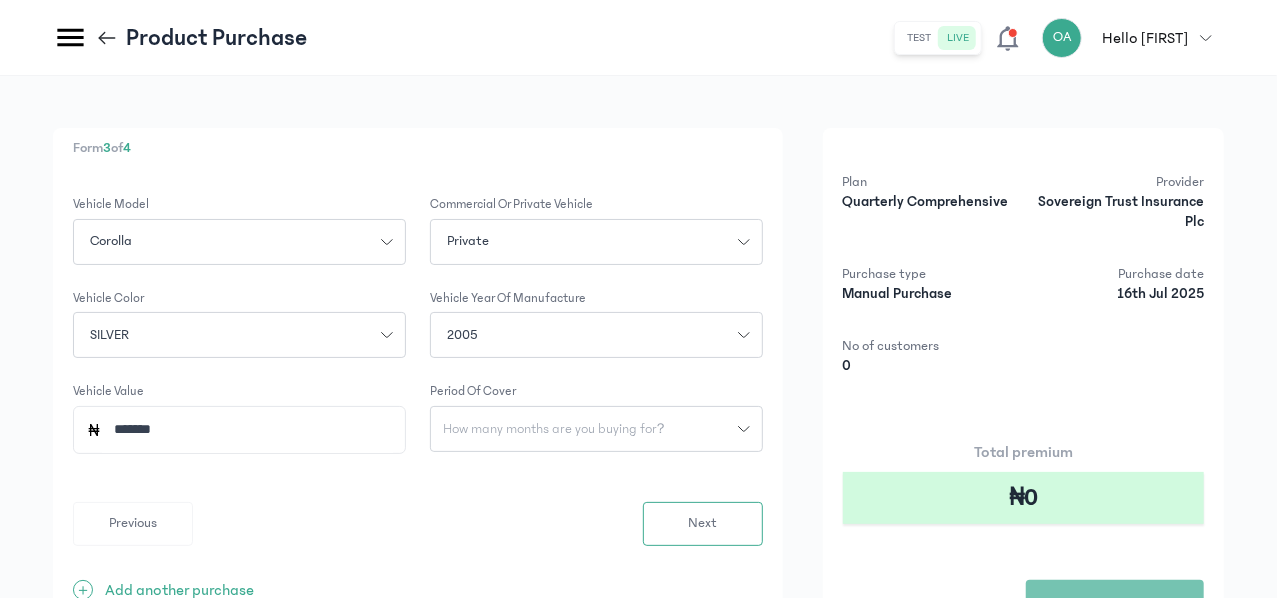 type on "*********" 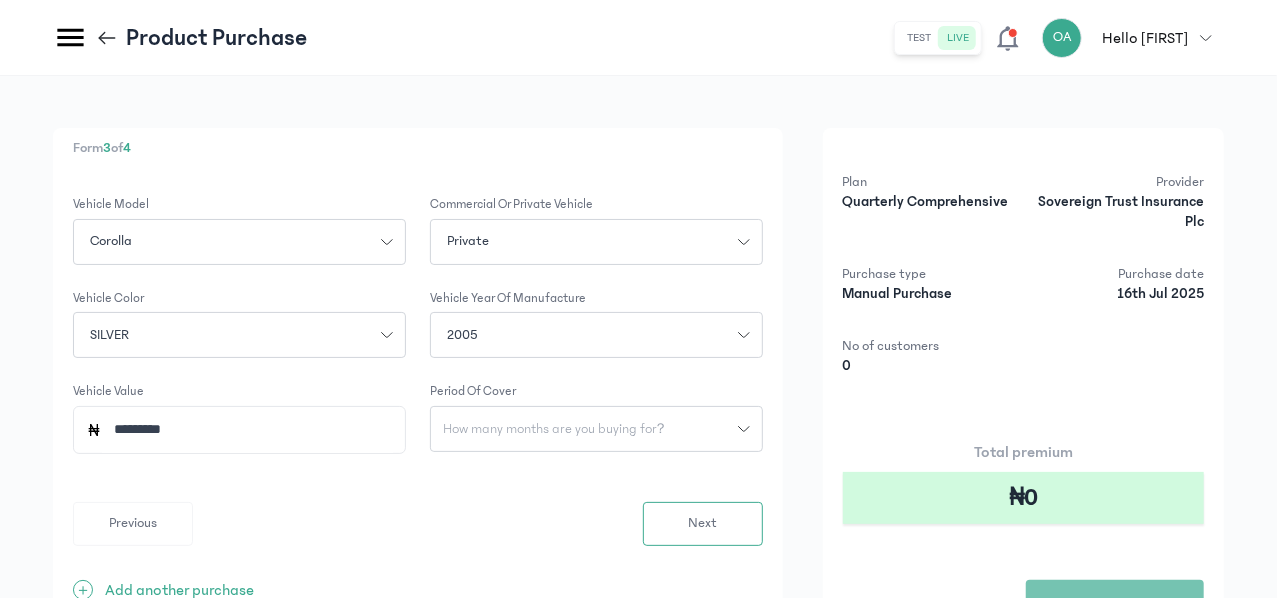 click on "How many months are you buying for?" at bounding box center [554, 429] 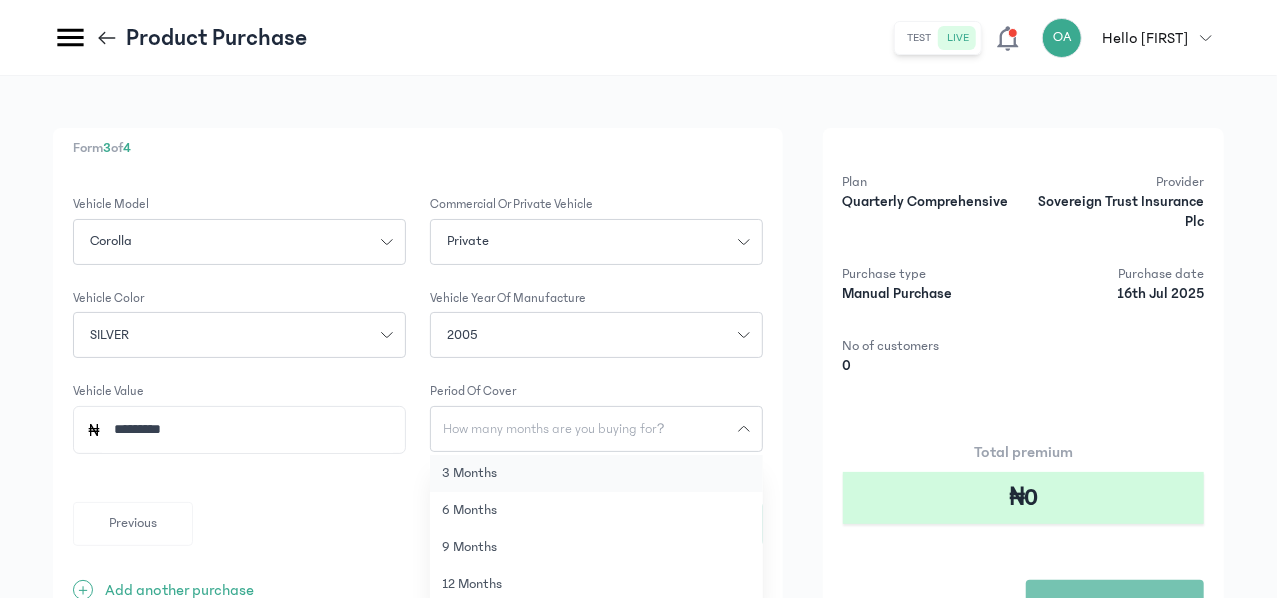 click on "3 months" 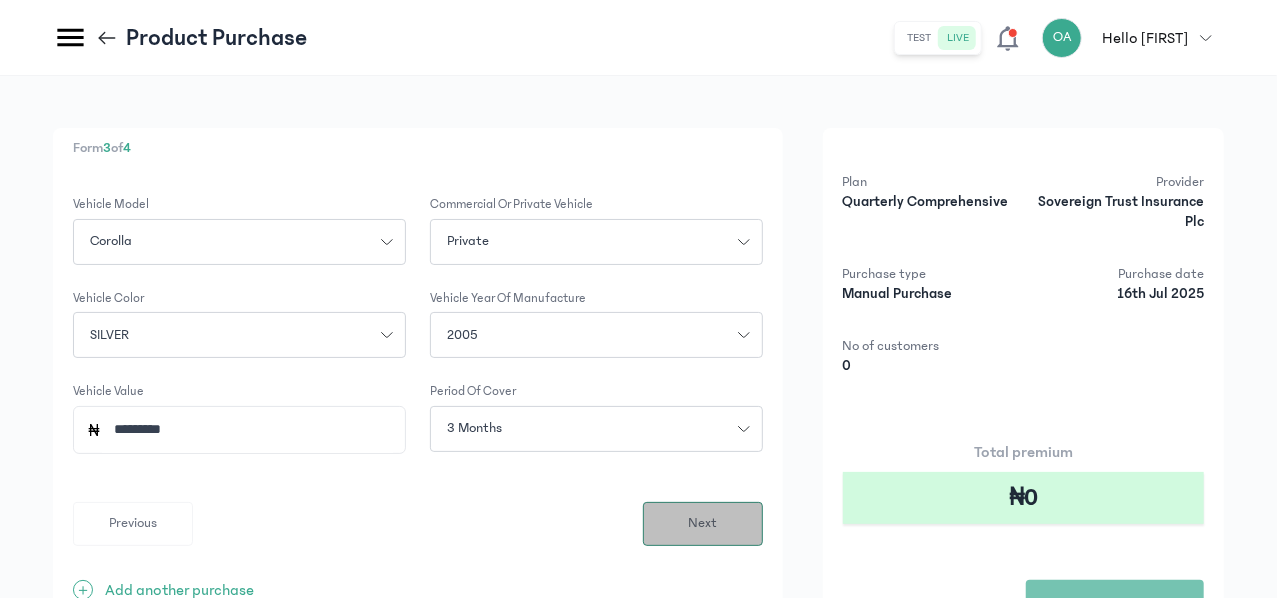 click on "Next" at bounding box center (702, 523) 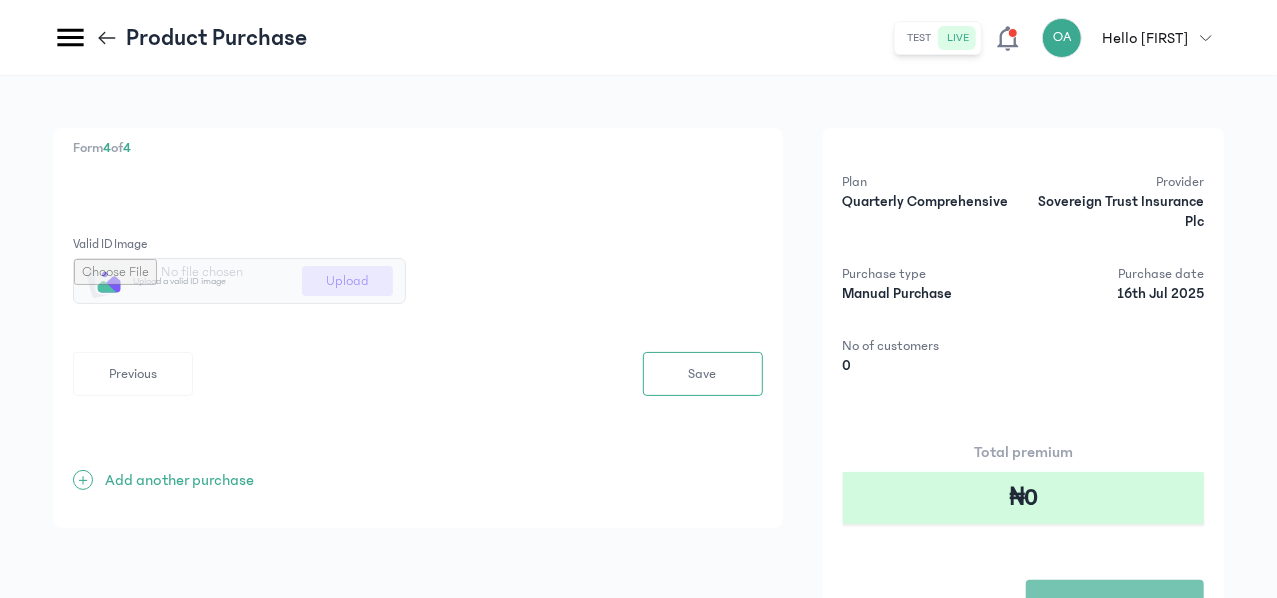 click at bounding box center [239, 281] 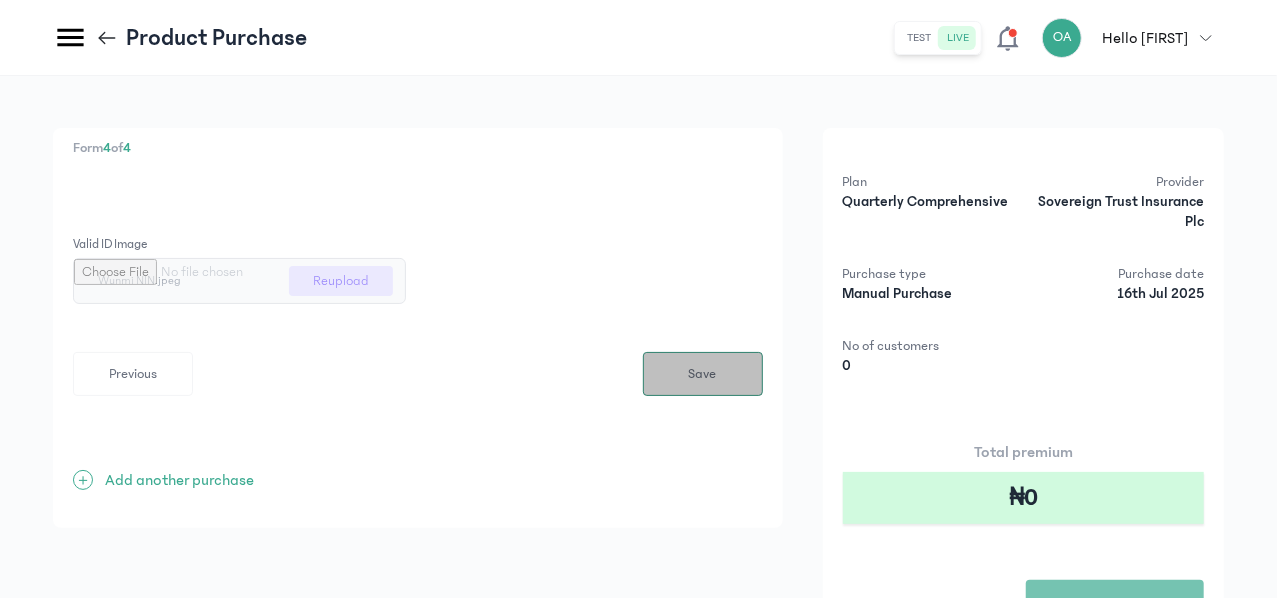 click on "Save" at bounding box center (703, 374) 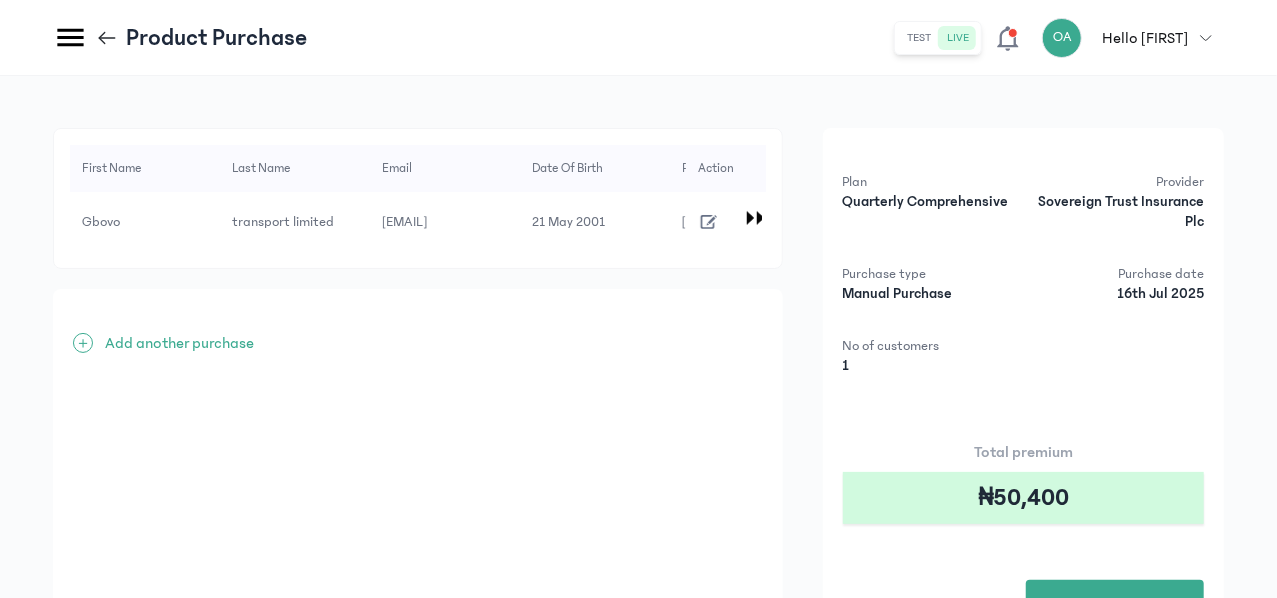 click on "Plan Quarterly Comprehensive Provider Sovereign Trust Insurance Plc Purchase type Manual Purchase Purchase date [DATE] No of customers 1 Total premium ₦50,400  Purchase" 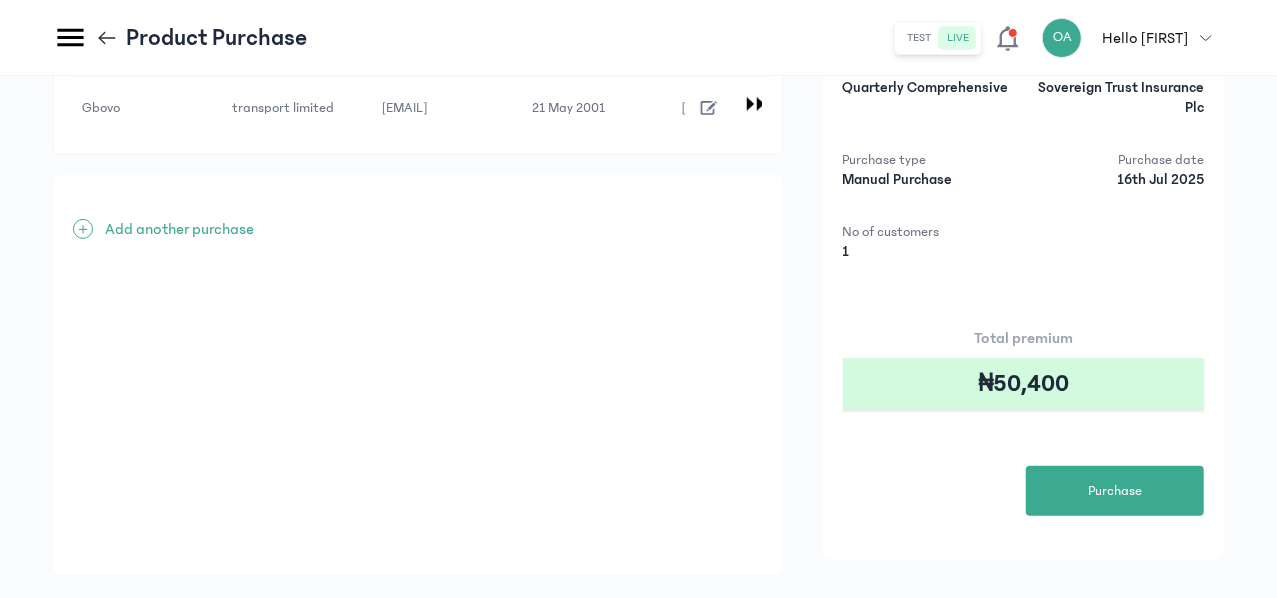 scroll, scrollTop: 120, scrollLeft: 0, axis: vertical 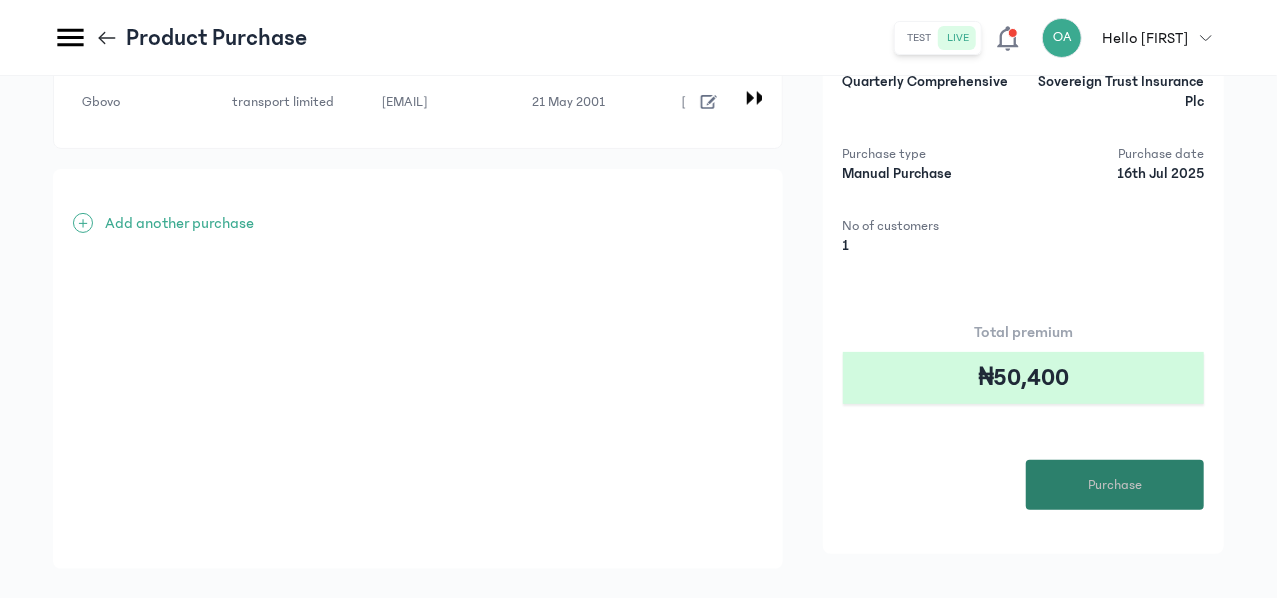 click on "Purchase" at bounding box center (1115, 485) 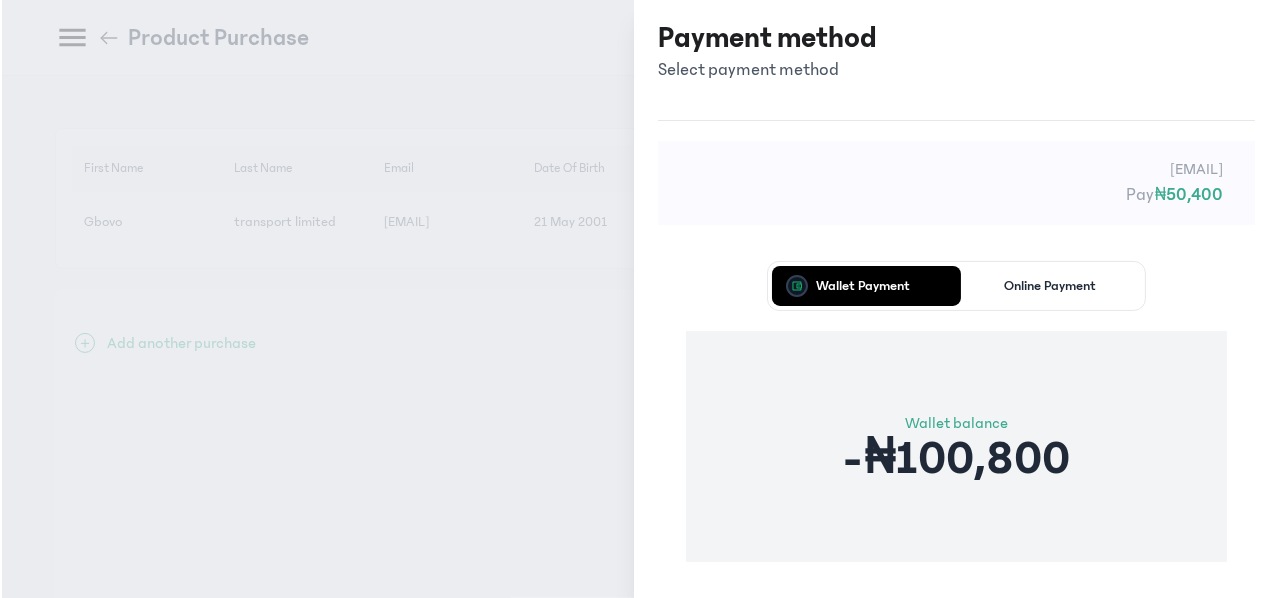 scroll, scrollTop: 0, scrollLeft: 0, axis: both 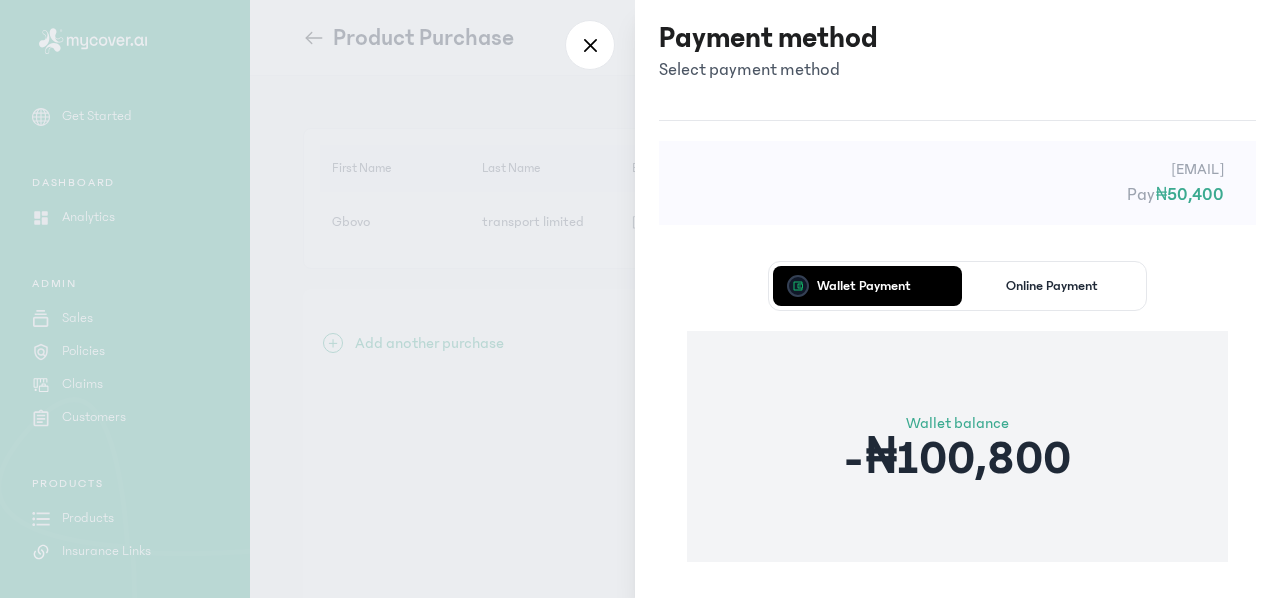 click on "Wallet Payment
Online Payment Wallet balance -₦100,800  Proceed" at bounding box center [957, 464] 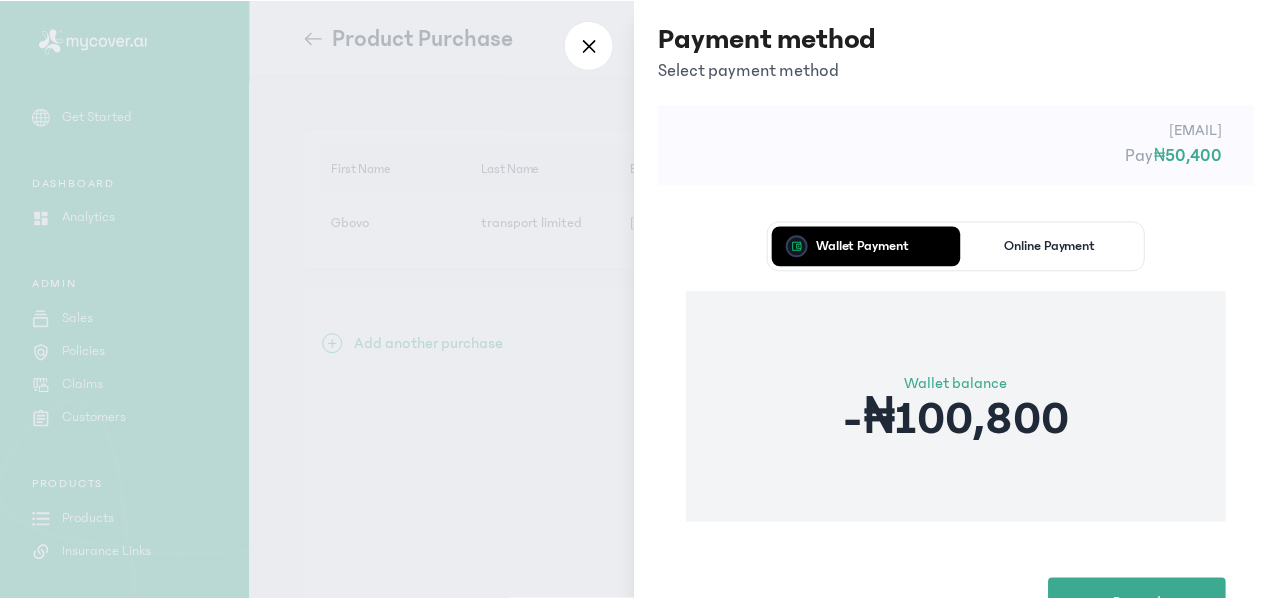 scroll, scrollTop: 121, scrollLeft: 0, axis: vertical 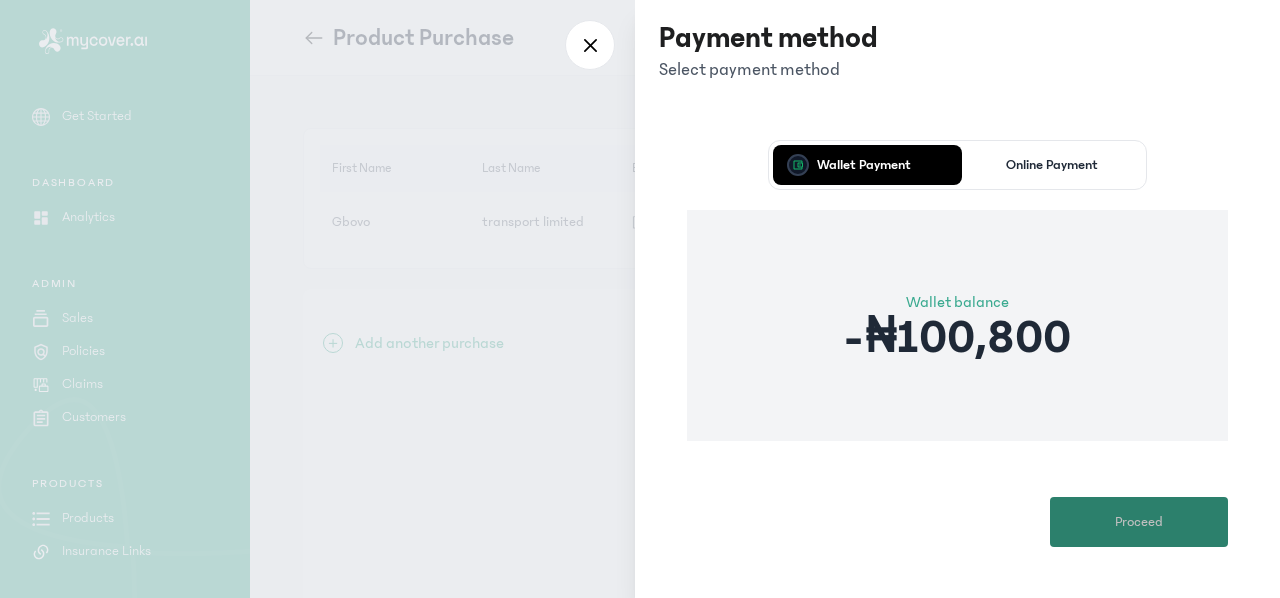 click on "Proceed" at bounding box center [1139, 522] 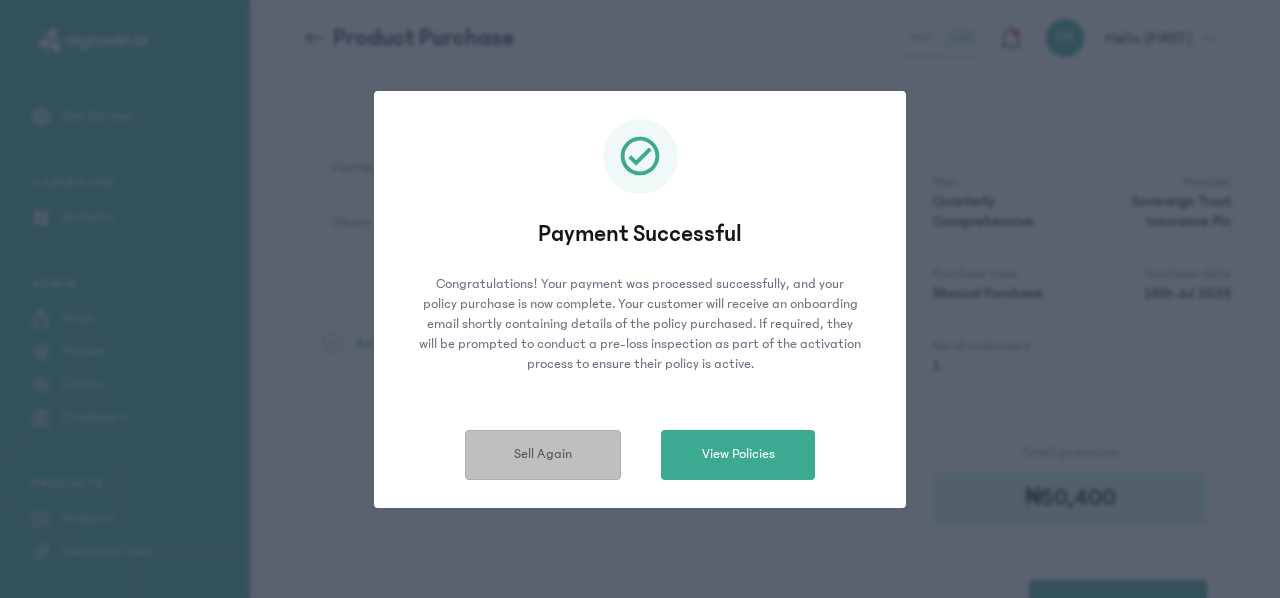 click on "Sell Again" at bounding box center (543, 454) 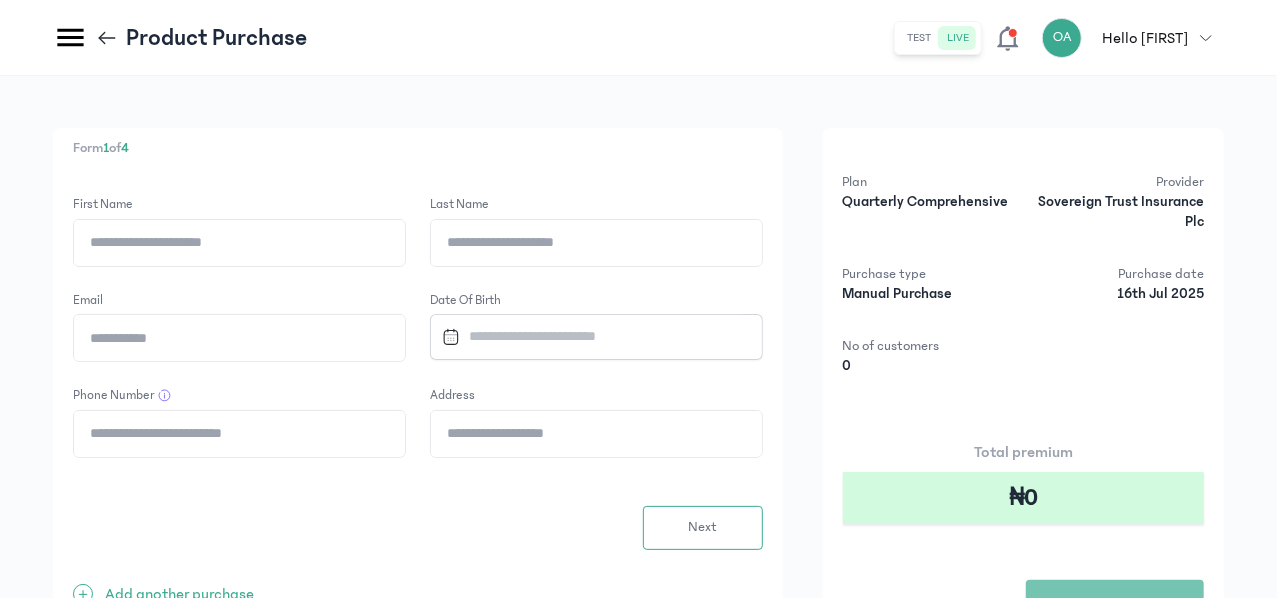 click on "First Name" 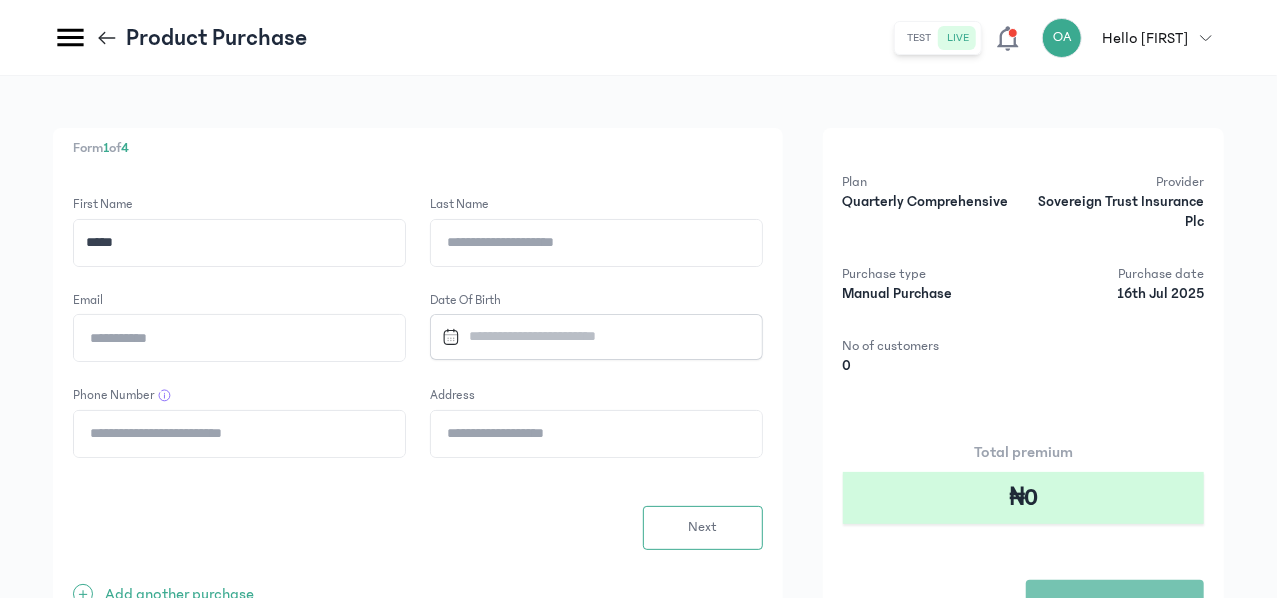 type on "*****" 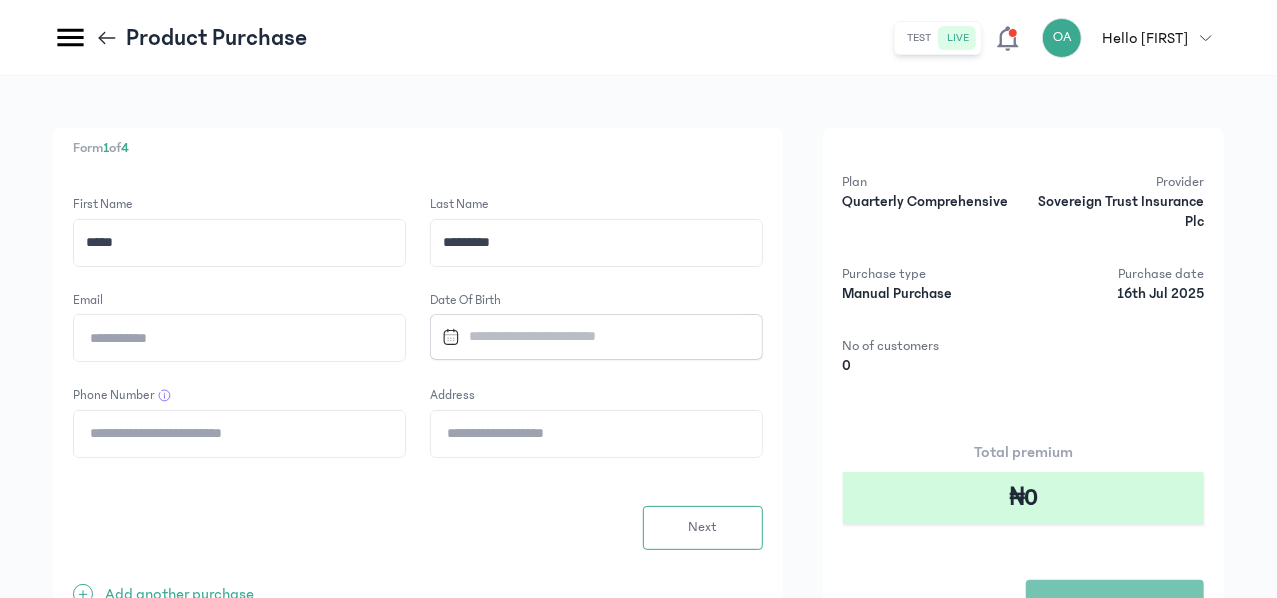type on "*********" 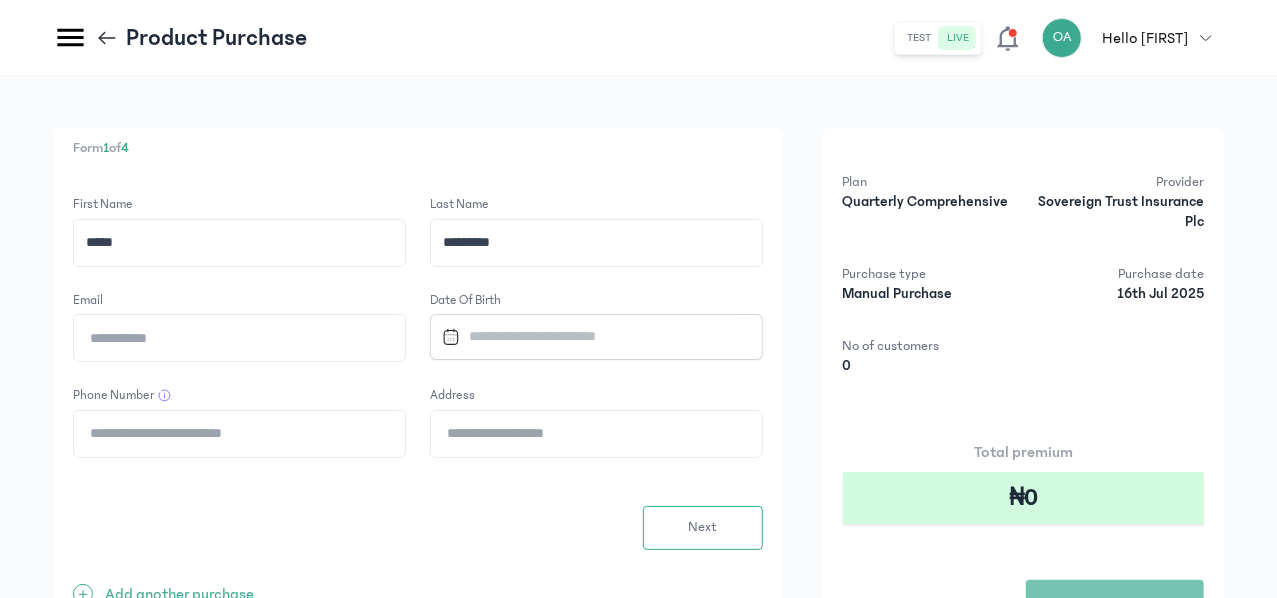 type on "**********" 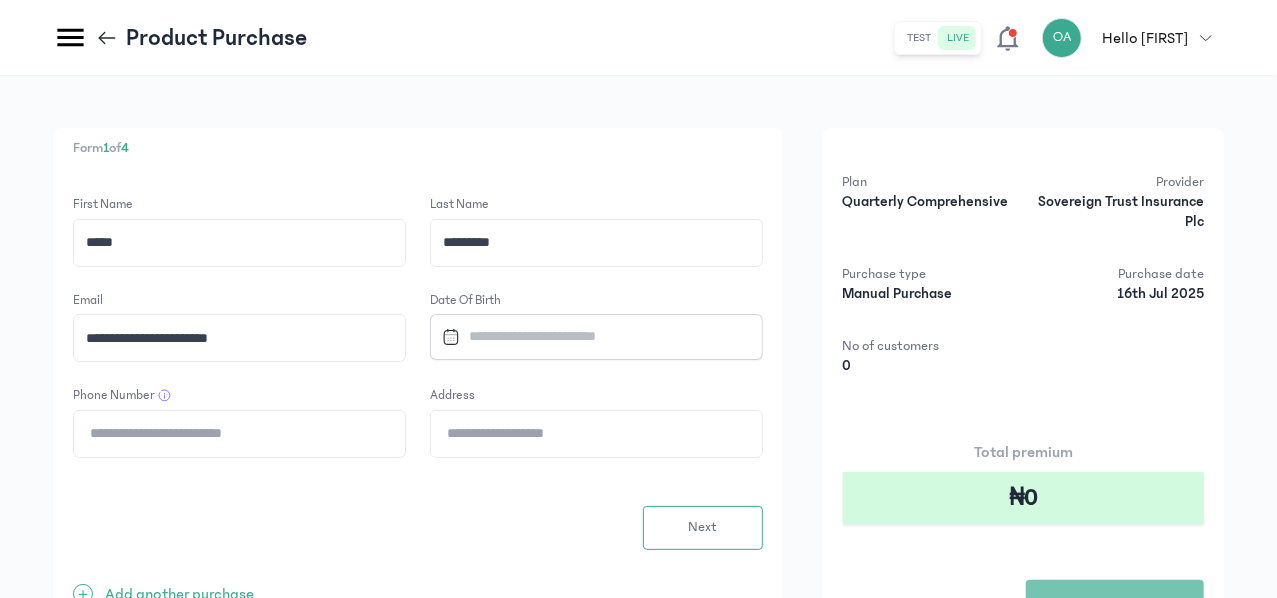 click at bounding box center (587, 336) 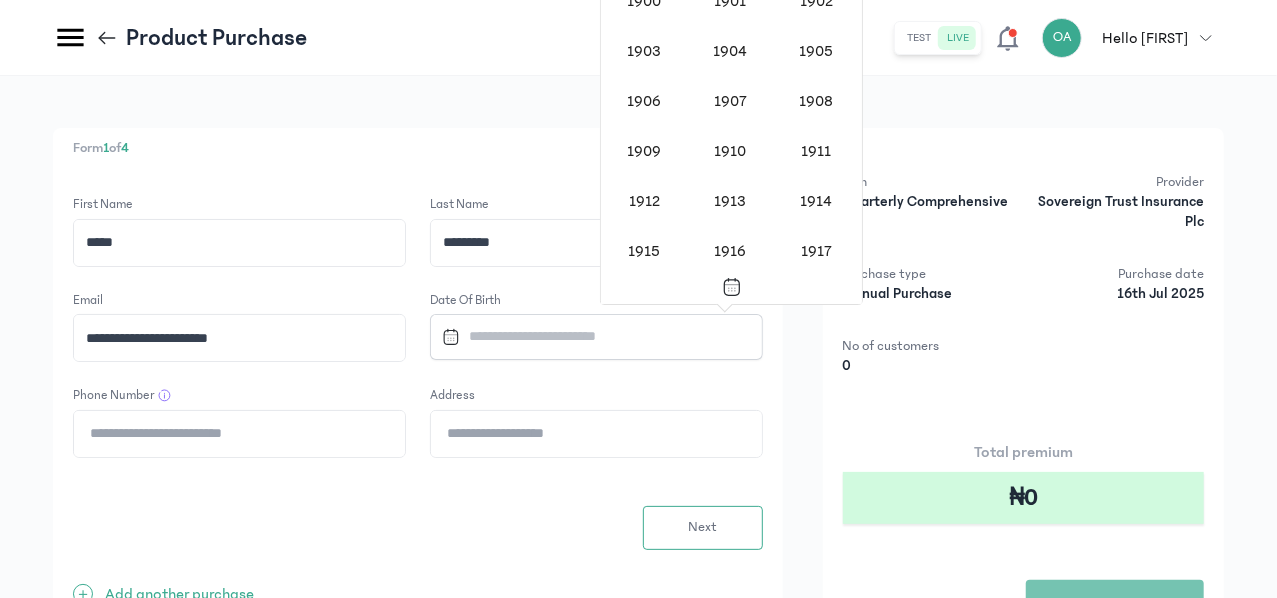 scroll, scrollTop: 1618, scrollLeft: 0, axis: vertical 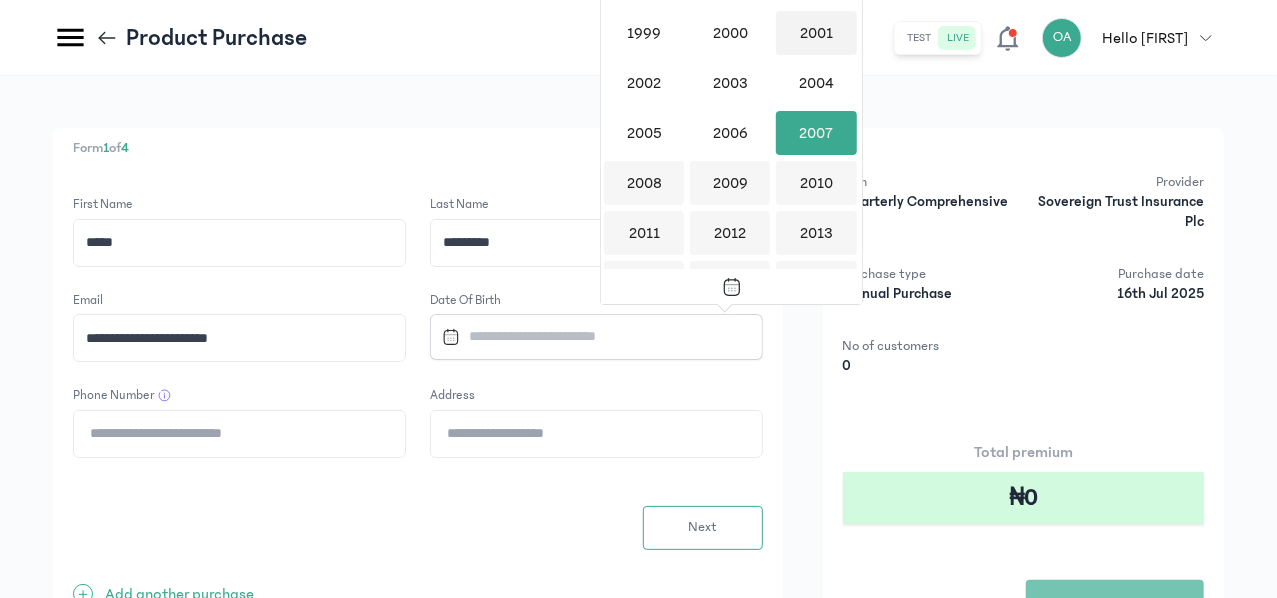 click on "2001" at bounding box center [816, 33] 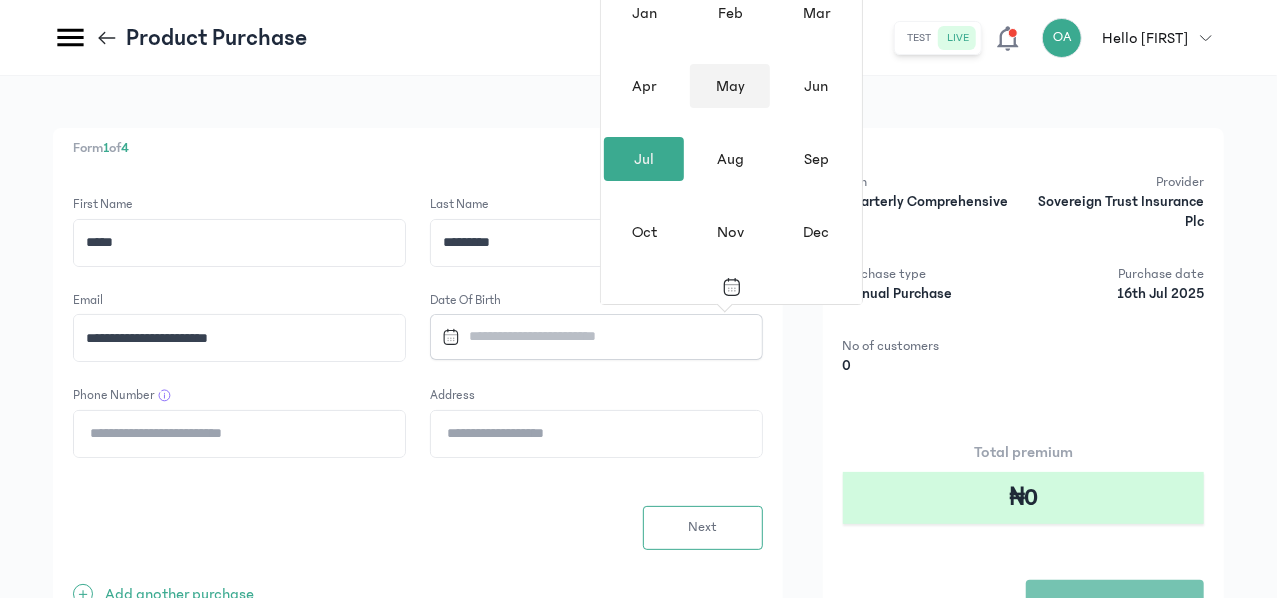click on "May" at bounding box center (730, 86) 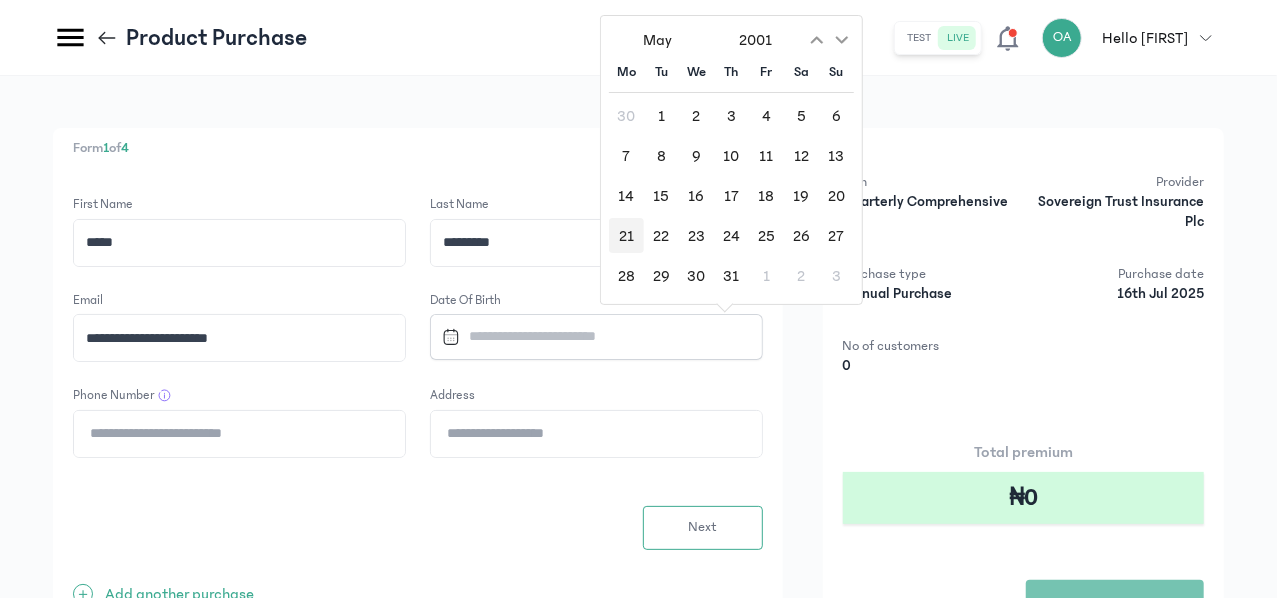 click on "21" at bounding box center (626, 235) 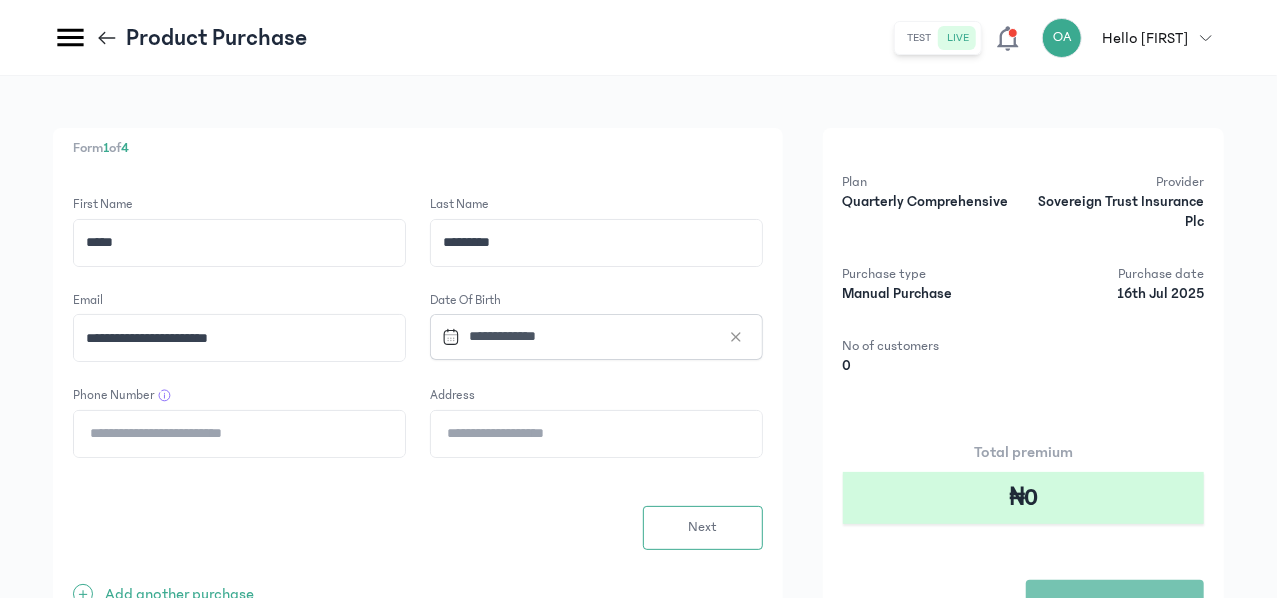 click on "Phone Number" 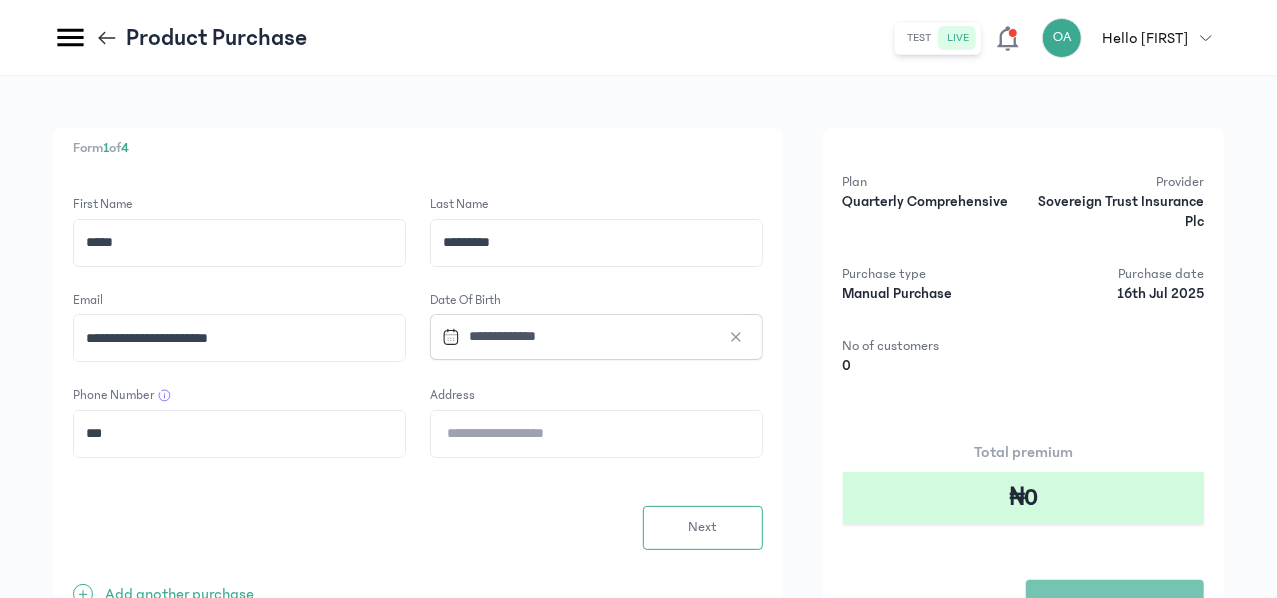 type on "**********" 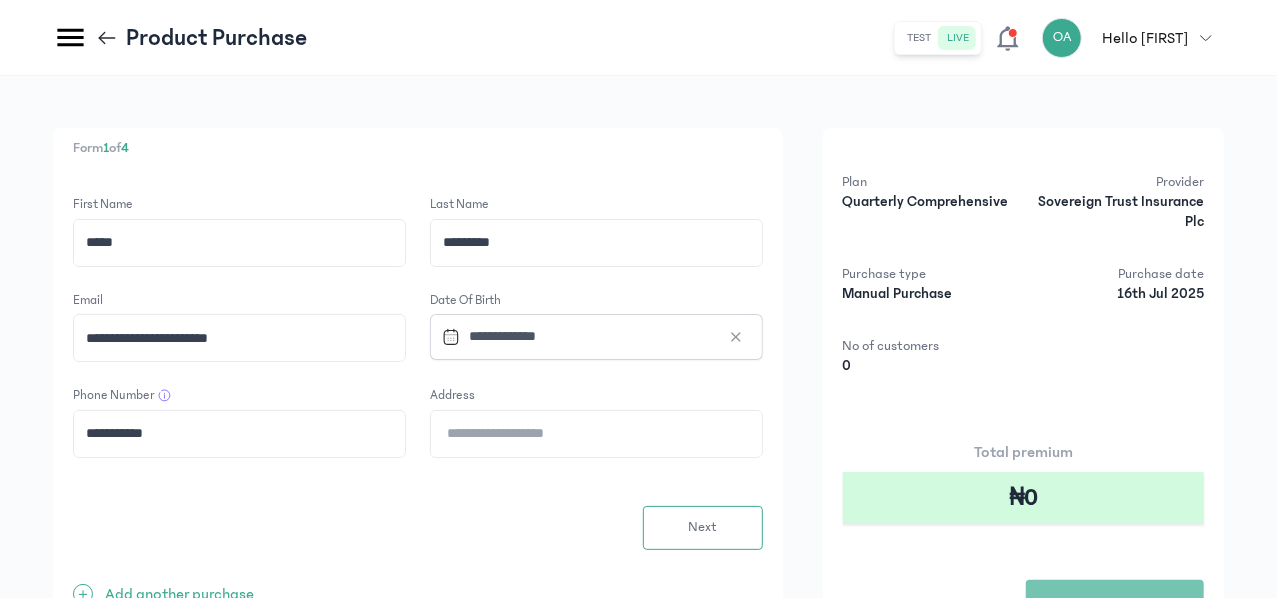 click on "Address" 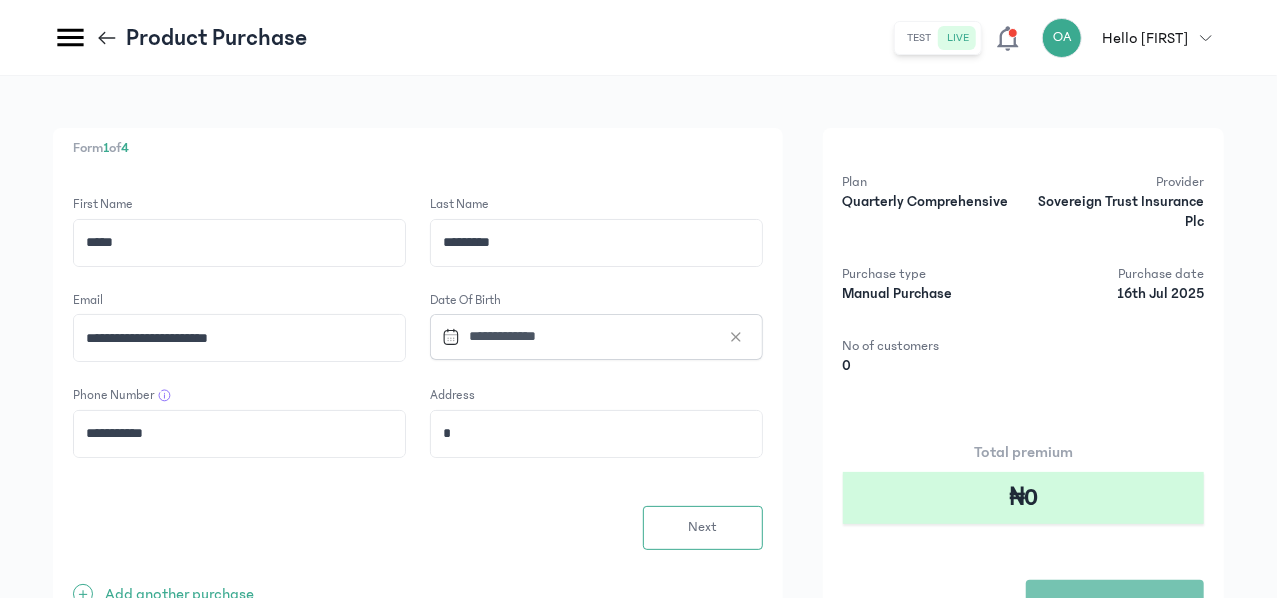 type on "**********" 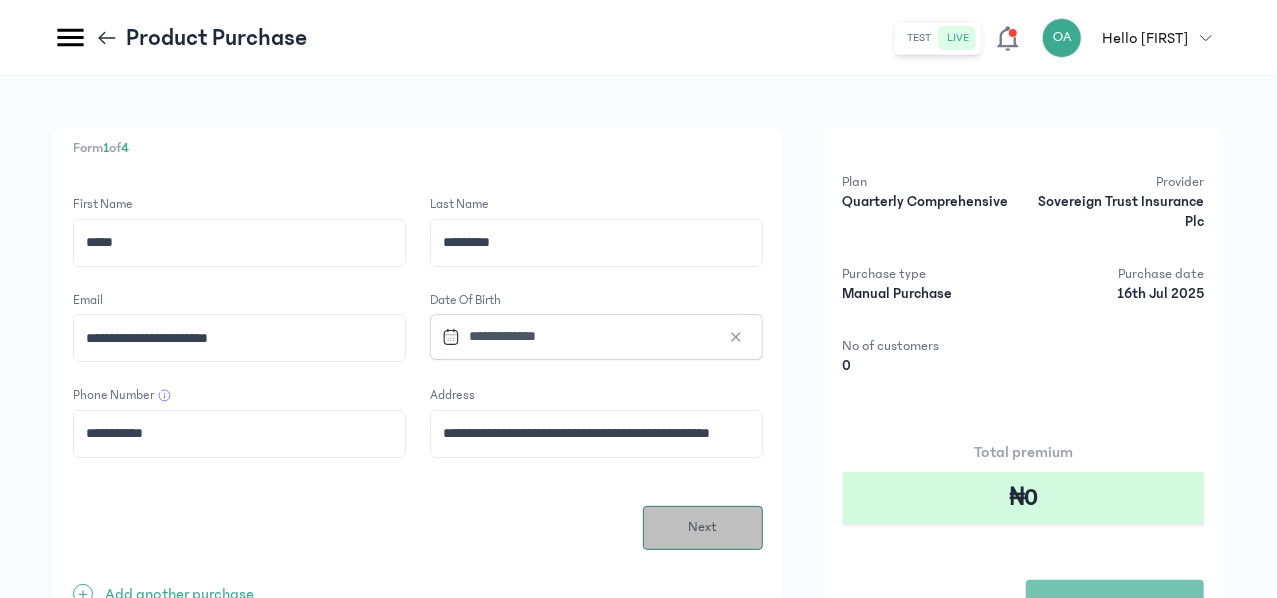 click on "Next" at bounding box center [703, 528] 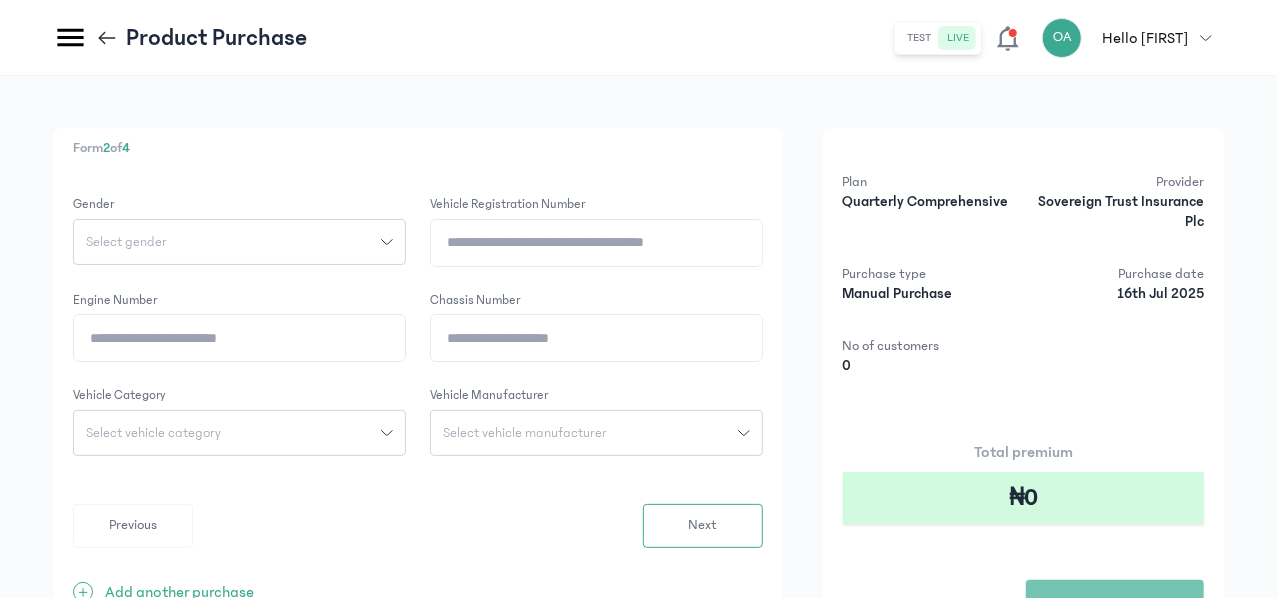 click on "Select gender" 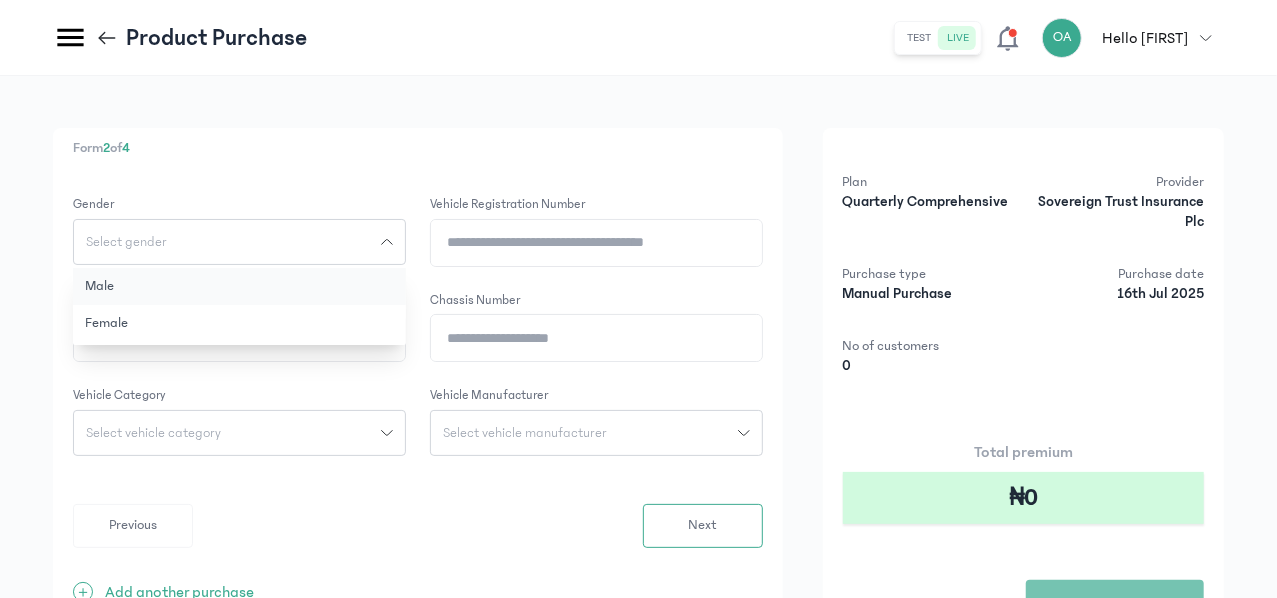 click on "Male" 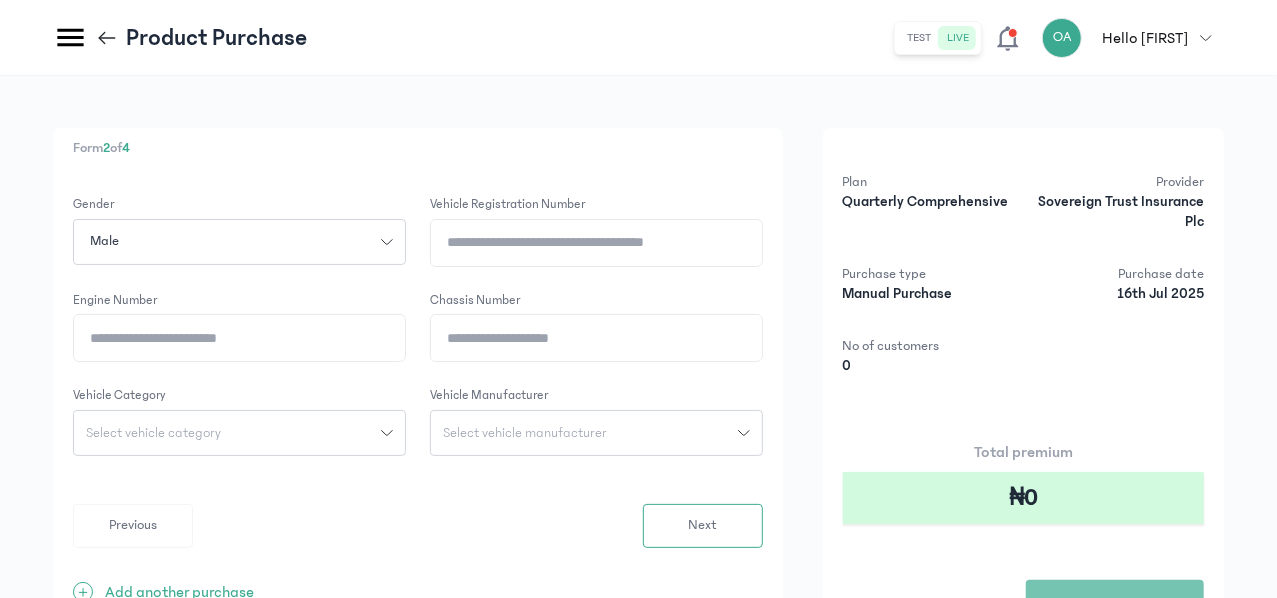 click on "Vehicle registration number" 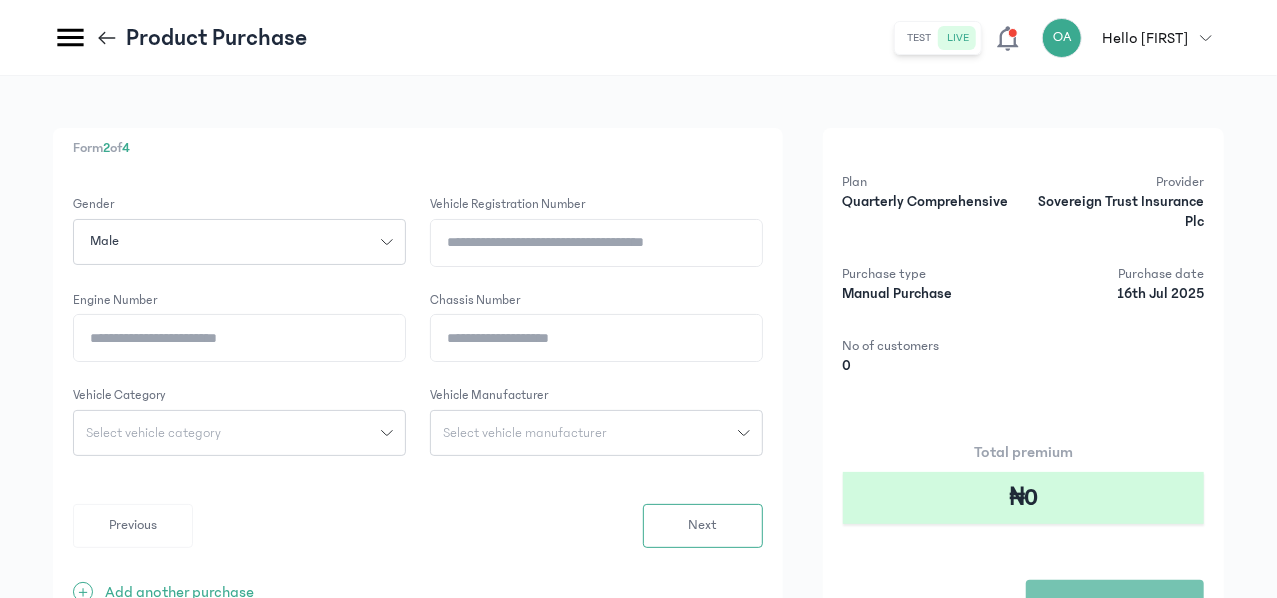 type on "*" 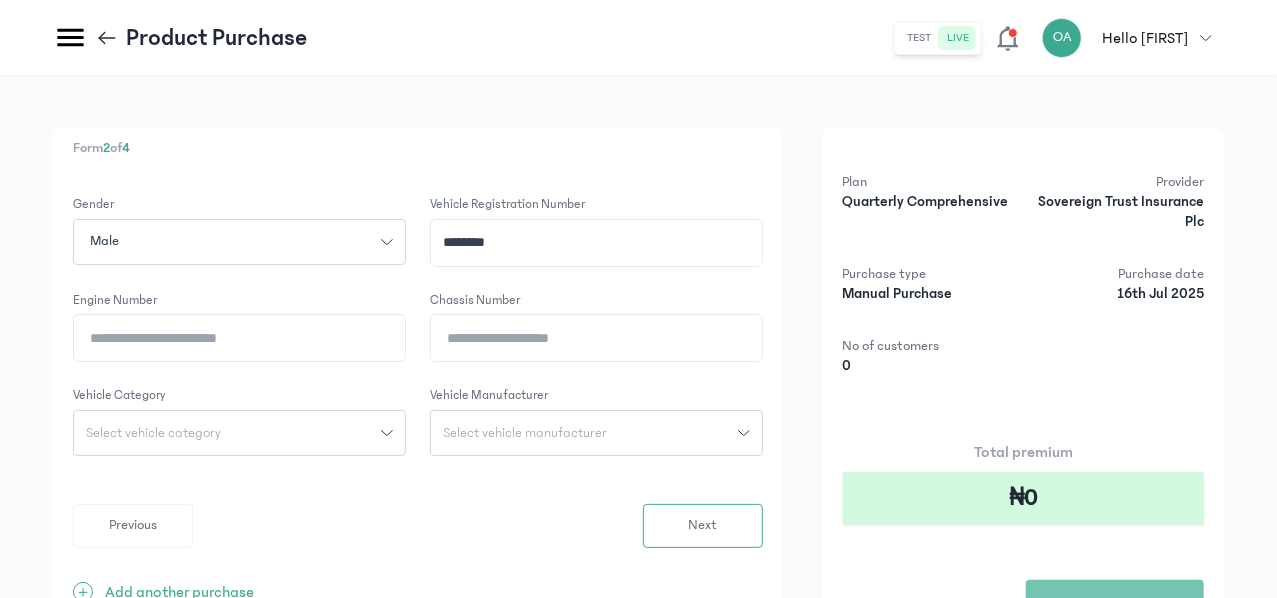 type on "********" 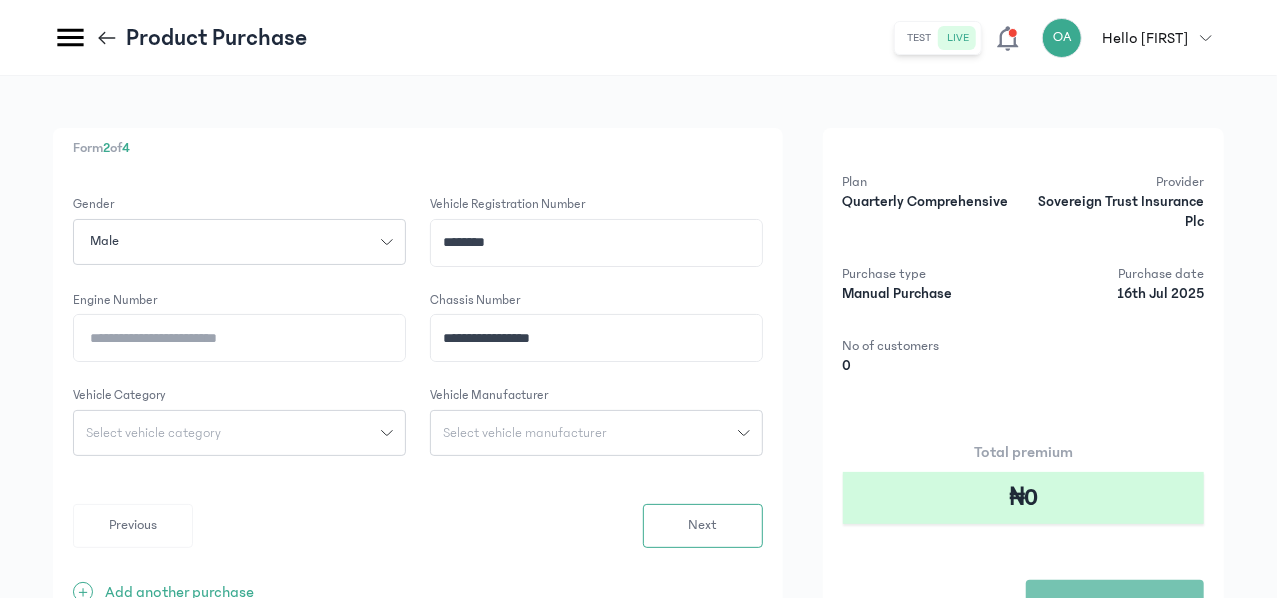 drag, startPoint x: 738, startPoint y: 339, endPoint x: 610, endPoint y: 339, distance: 128 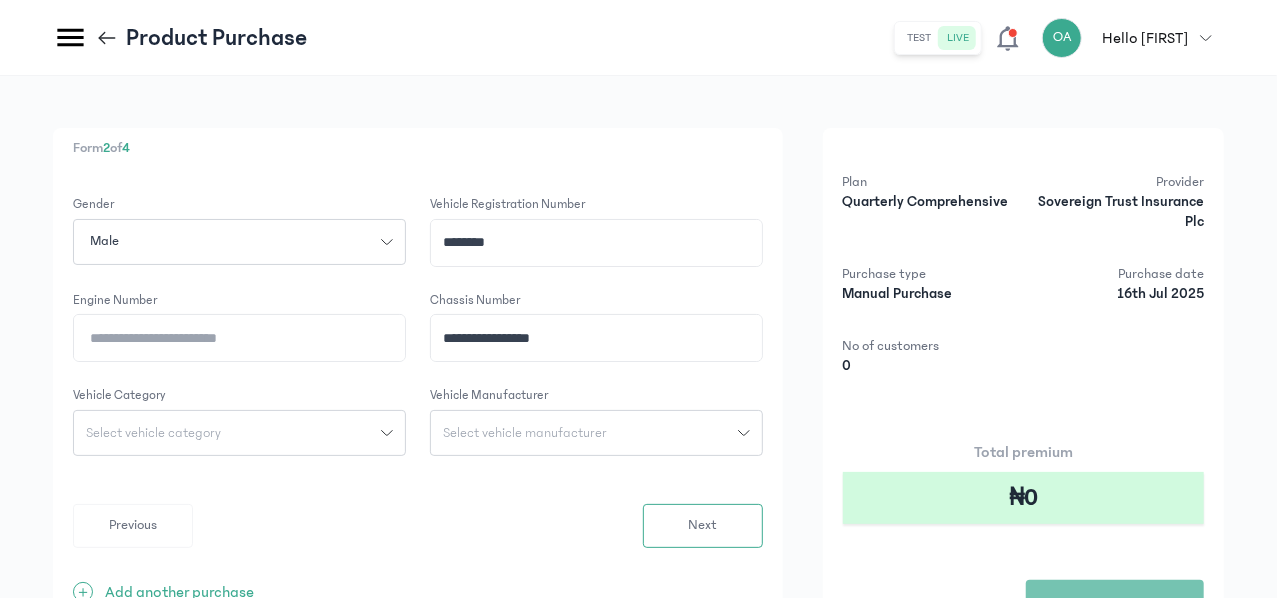 click on "**********" 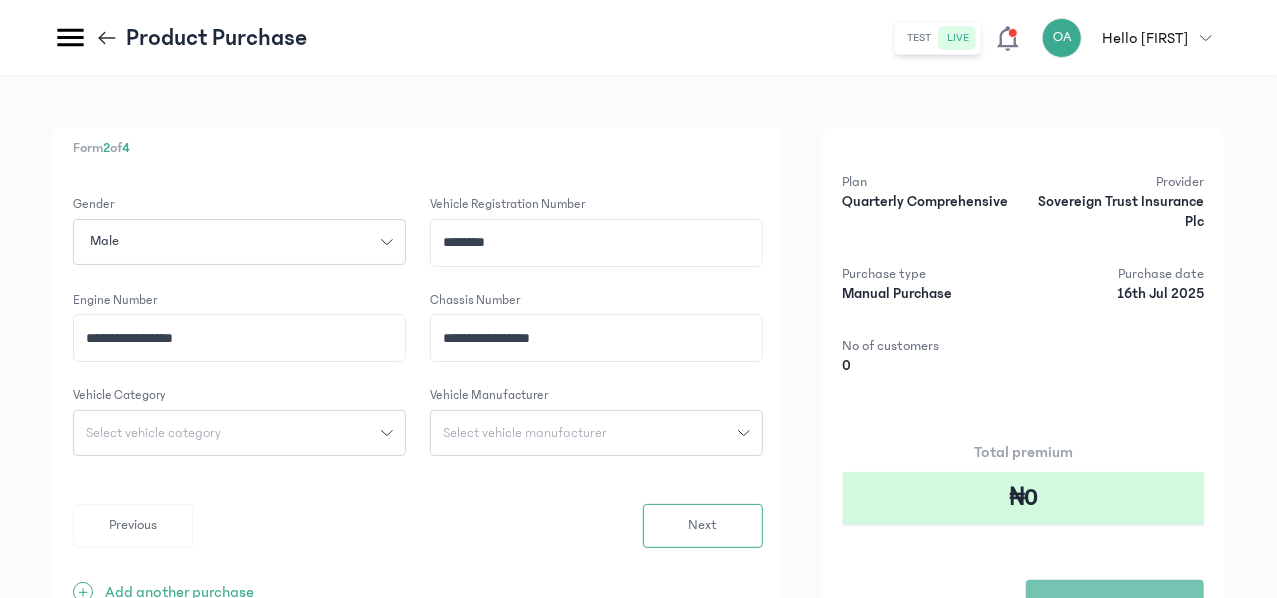 type on "**********" 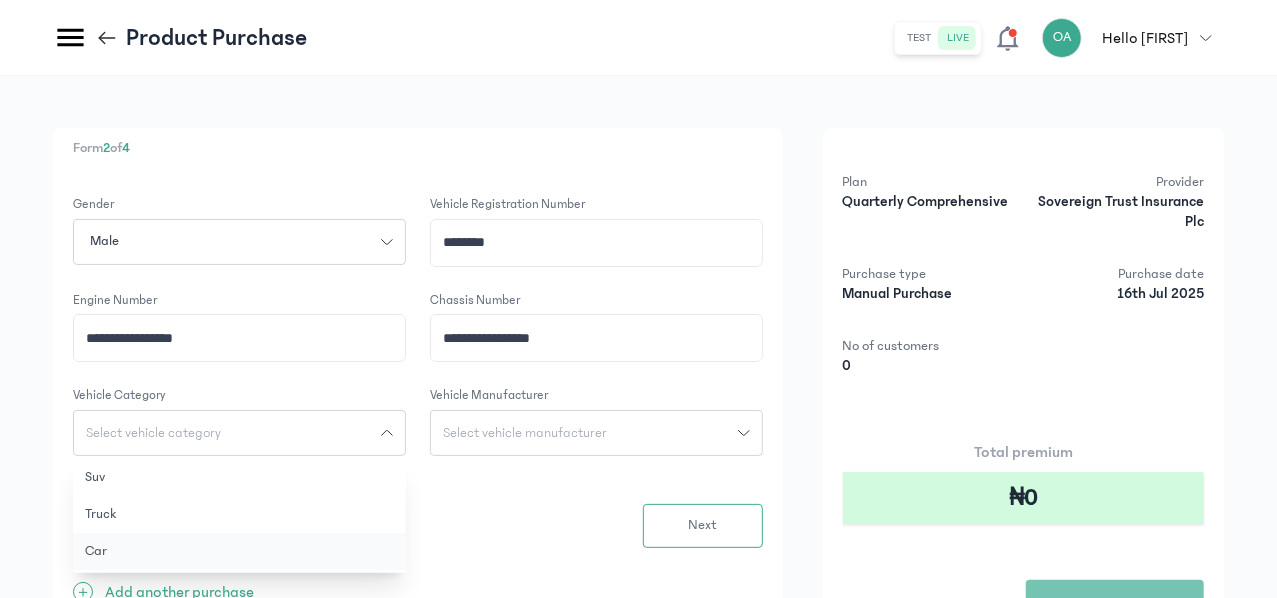click on "Car" 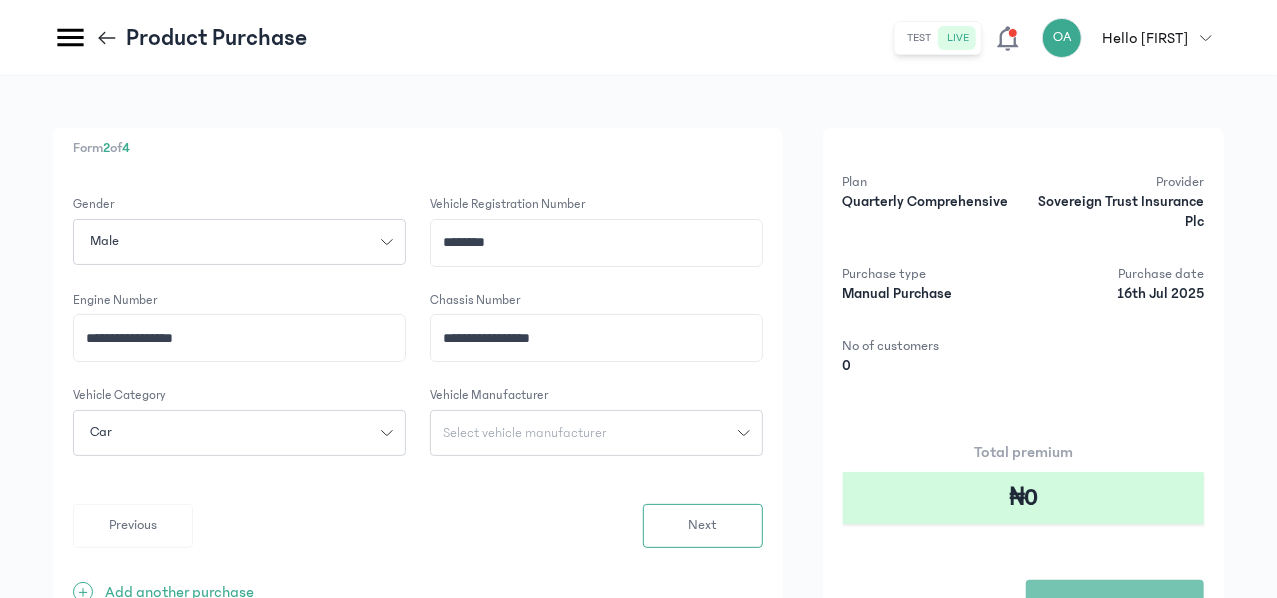 click on "Select vehicle manufacturer" at bounding box center [525, 433] 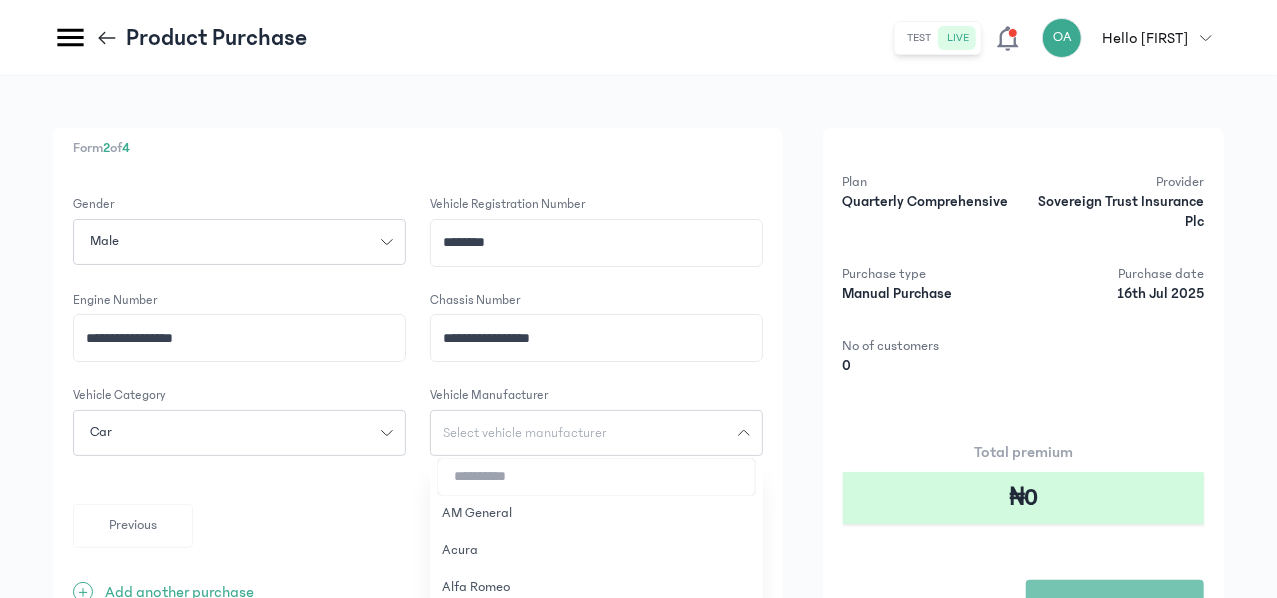 click at bounding box center [596, 477] 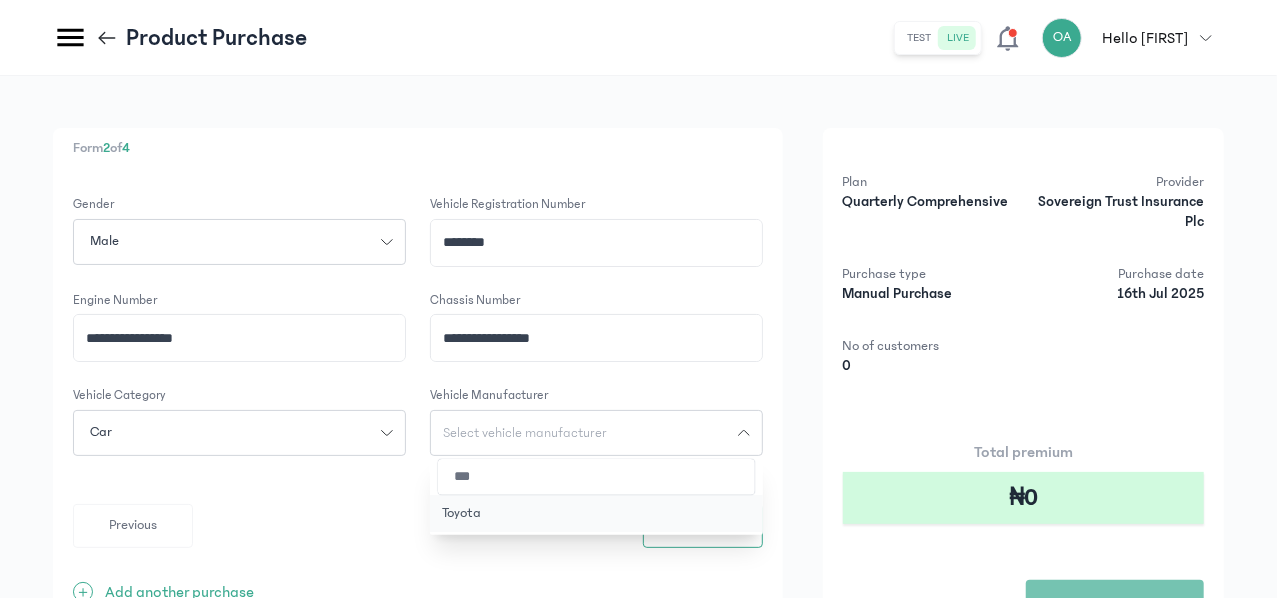 type on "***" 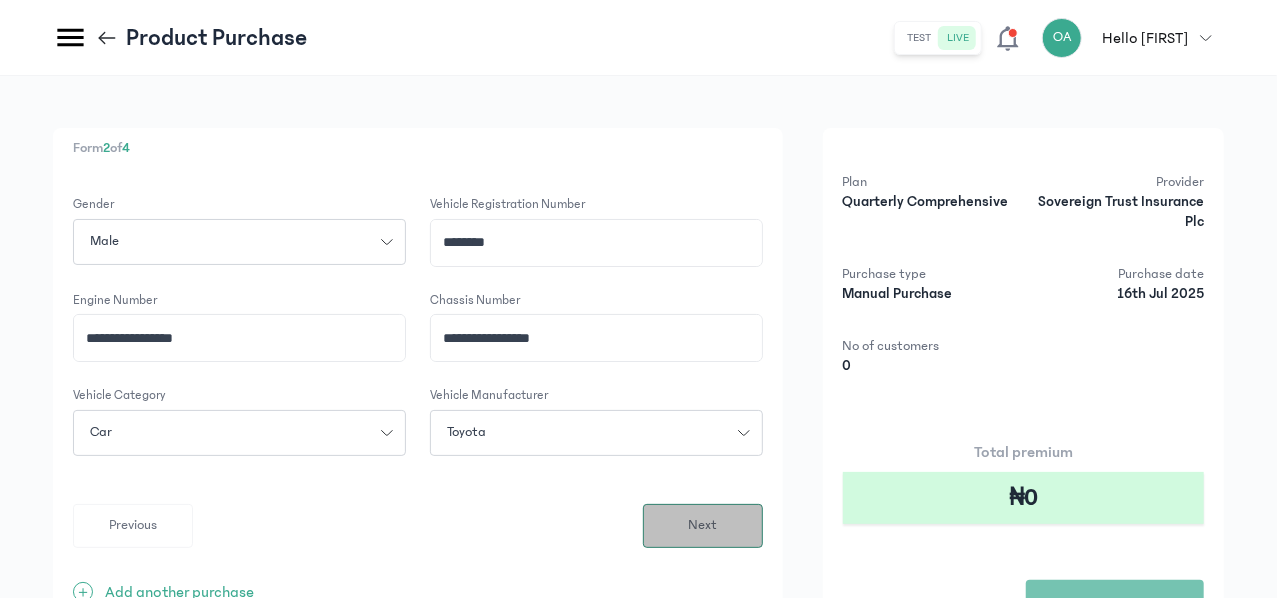 click on "Next" at bounding box center (703, 526) 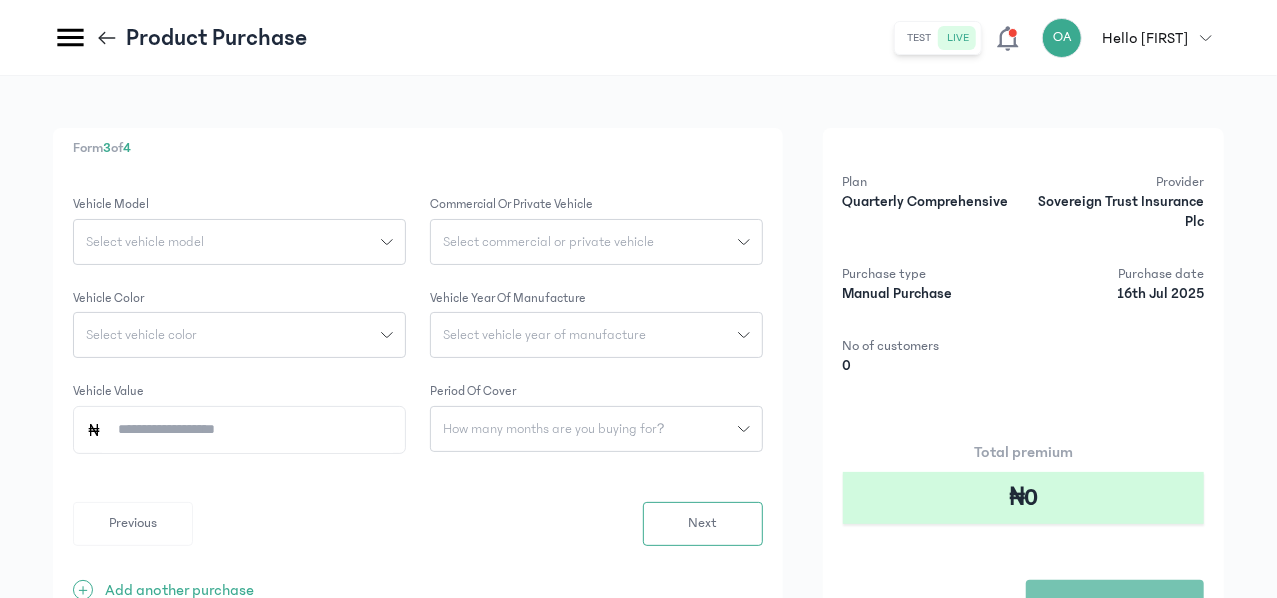 click 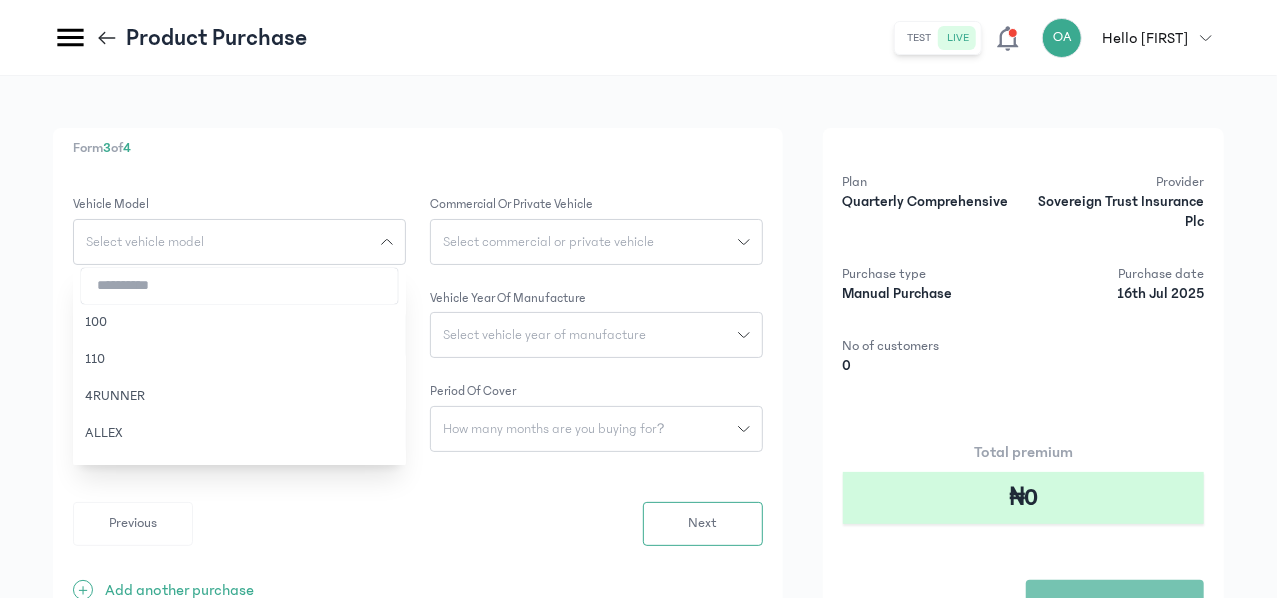 click at bounding box center [239, 286] 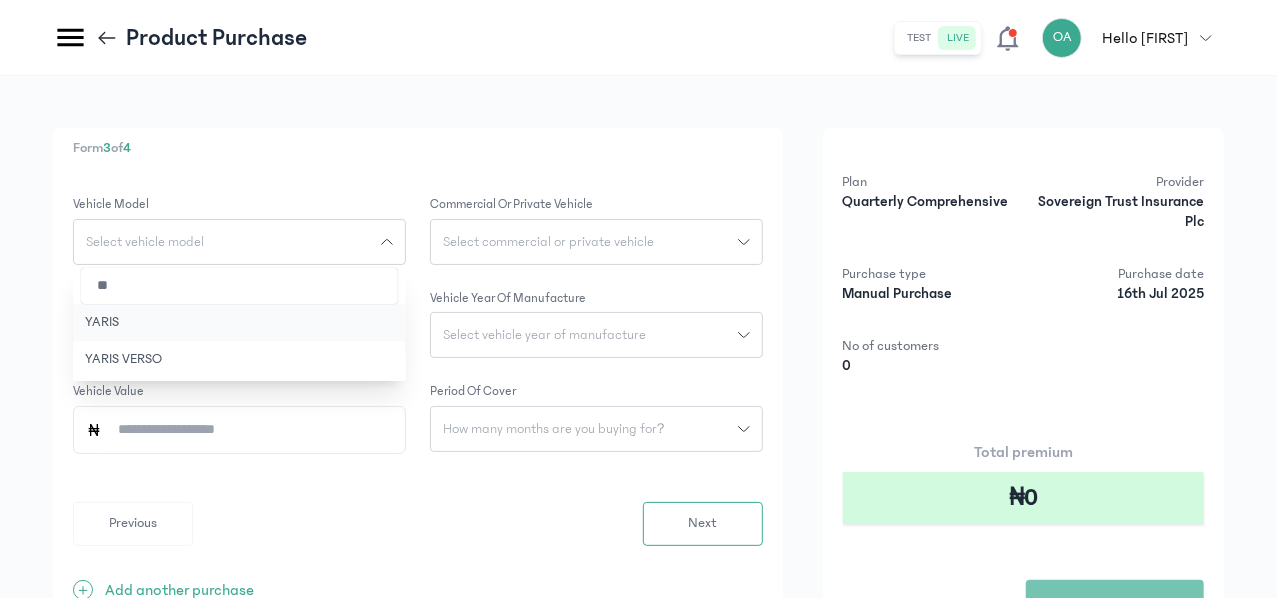 type on "**" 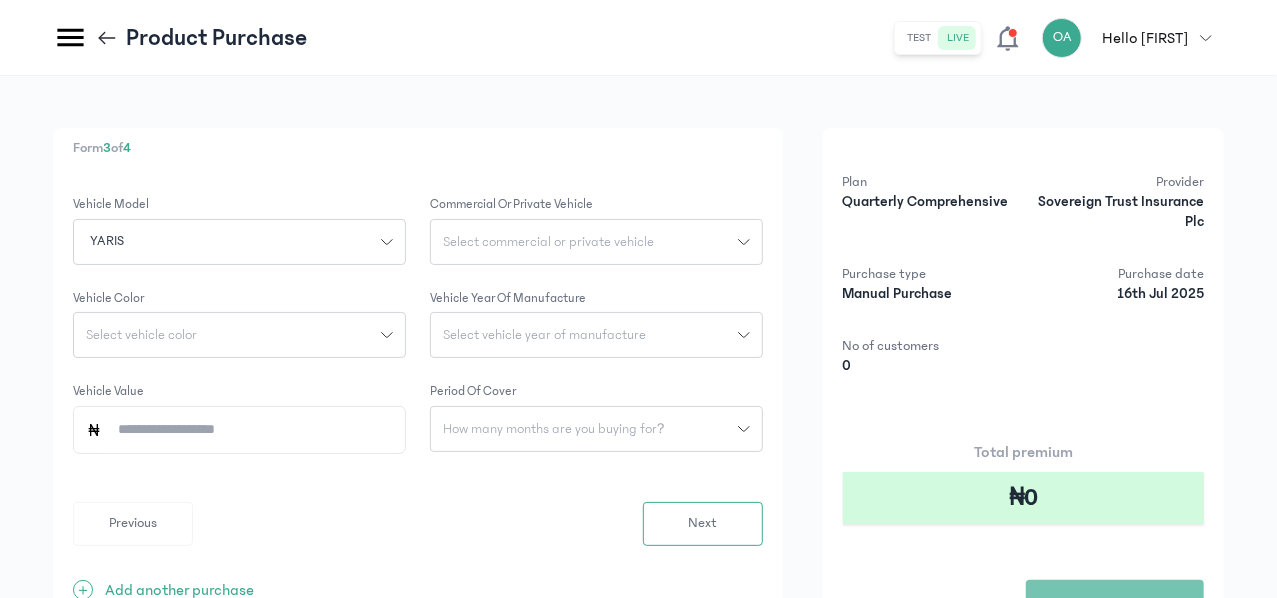 click on "Select commercial or private vehicle" at bounding box center (548, 242) 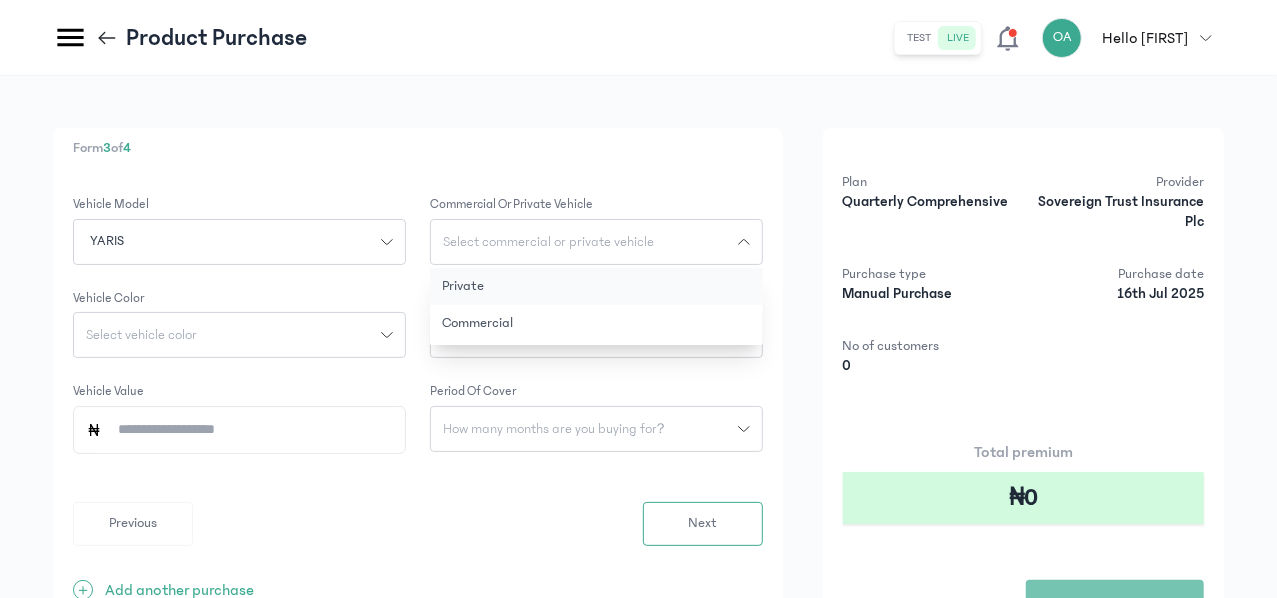 click on "Private" 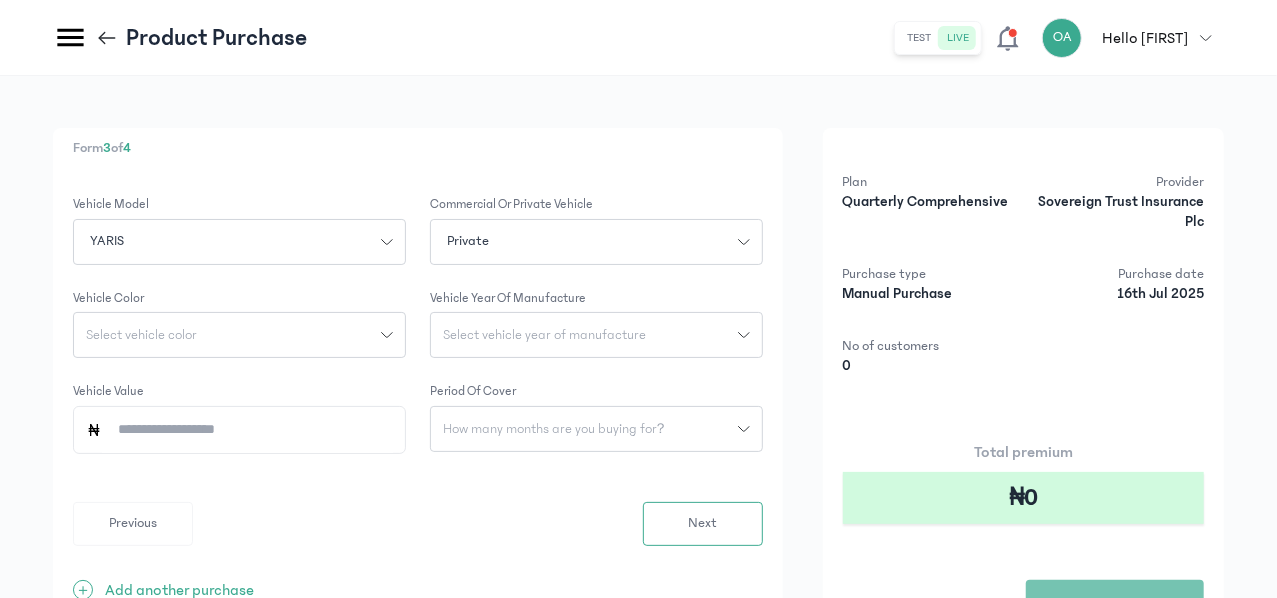 click on "Select vehicle year of manufacture" at bounding box center (544, 335) 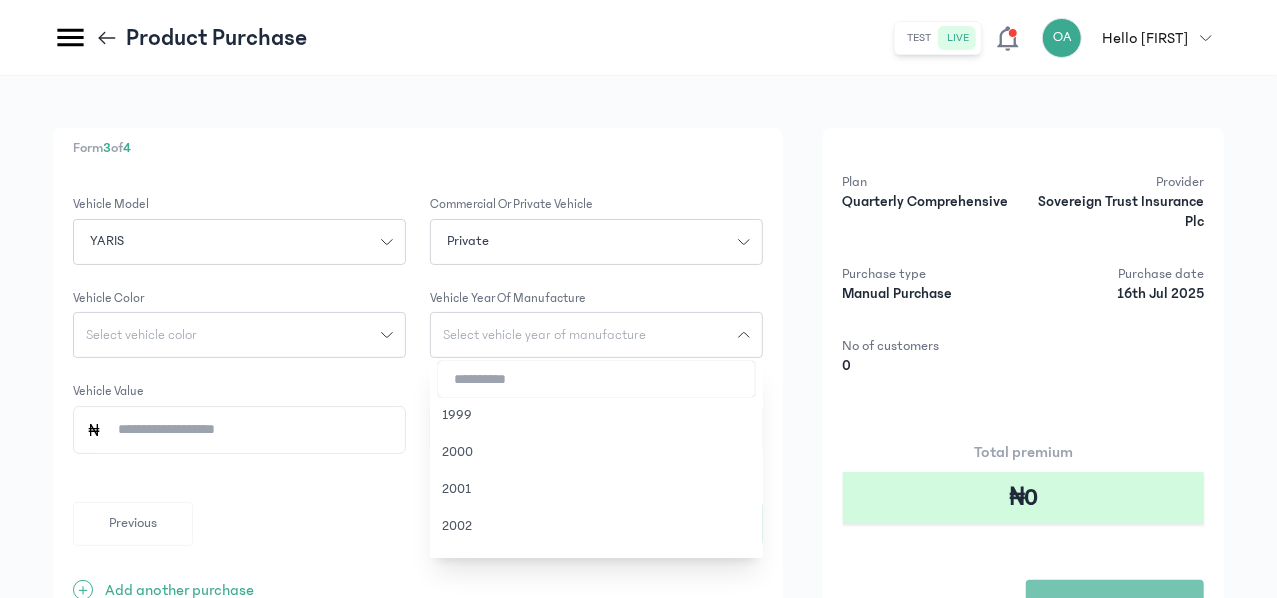 click at bounding box center [596, 379] 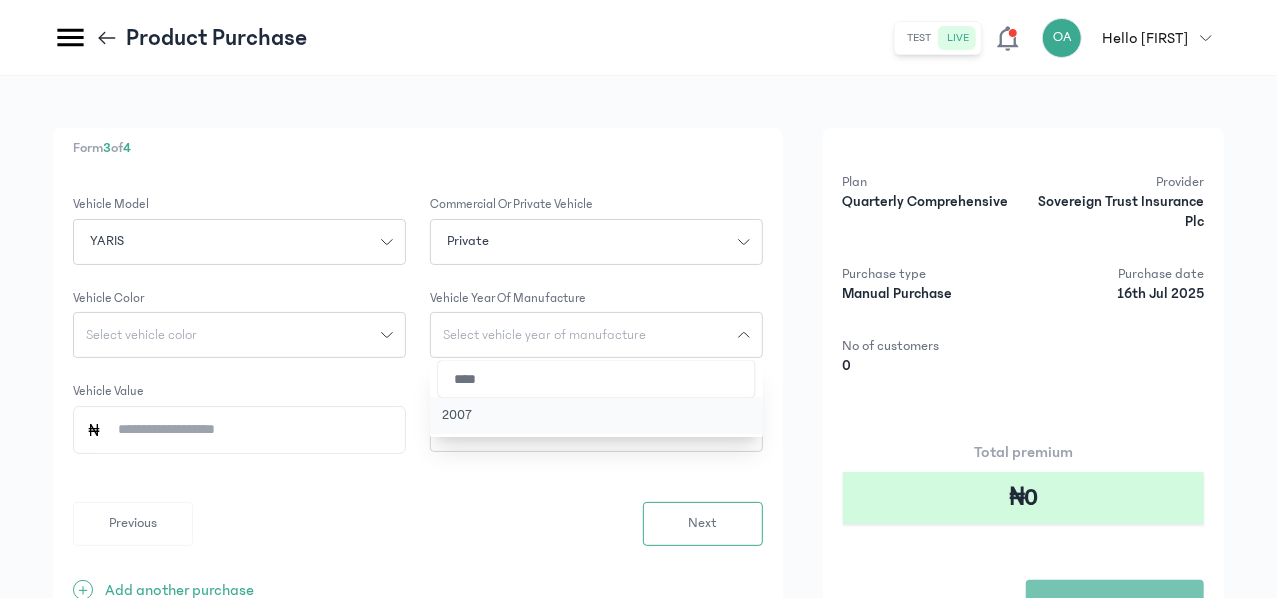 type on "****" 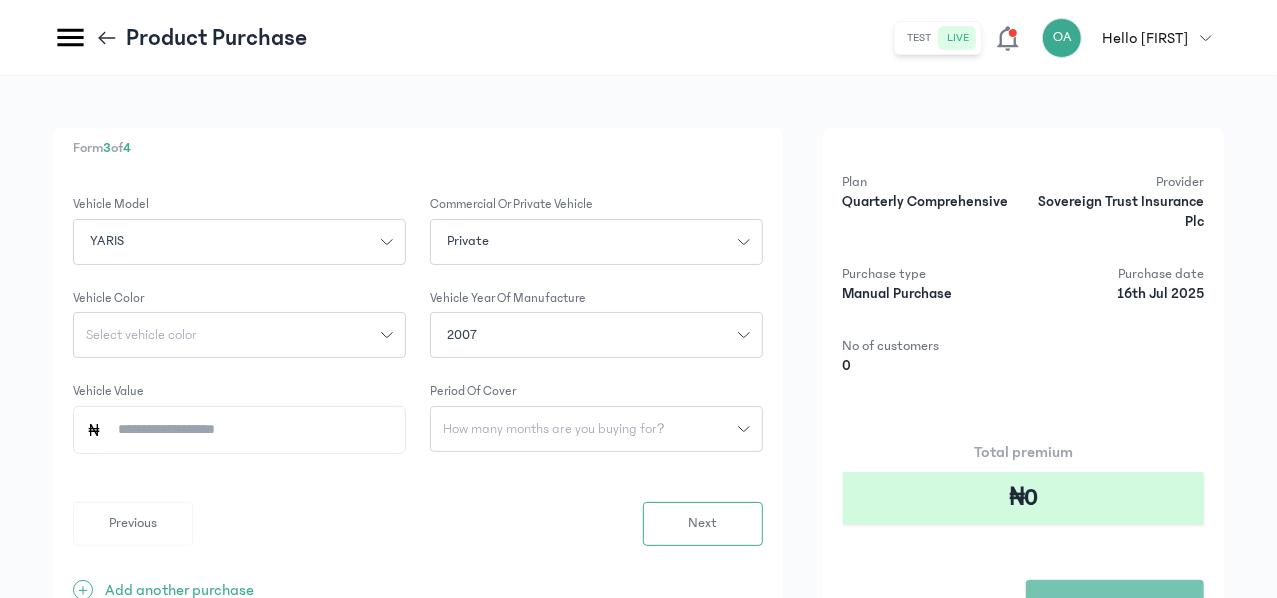 click on "Select vehicle color" 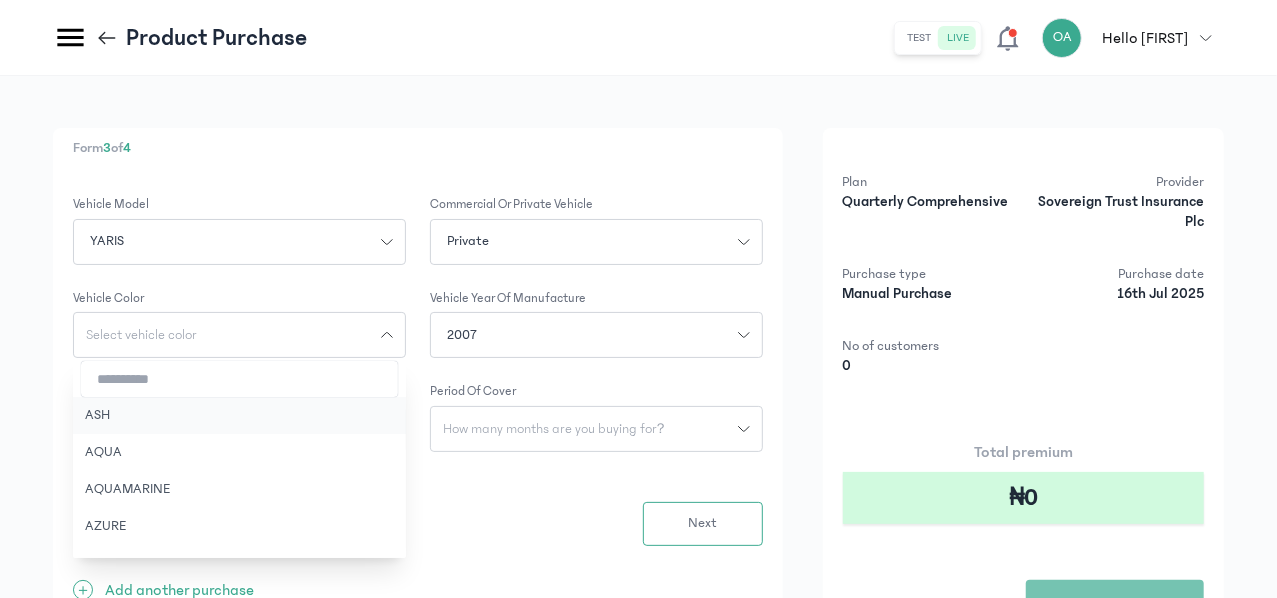 click on "ASH" 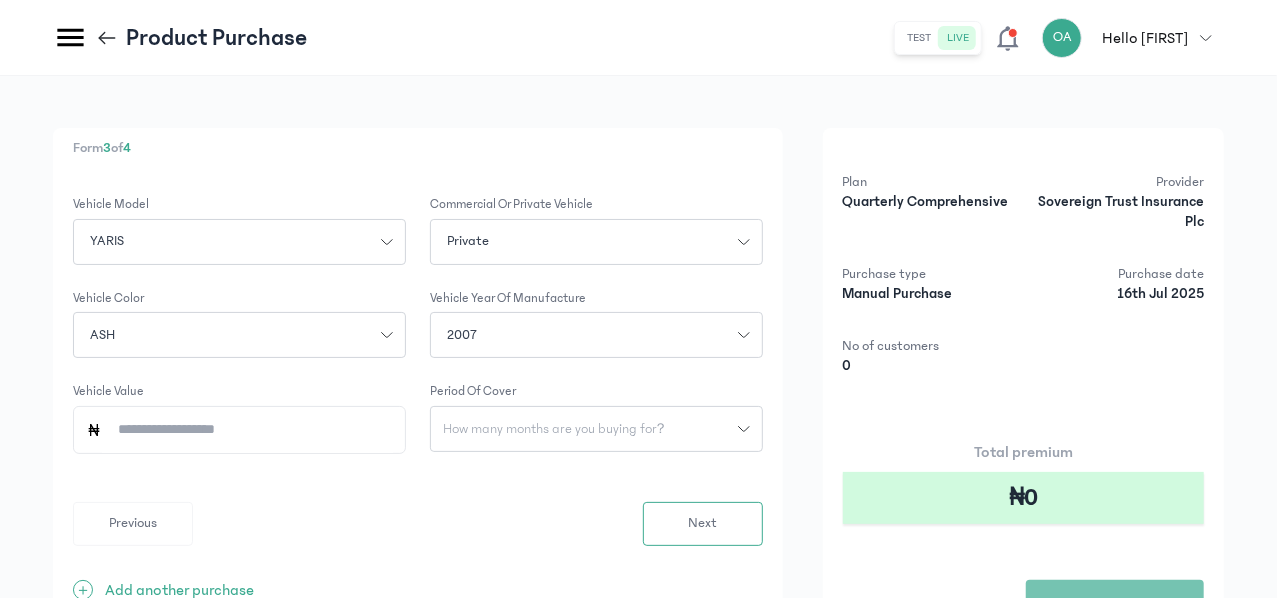 click on "Vehicle Value" 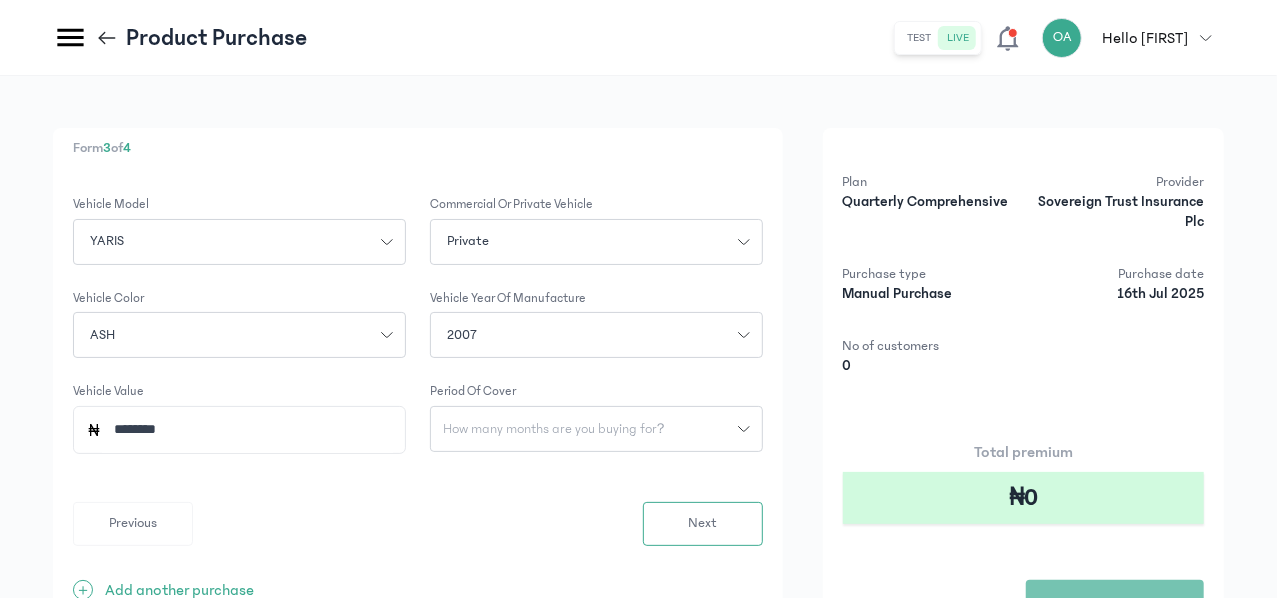 type on "*********" 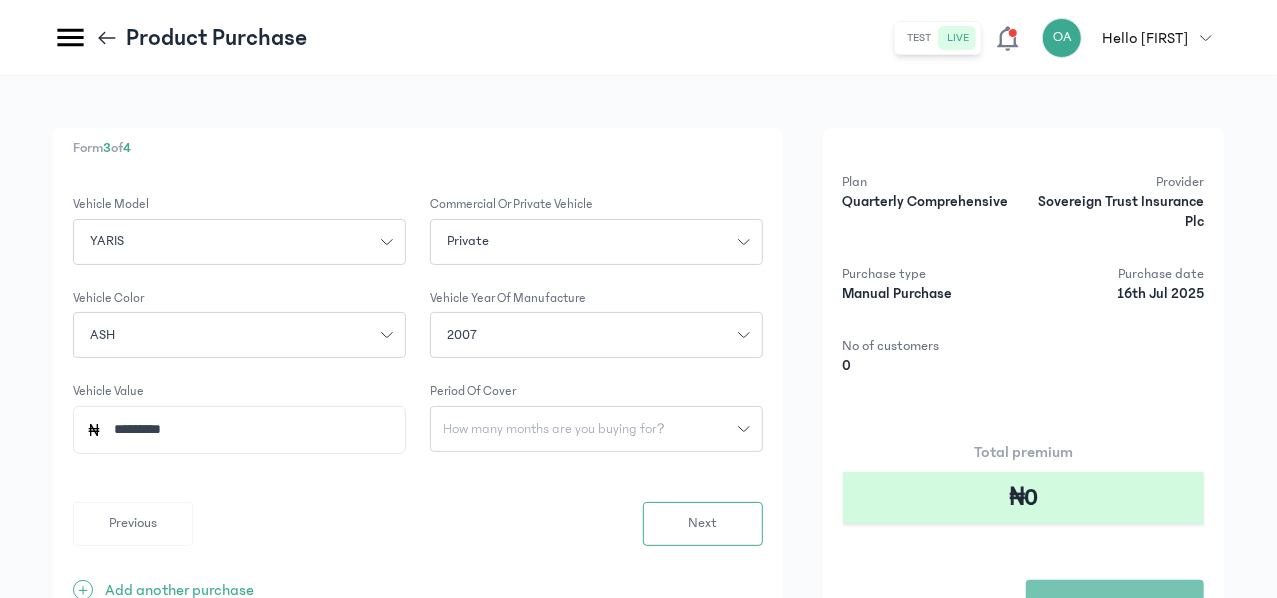 click on "How many months are you buying for?" at bounding box center [554, 429] 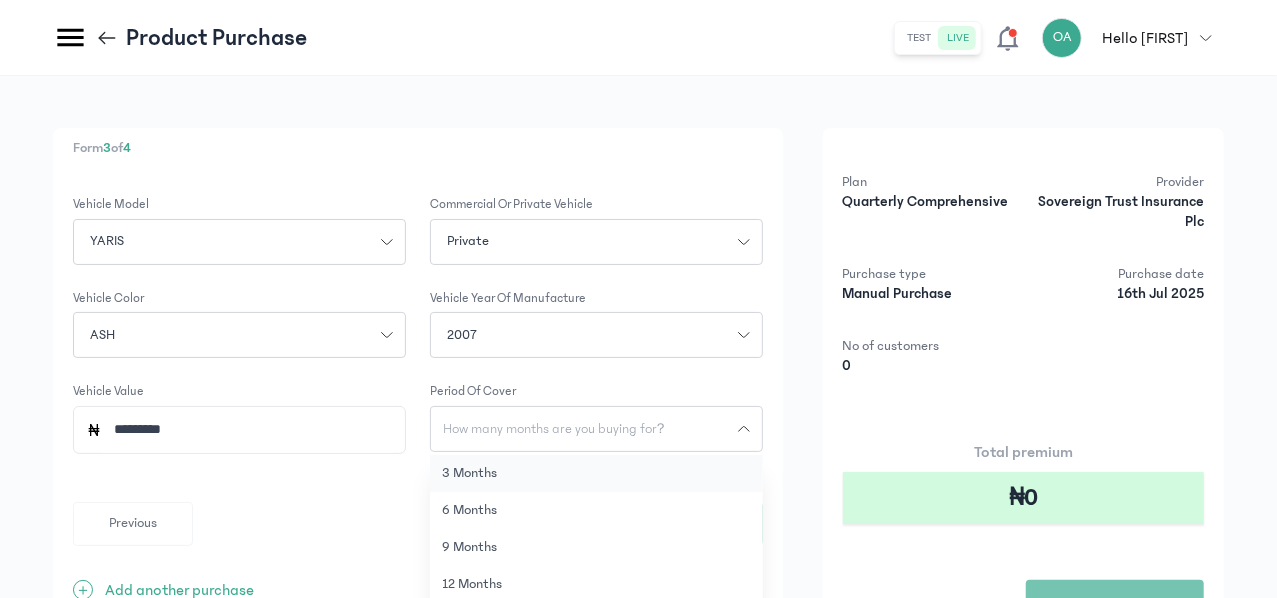 click on "3 months" 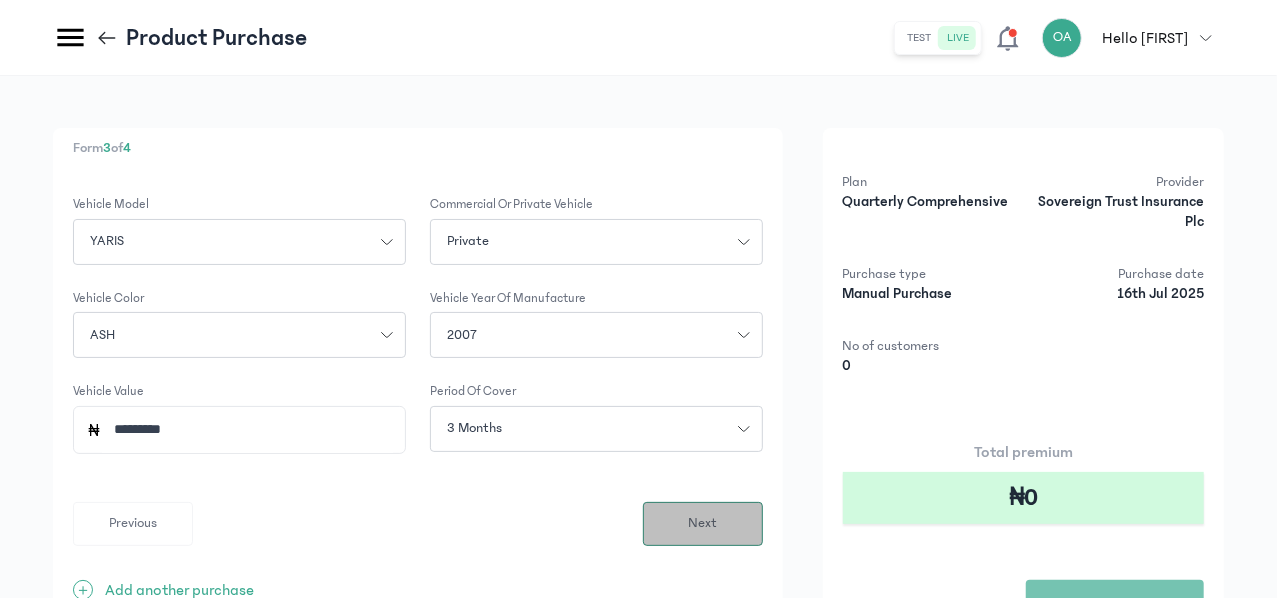 click on "Next" at bounding box center (702, 523) 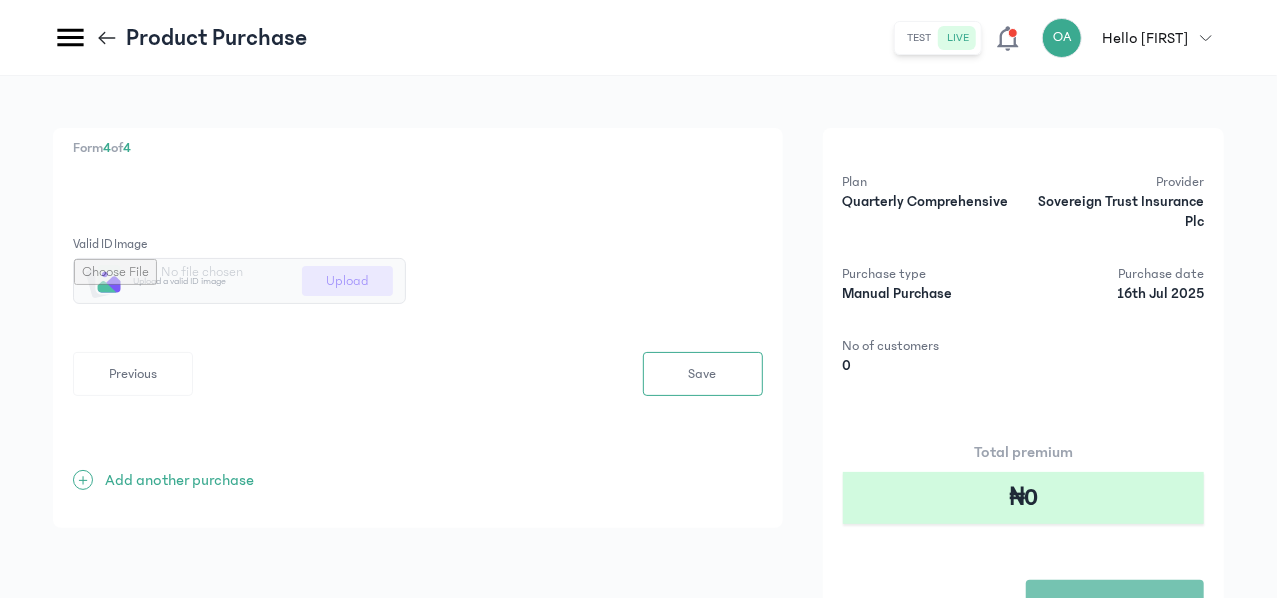 click at bounding box center (239, 281) 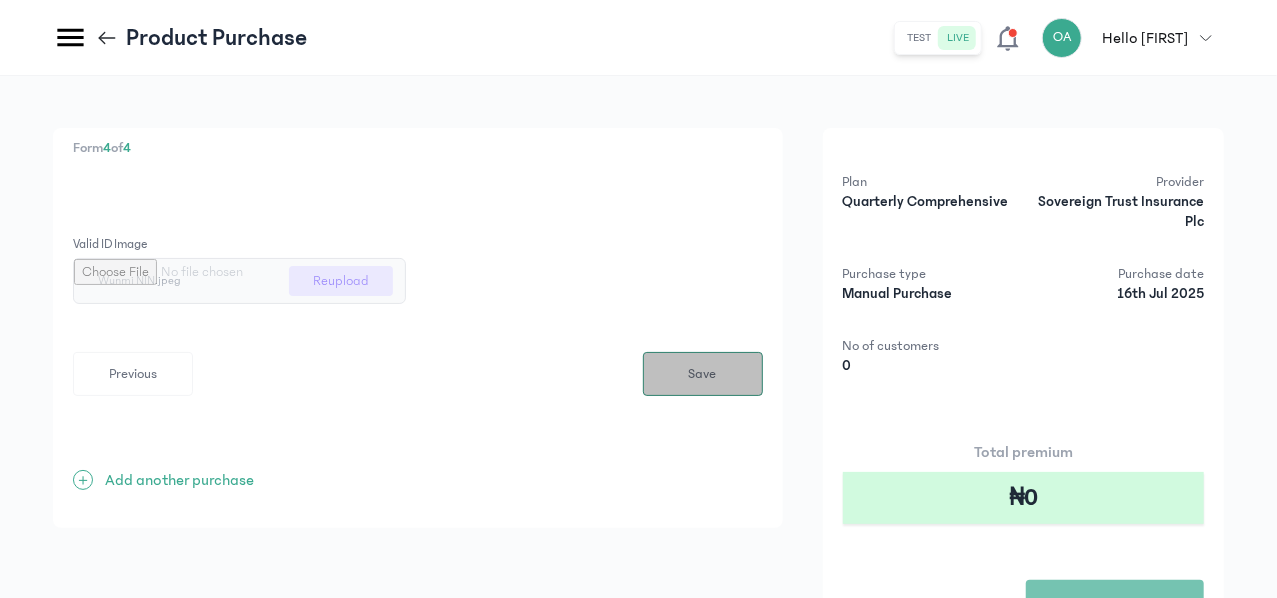 click on "Save" at bounding box center [703, 374] 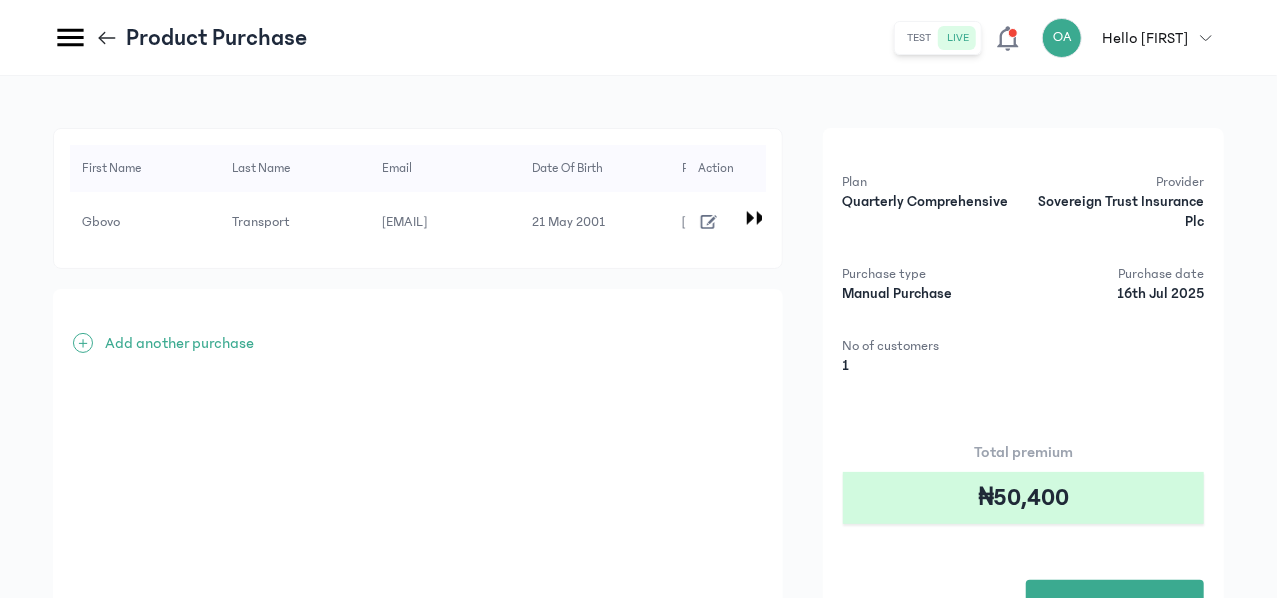 click 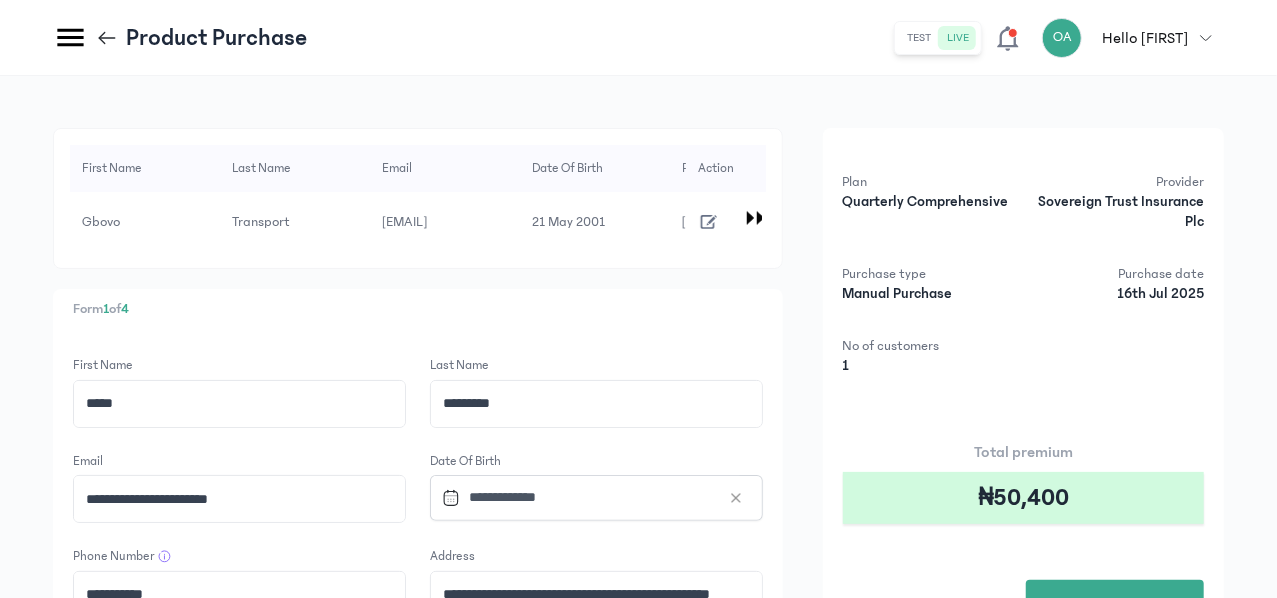 click on "First Name [FIRST] Last Name [LAST] Email [EMAIL] Date of Birth [DATE]
Phone Number
[PHONE] Address [ADDRESS] Next" 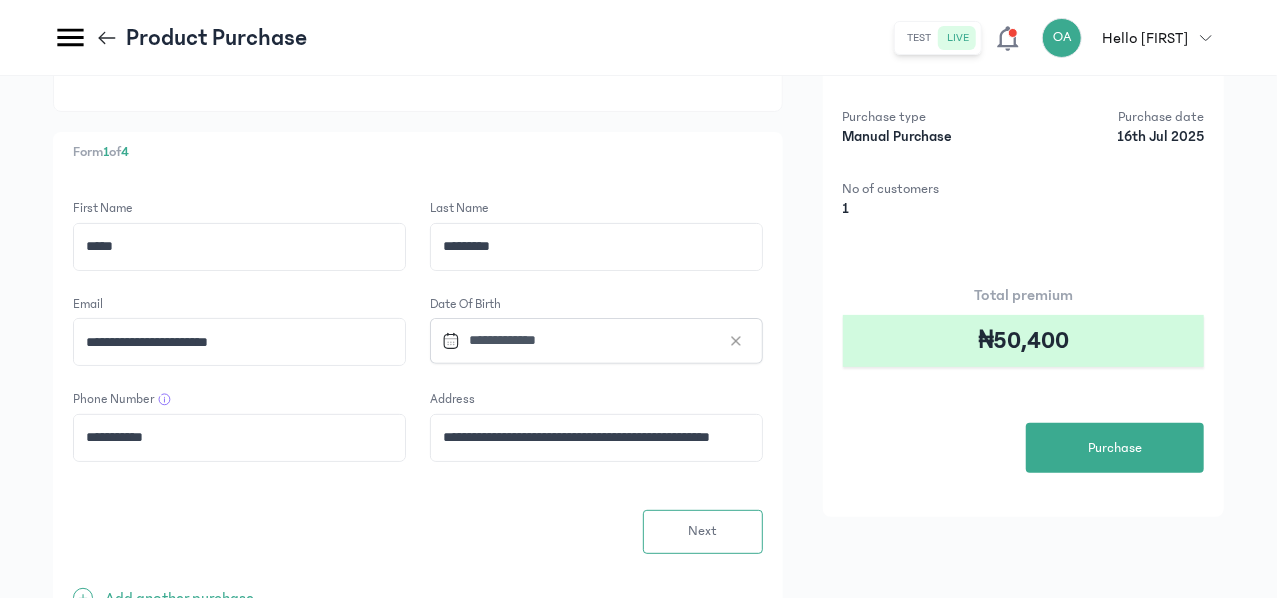 scroll, scrollTop: 160, scrollLeft: 0, axis: vertical 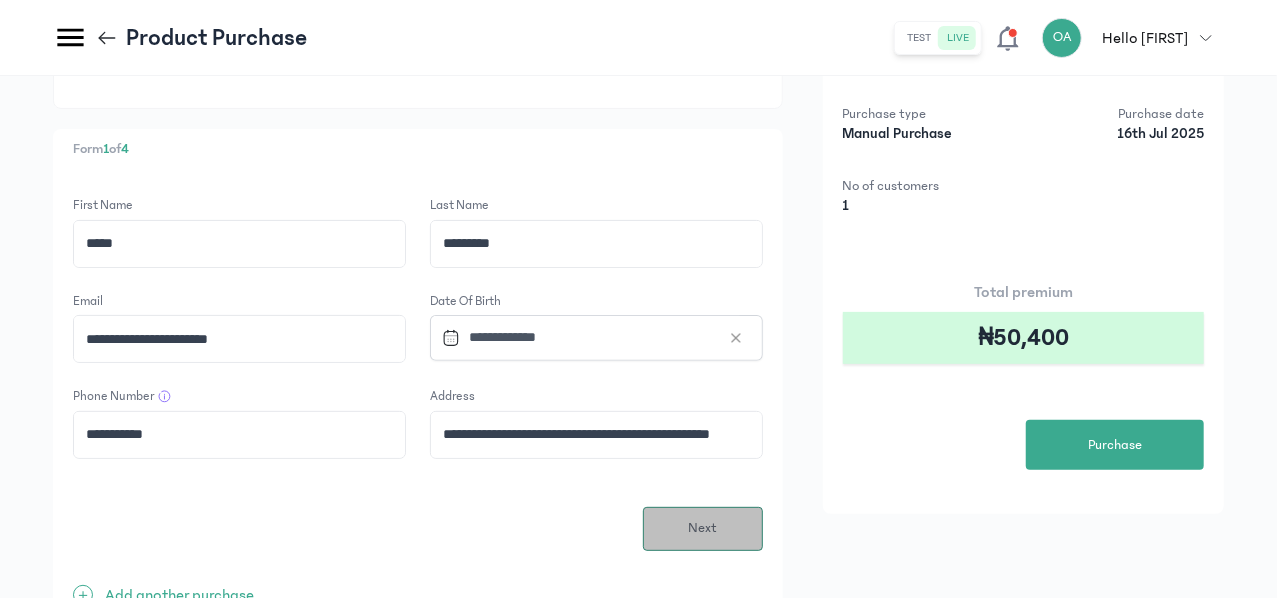click on "Next" at bounding box center [703, 529] 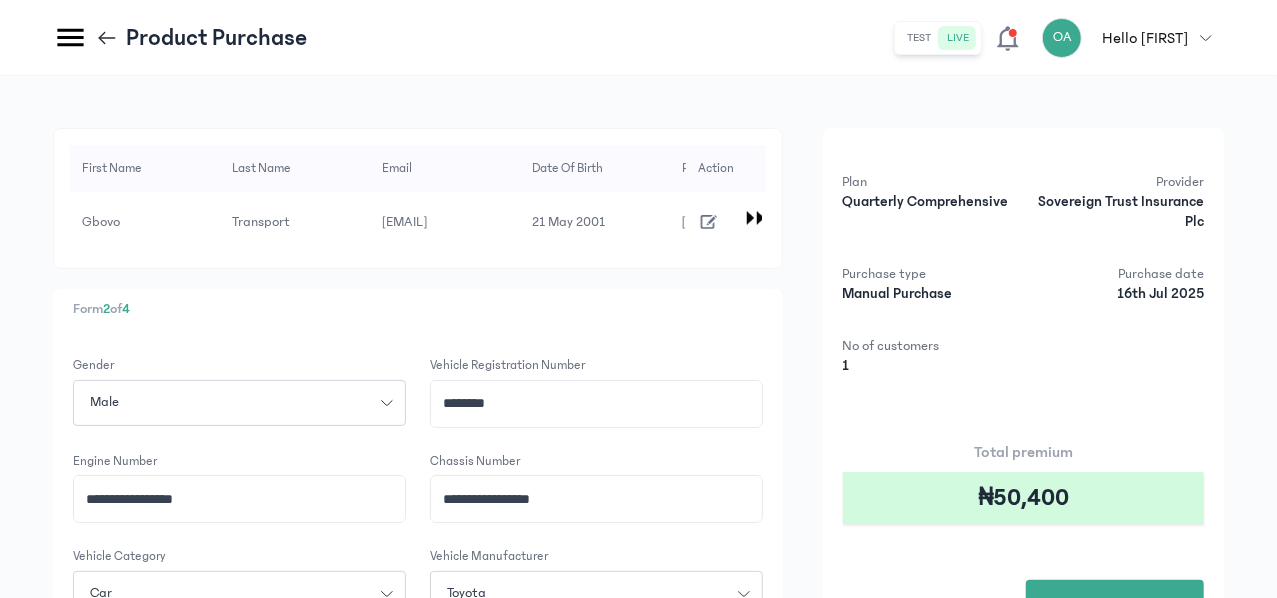 click on "Gender  Male
Vehicle registration number [PLATE] Engine Number [ENGINE] Chassis Number [CHASSIS] Vehicle Category  Car
Vehicle Manufacturer  Toyota
Previous  Next" 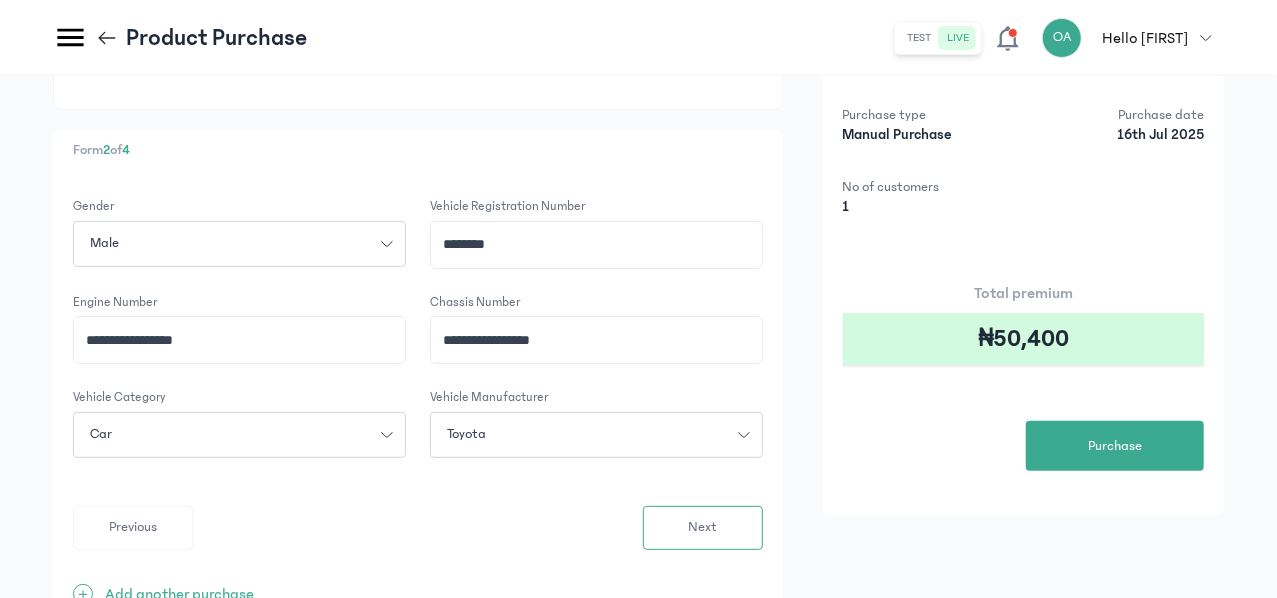 scroll, scrollTop: 160, scrollLeft: 0, axis: vertical 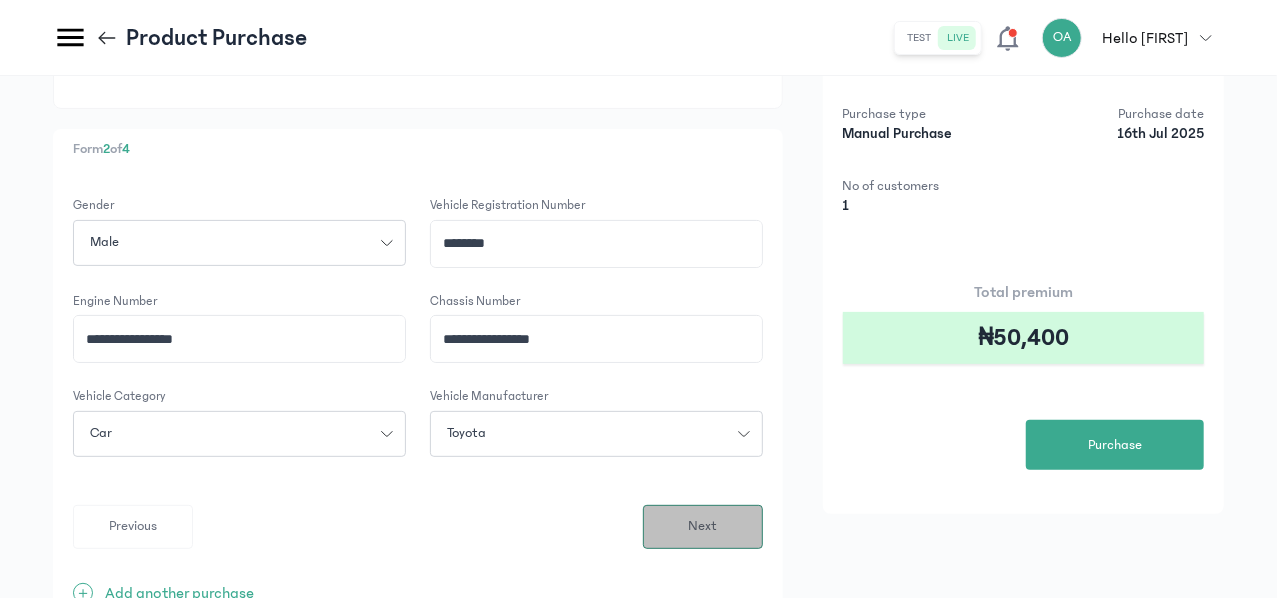 click on "Next" at bounding box center (703, 527) 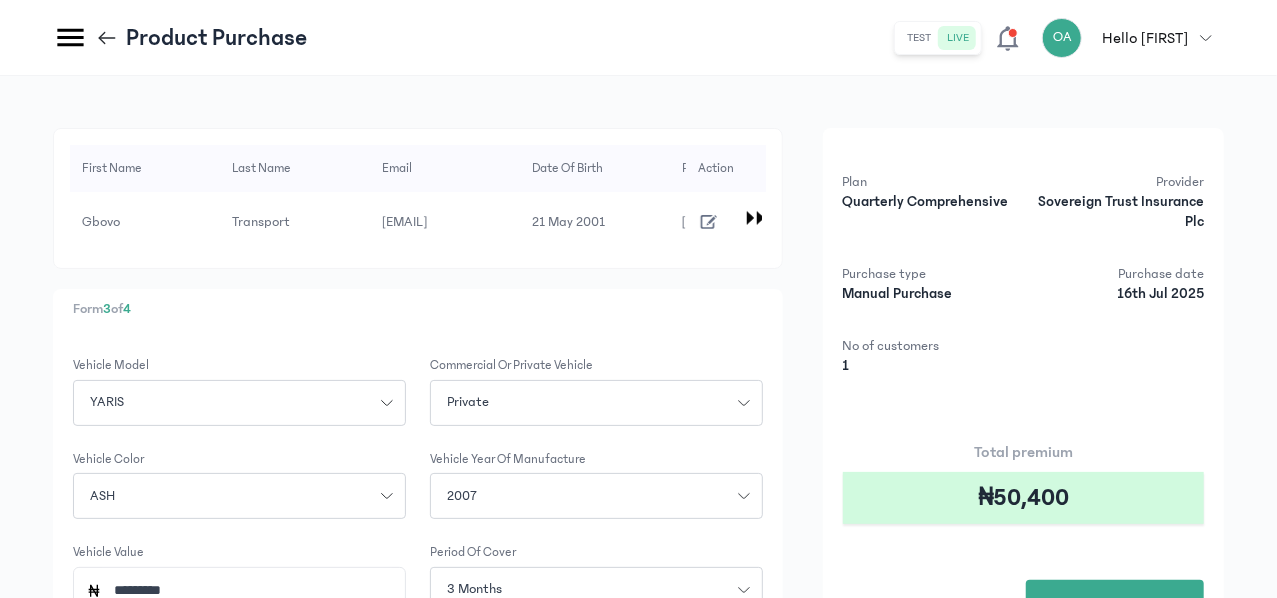 click on "Form  3  of  4 Vehicle Model  YARIS
Commercial or private vehicle  Private
Vehicle Color  ASH
Vehicle Year of Manufacture  2007
Vehicle Value ********* Period of cover  3 months
Previous  Next  +  Add another purchase" 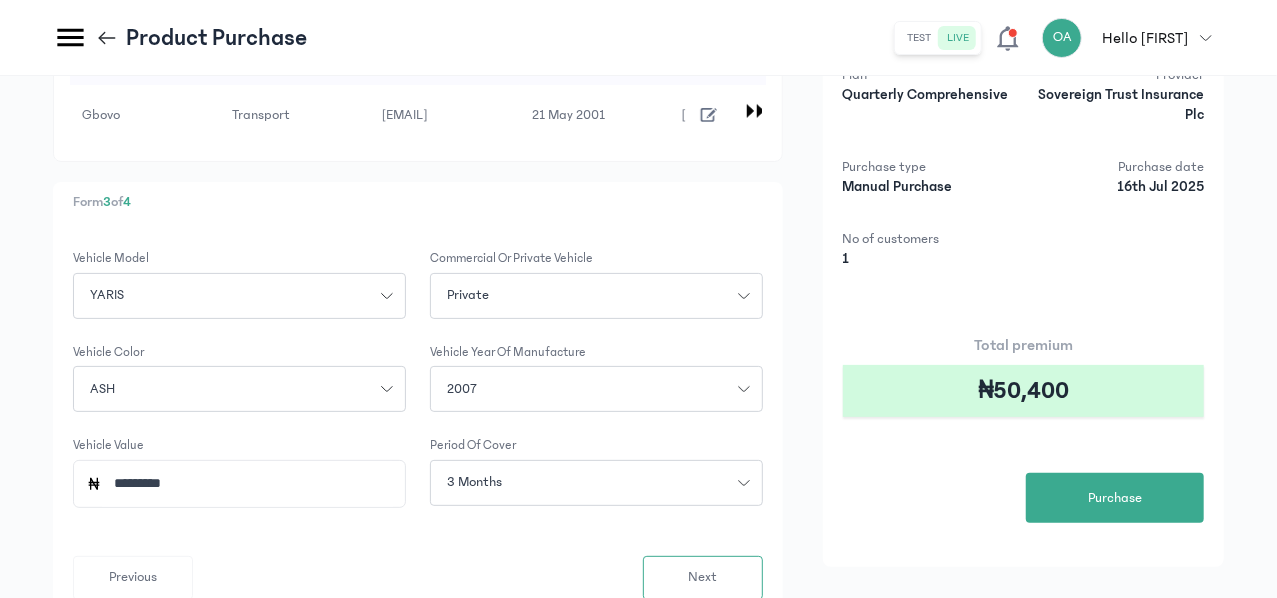 scroll, scrollTop: 286, scrollLeft: 0, axis: vertical 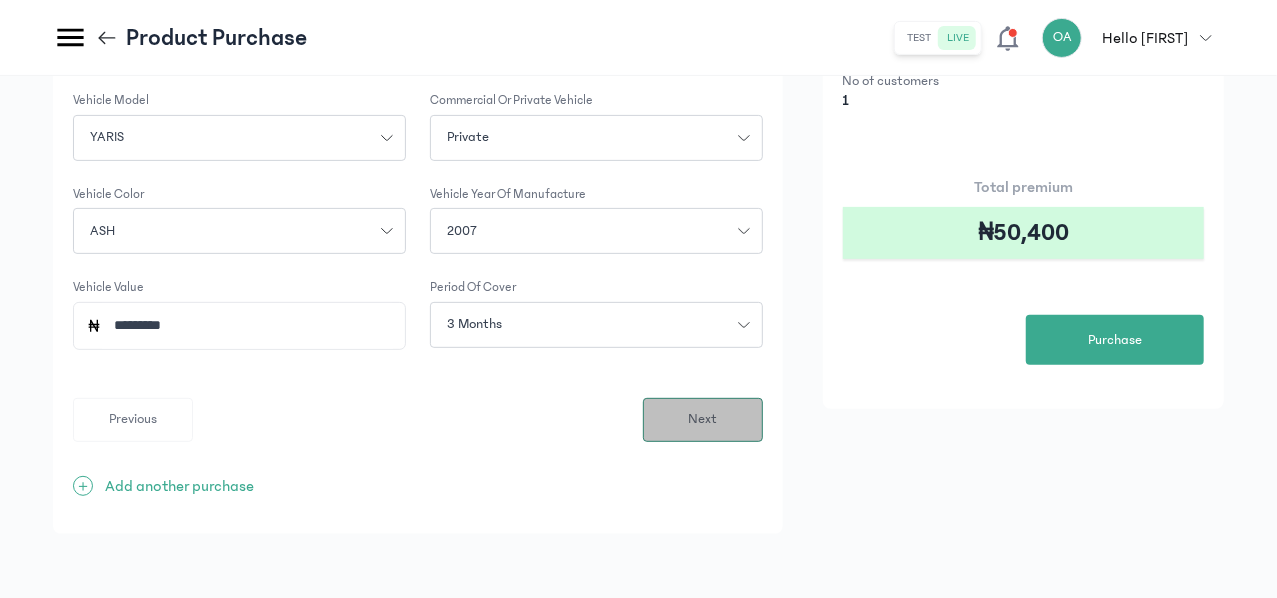 click on "Next" at bounding box center [703, 420] 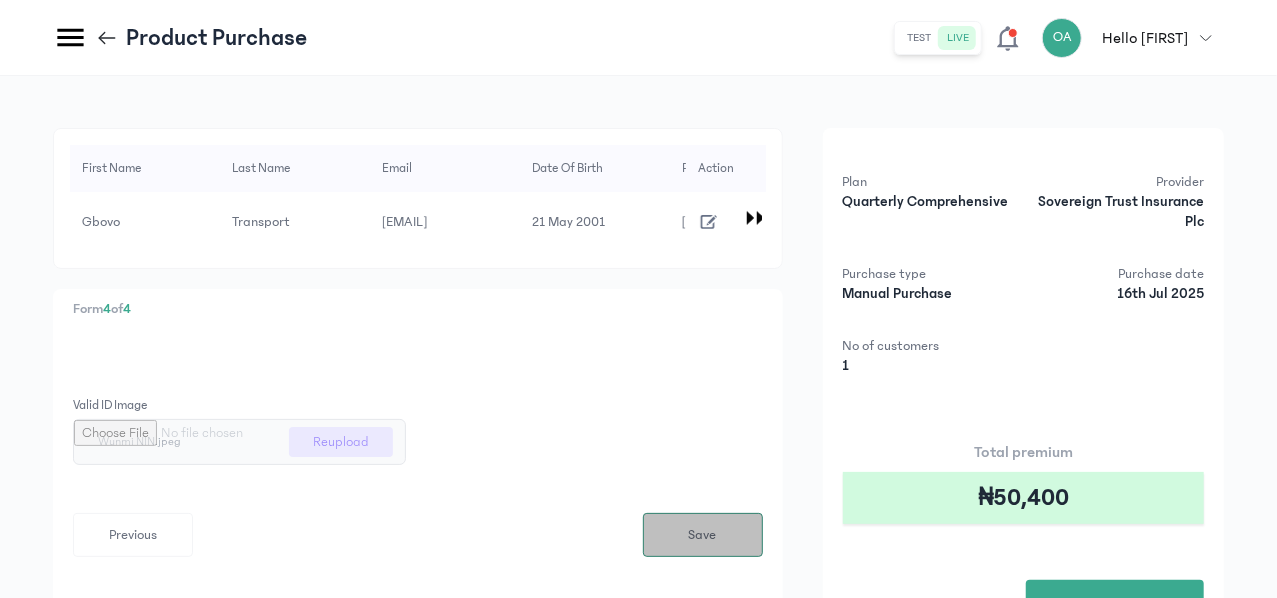 click on "Save" at bounding box center (703, 535) 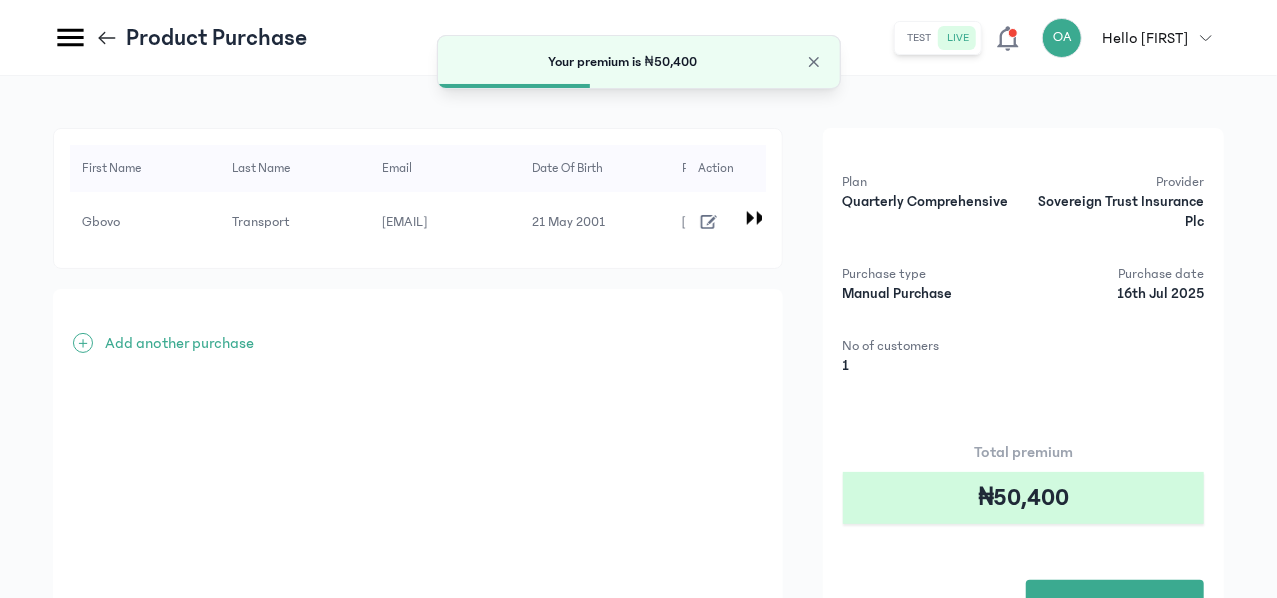 click on "Total premium" at bounding box center (1023, 452) 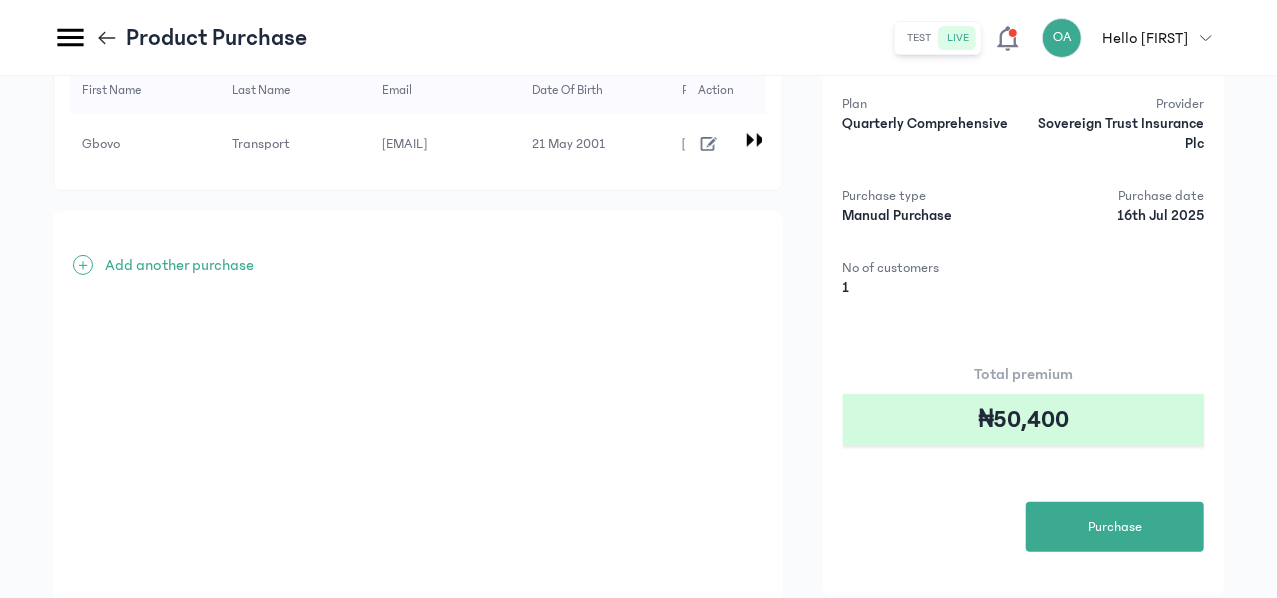 scroll, scrollTop: 80, scrollLeft: 0, axis: vertical 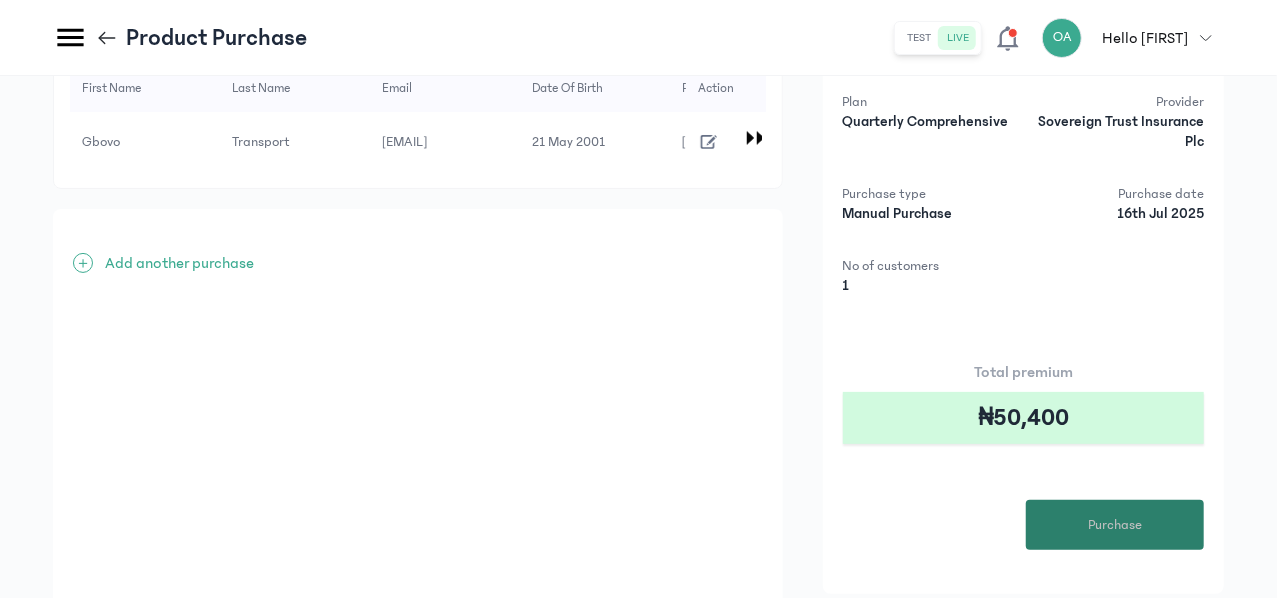 click on "Purchase" at bounding box center [1115, 525] 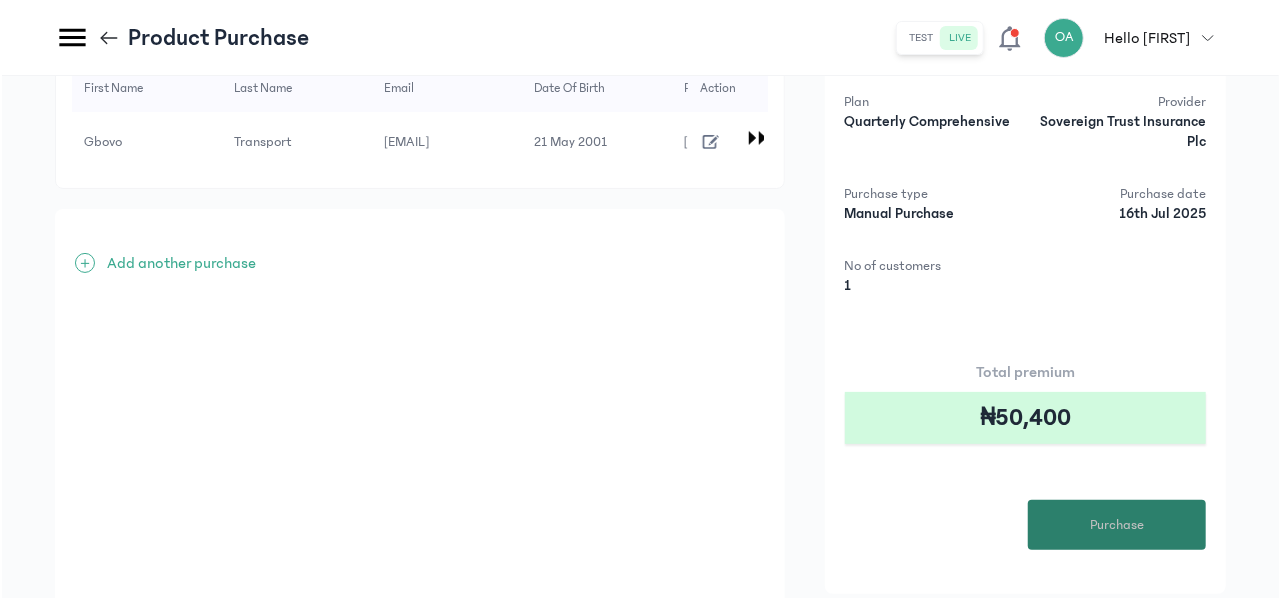 scroll, scrollTop: 0, scrollLeft: 0, axis: both 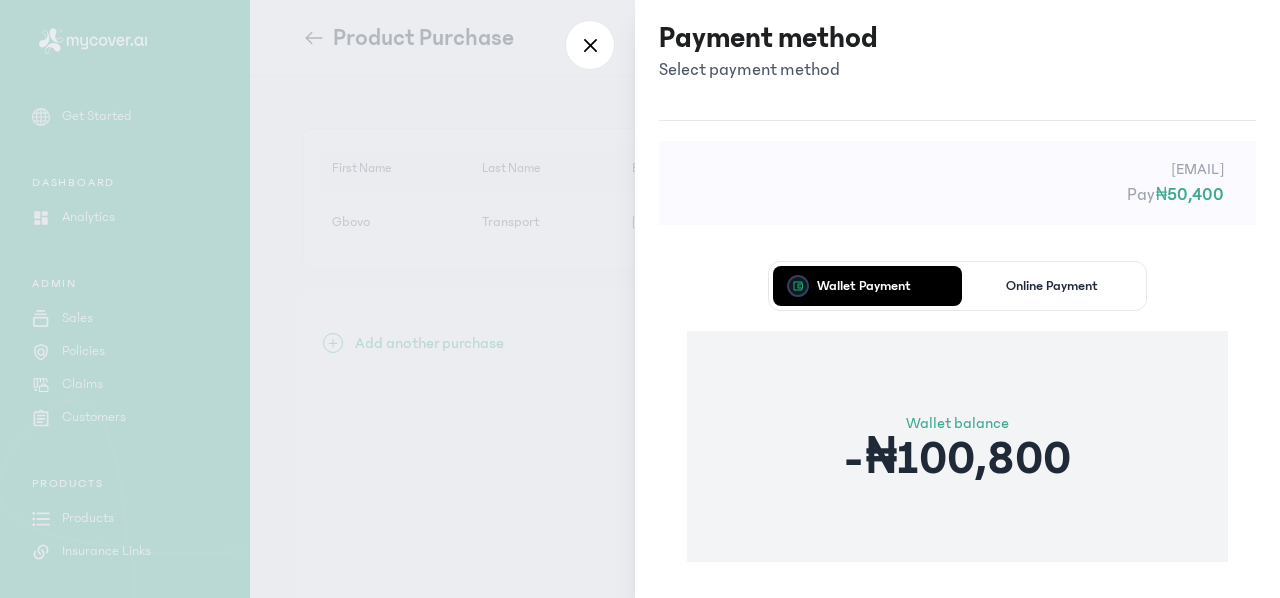 click on "Wallet Payment
Online Payment Wallet balance -₦100,800  Proceed" at bounding box center [957, 464] 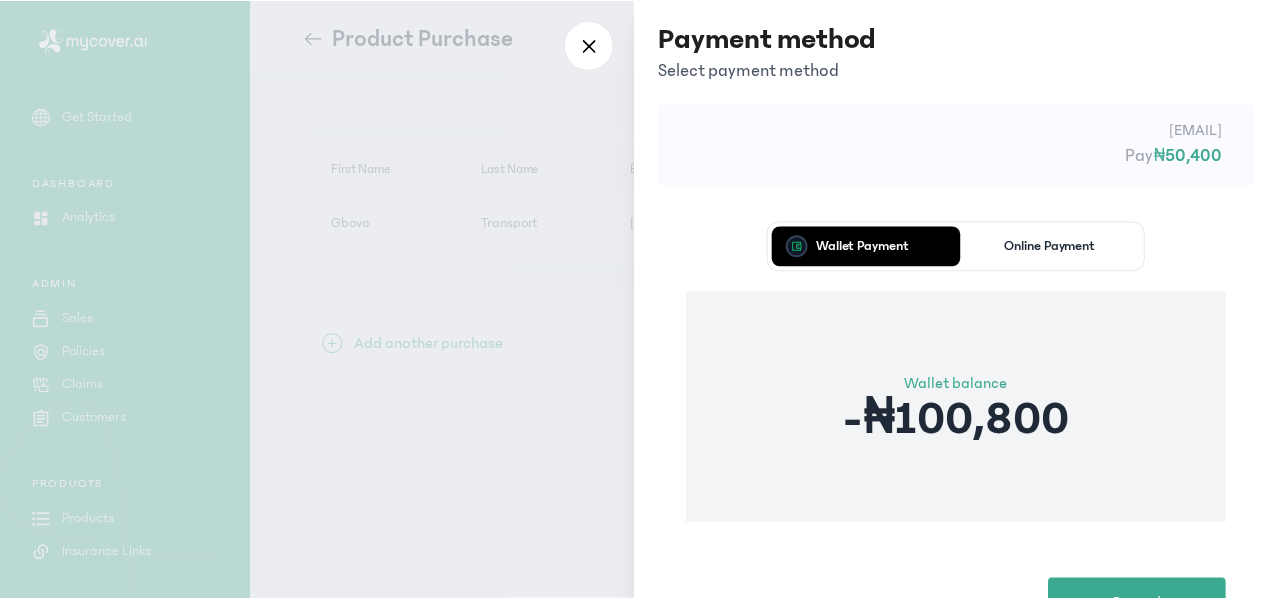 scroll, scrollTop: 121, scrollLeft: 0, axis: vertical 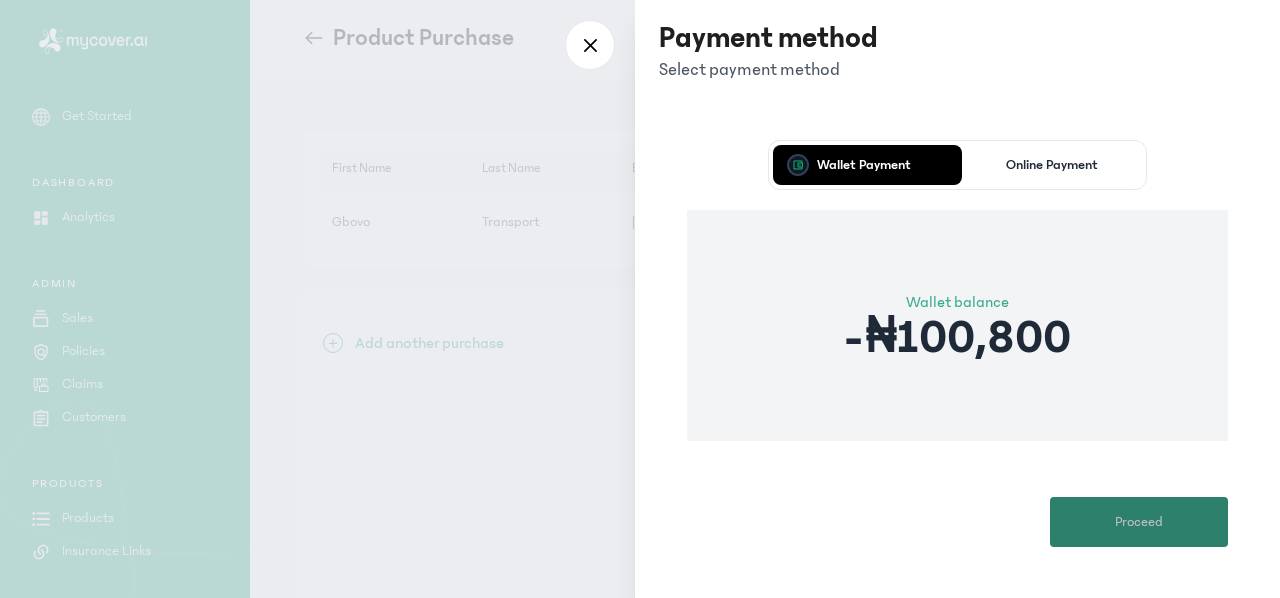 click on "Proceed" at bounding box center [1139, 522] 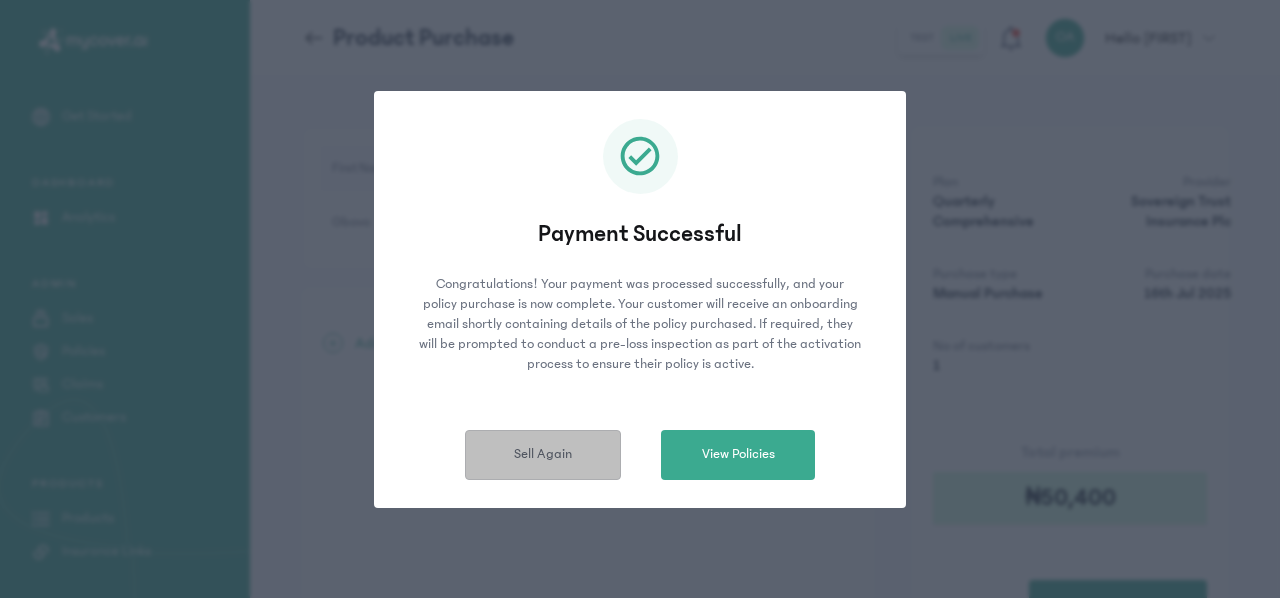 click on "Sell Again" at bounding box center [543, 455] 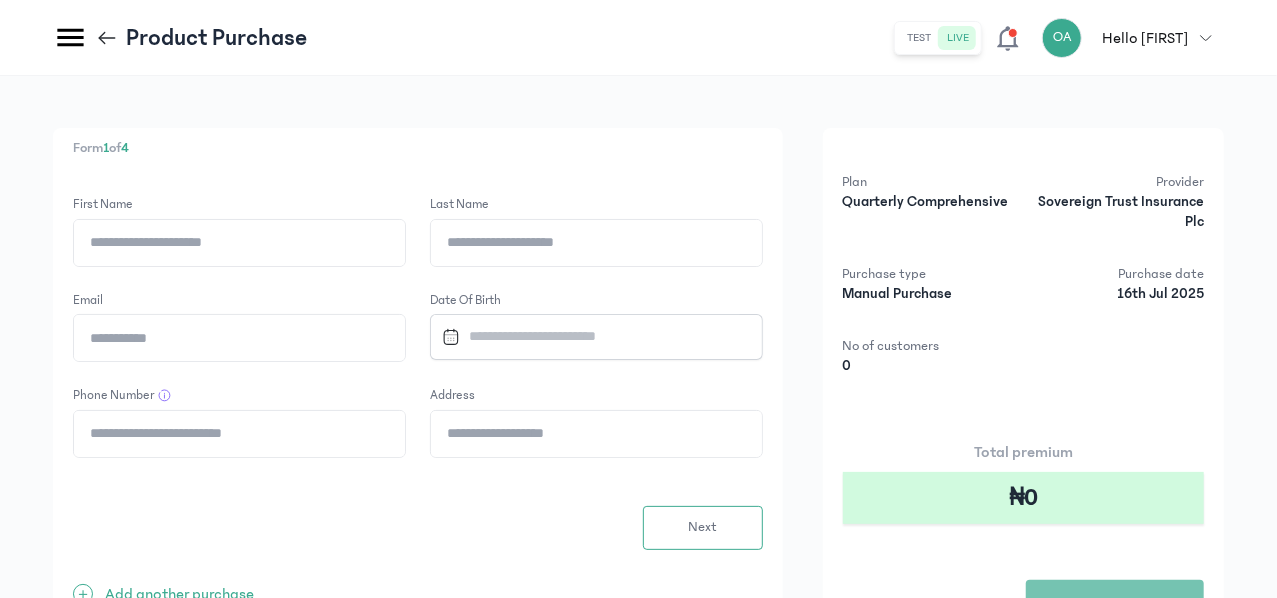 scroll, scrollTop: 260, scrollLeft: 0, axis: vertical 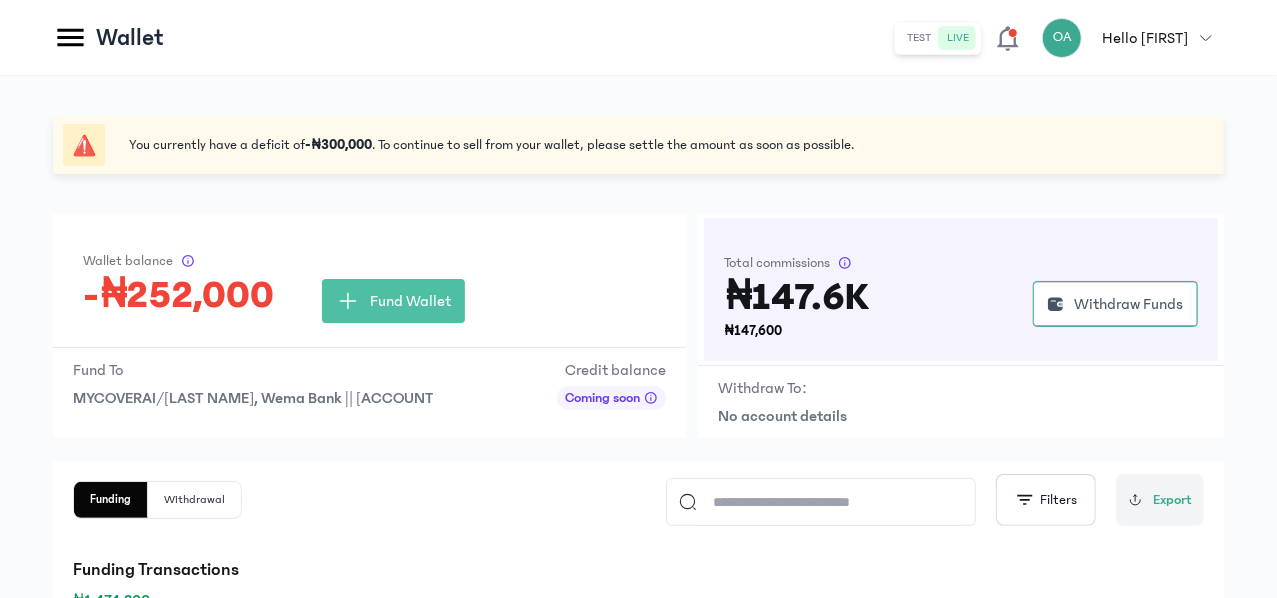 click on "Transaction History" at bounding box center (-132, 425) 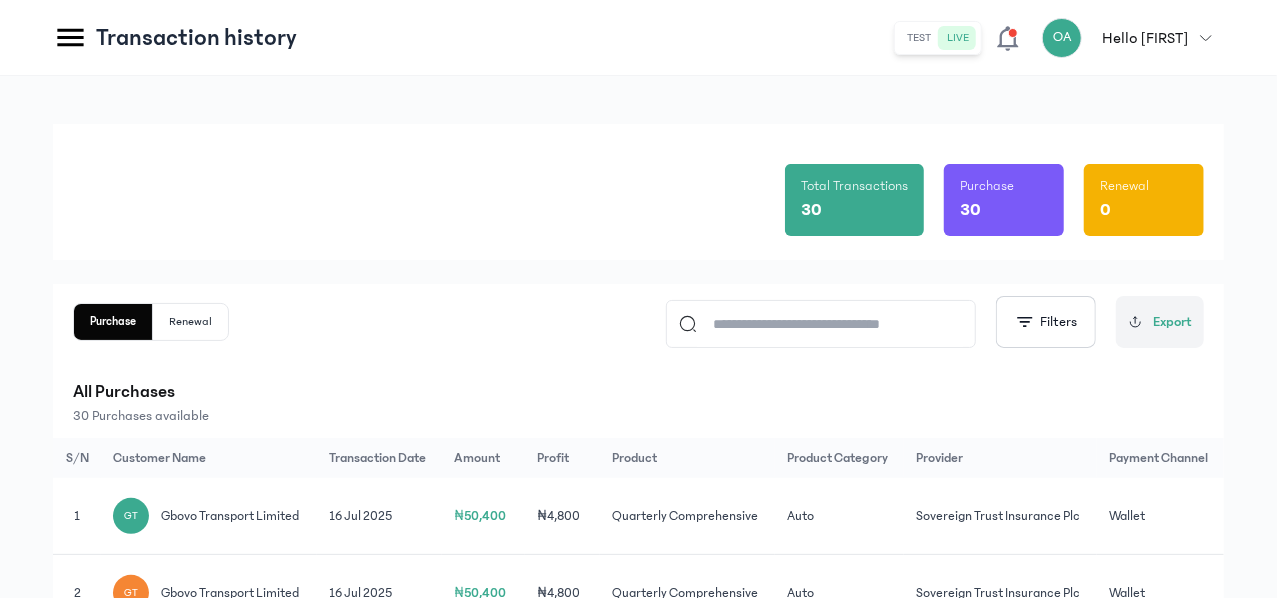 click on "Wallet" 